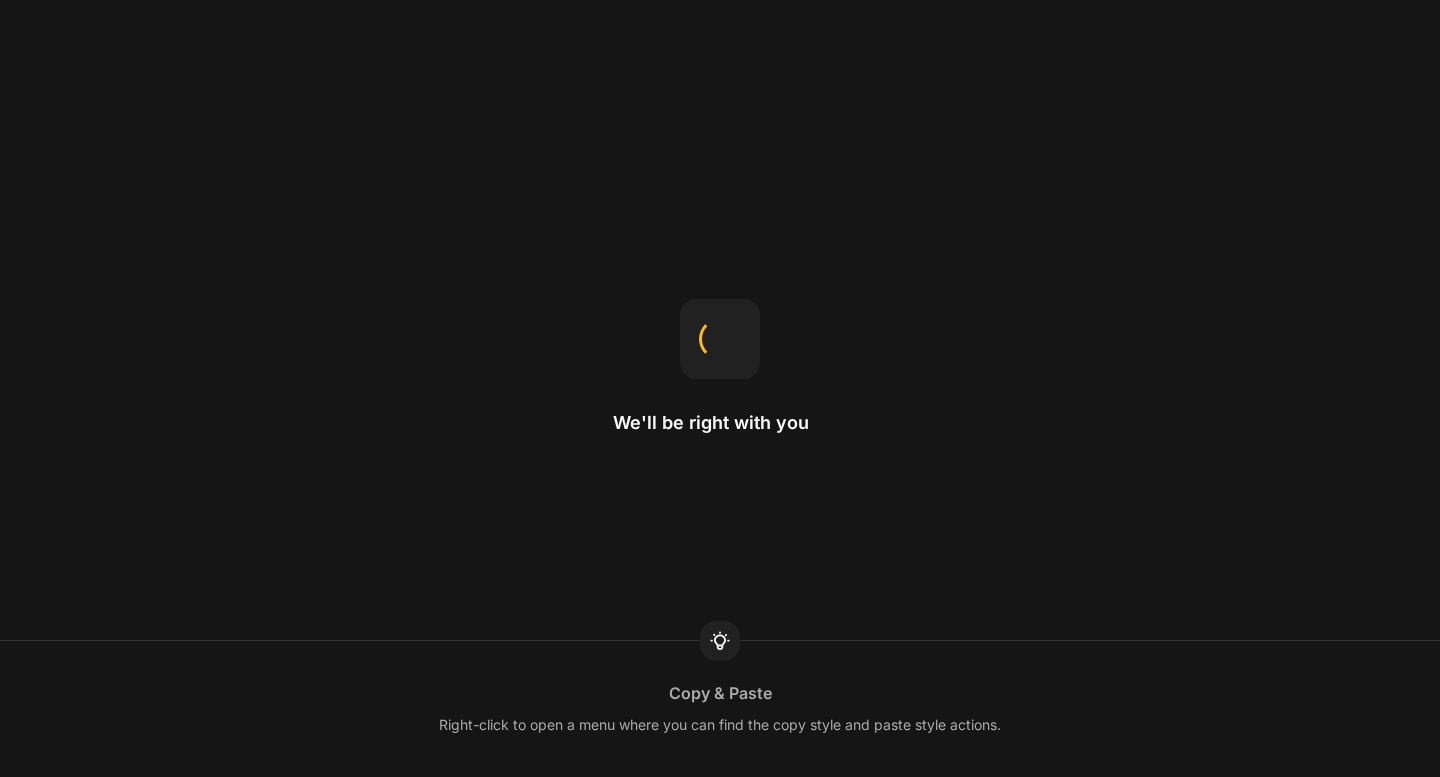 scroll, scrollTop: 0, scrollLeft: 0, axis: both 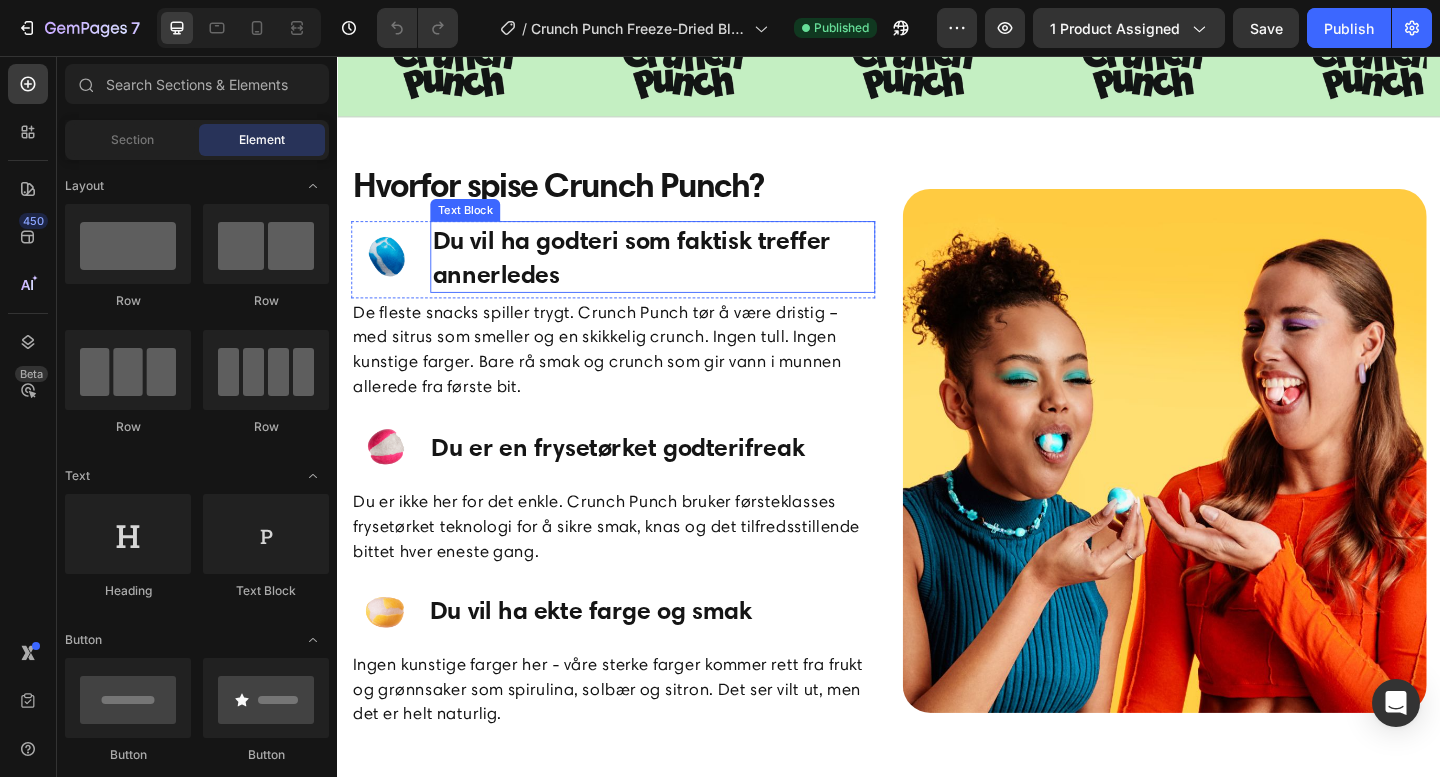 click on "Du vil ha godteri som faktisk treffer annerledes" at bounding box center [680, 275] 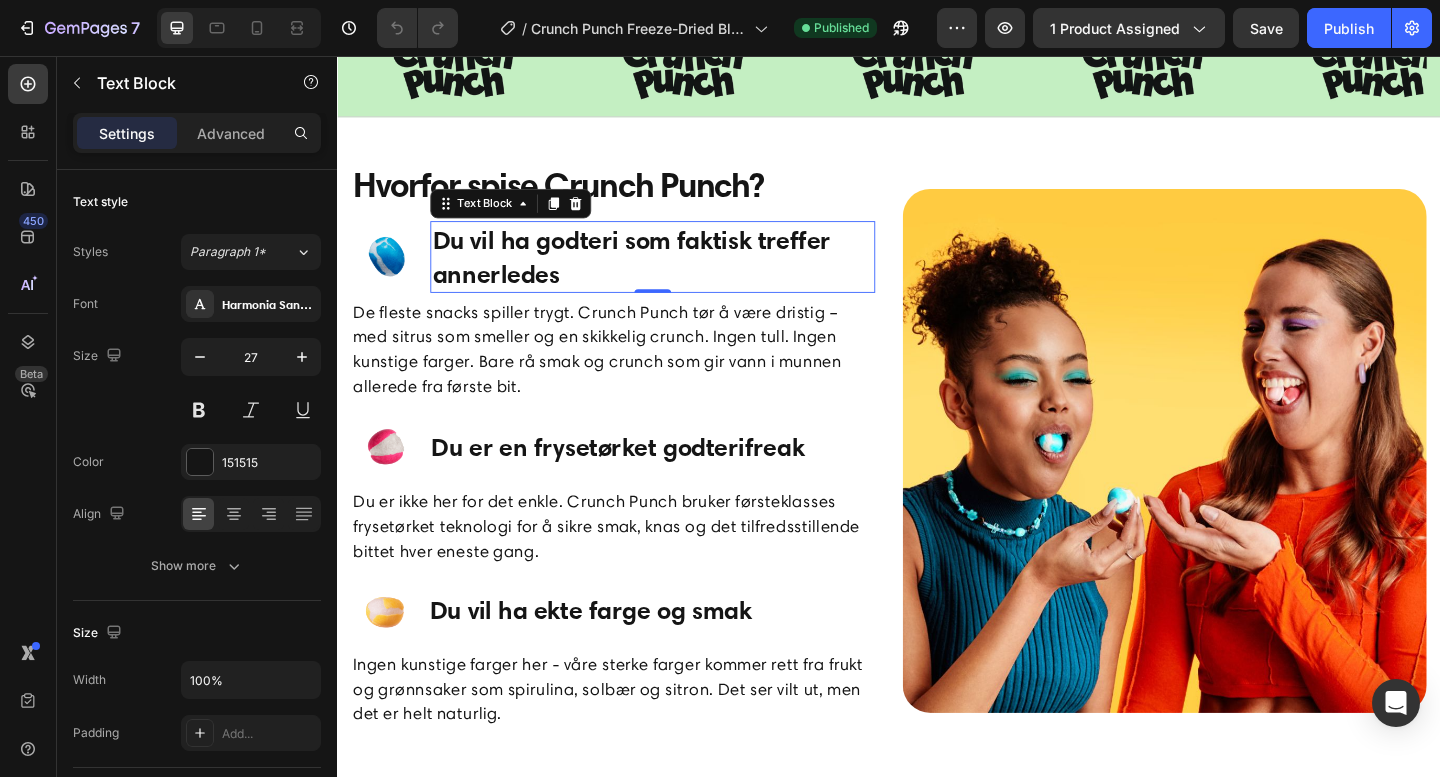 click on "Du vil ha godteri som faktisk treffer annerledes" at bounding box center [680, 275] 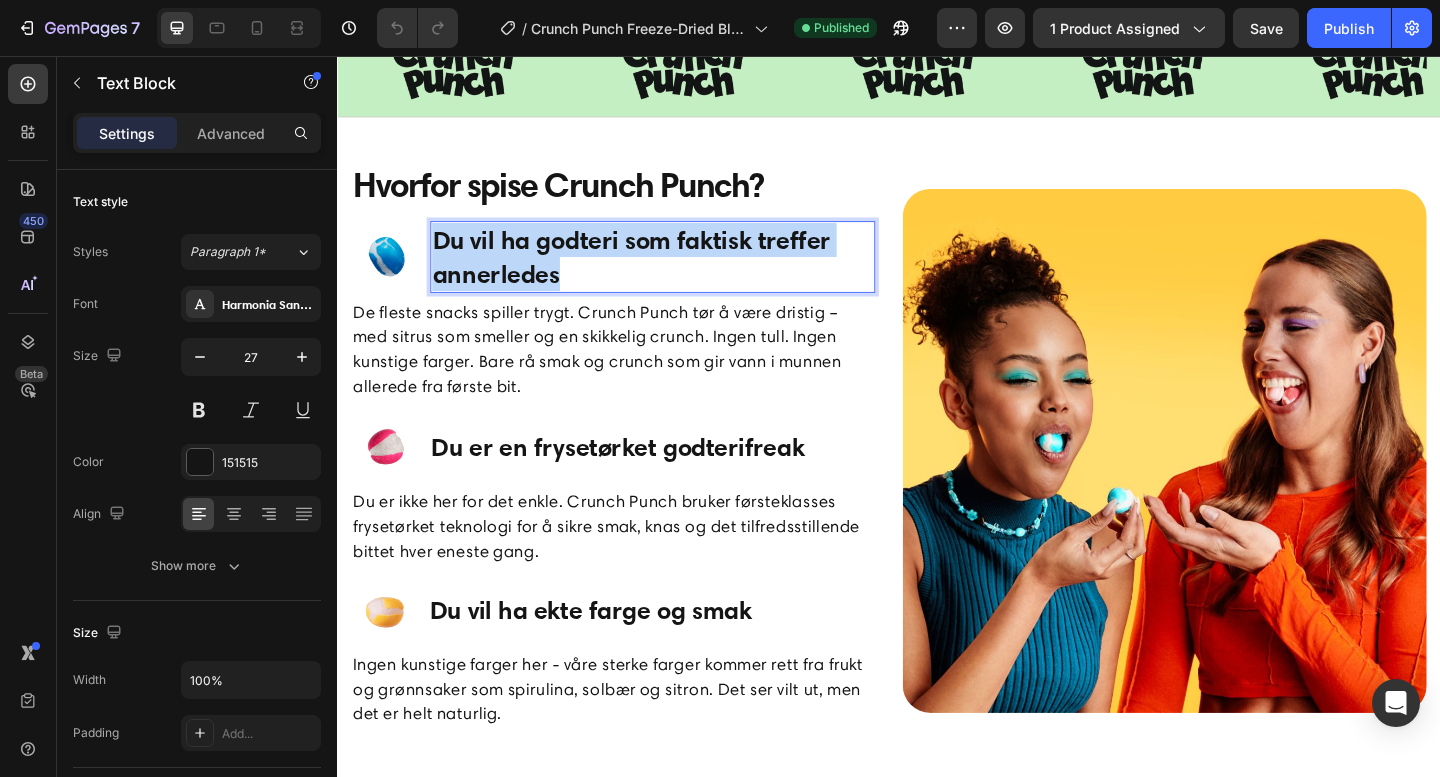 click on "Du vil ha godteri som faktisk treffer annerledes" at bounding box center (680, 275) 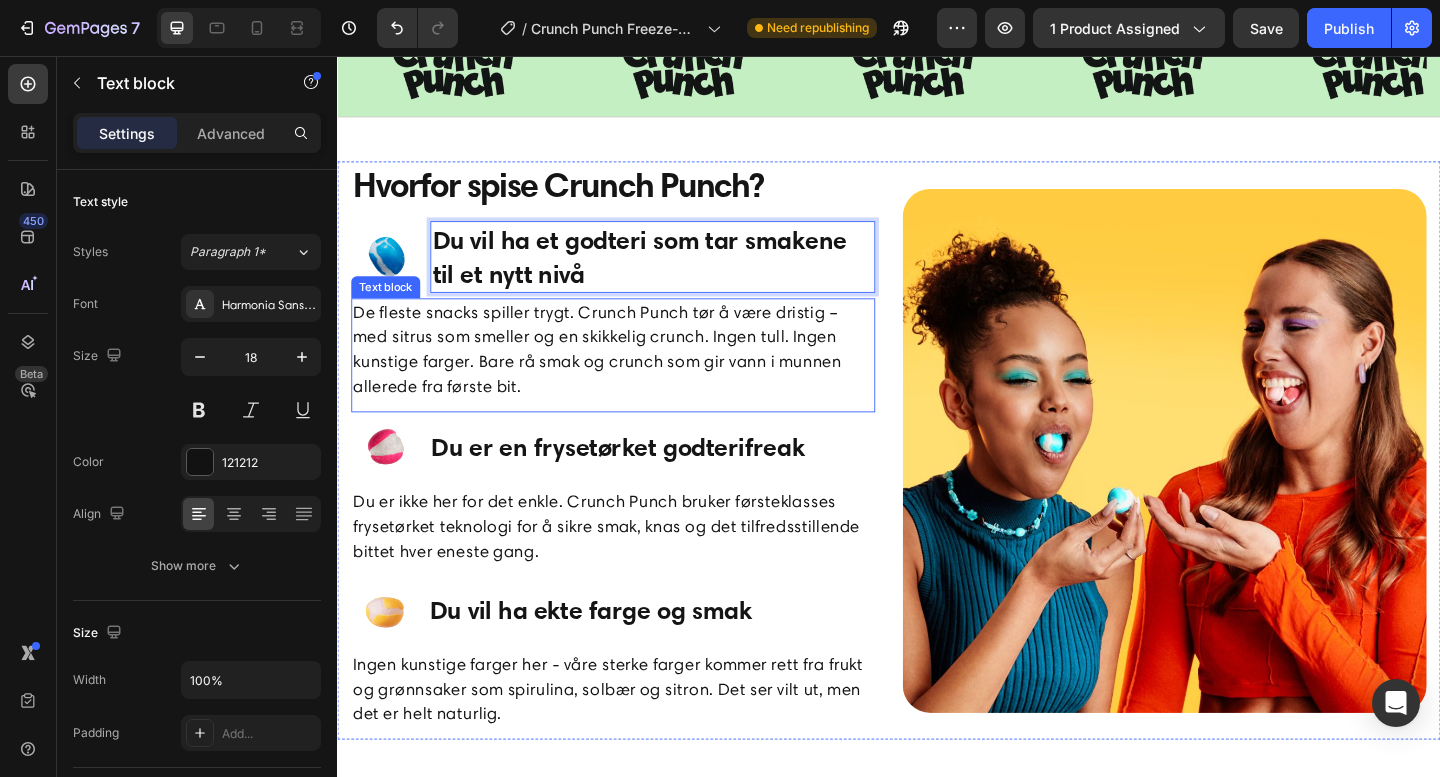 click on "De fleste snacks spiller trygt. Crunch Punch tør å være dristig – med sitrus som smeller og en skikkelig crunch. Ingen tull. Ingen kunstige farger. Bare rå smak og crunch som gir vann i munnen allerede fra første bit." at bounding box center [637, 376] 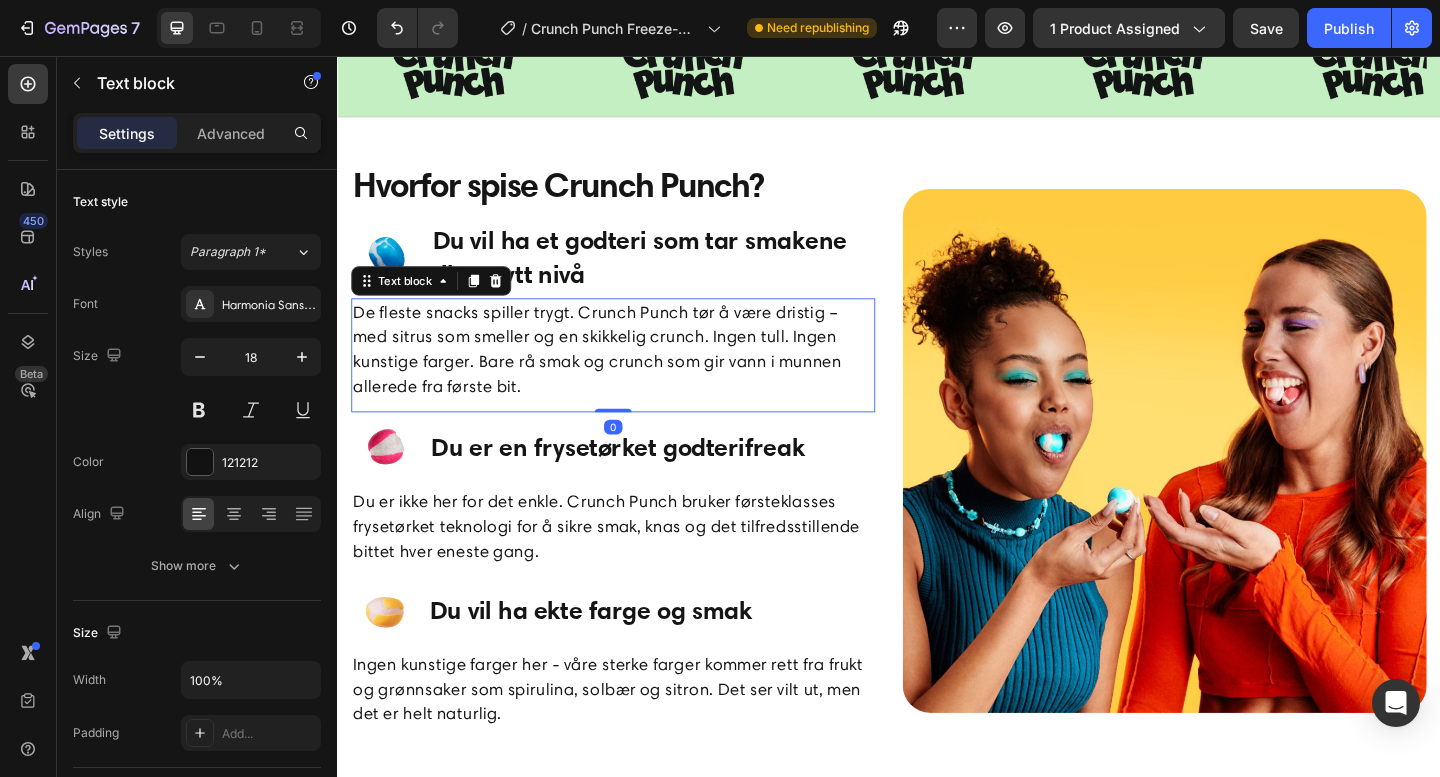 click on "De fleste snacks spiller trygt. Crunch Punch tør å være dristig – med sitrus som smeller og en skikkelig crunch. Ingen tull. Ingen kunstige farger. Bare rå smak og crunch som gir vann i munnen allerede fra første bit." at bounding box center (637, 376) 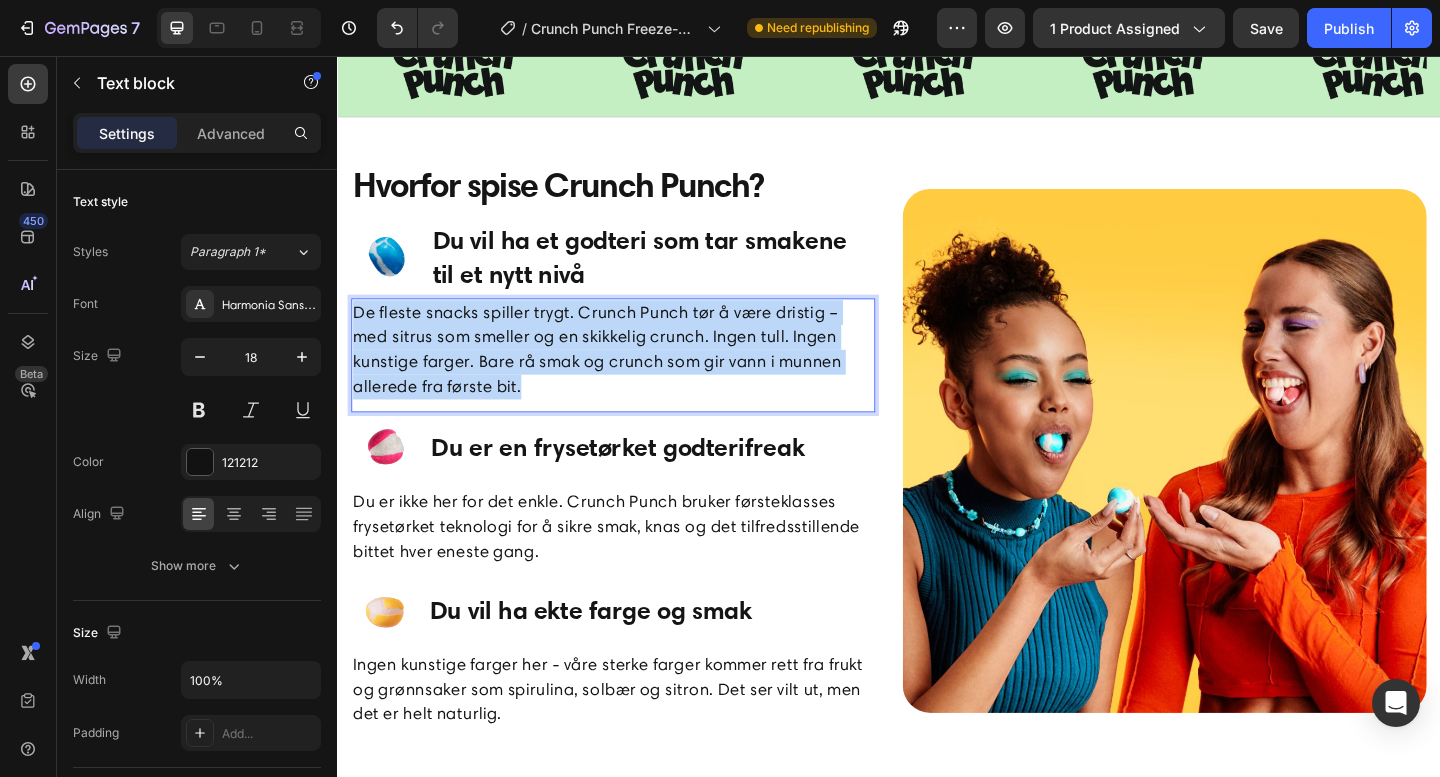 click on "De fleste snacks spiller trygt. Crunch Punch tør å være dristig – med sitrus som smeller og en skikkelig crunch. Ingen tull. Ingen kunstige farger. Bare rå smak og crunch som gir vann i munnen allerede fra første bit." at bounding box center (637, 376) 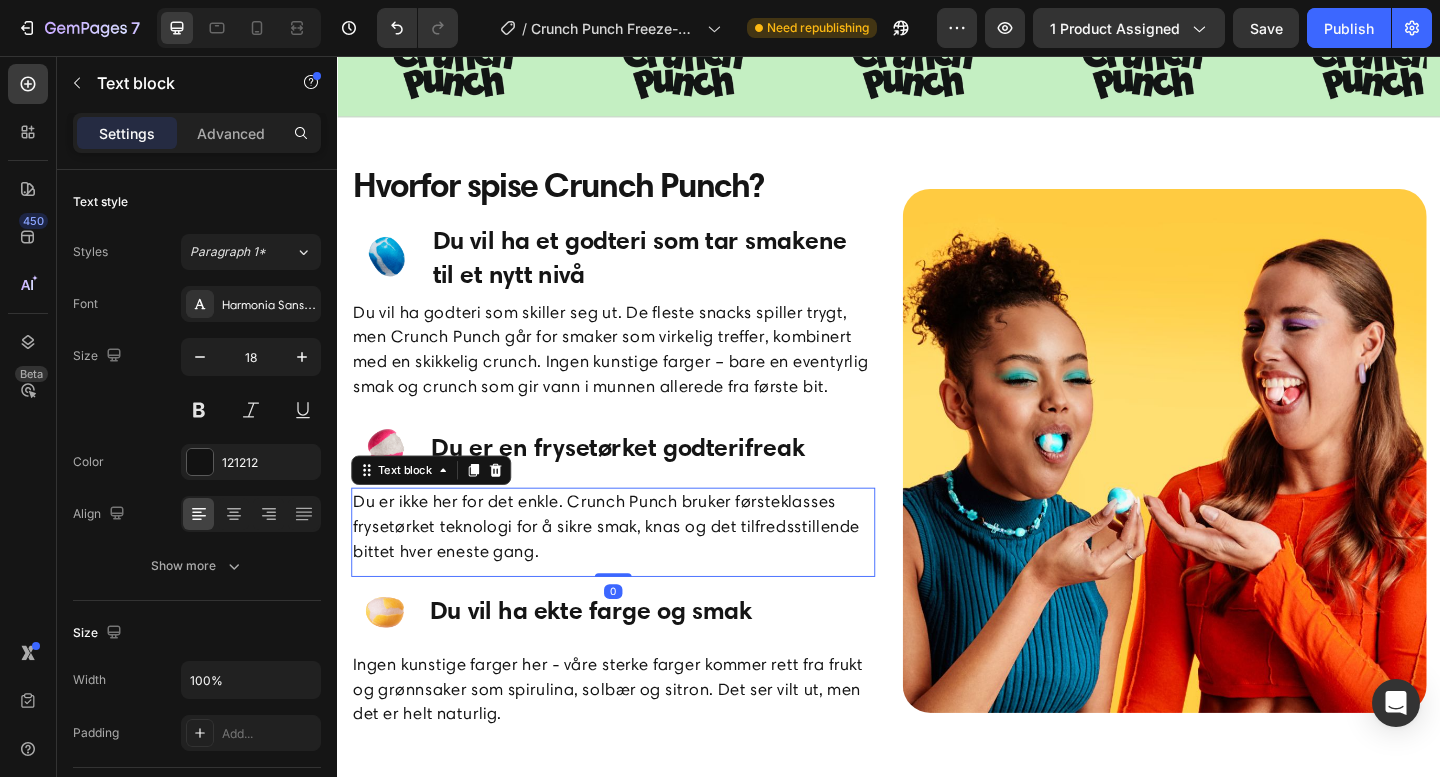 click on "Du er ikke her for det enkle. Crunch Punch bruker førsteklasses frysetørket teknologi for å sikre smak, knas og det tilfredsstillende bittet hver eneste gang." at bounding box center (637, 568) 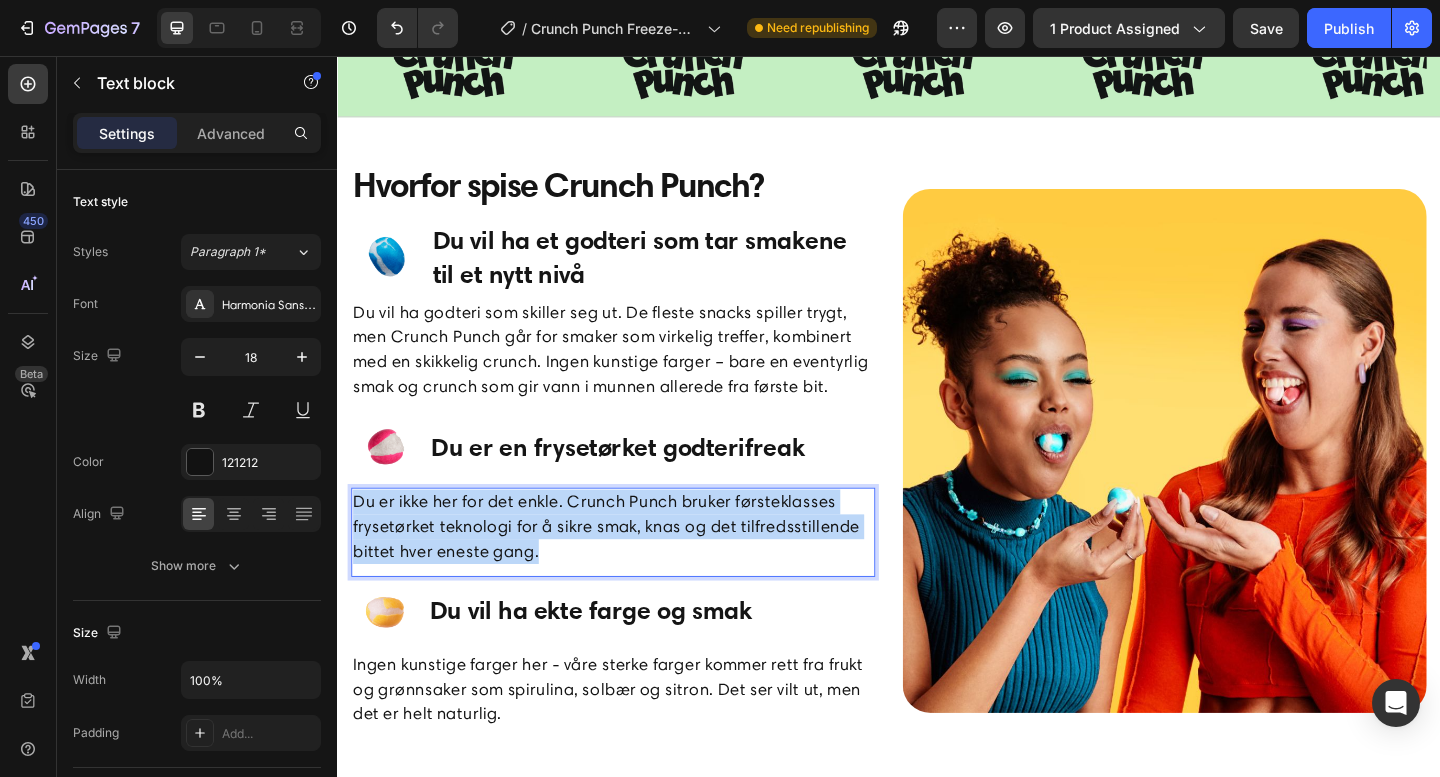 click on "Du er ikke her for det enkle. Crunch Punch bruker førsteklasses frysetørket teknologi for å sikre smak, knas og det tilfredsstillende bittet hver eneste gang." at bounding box center (637, 568) 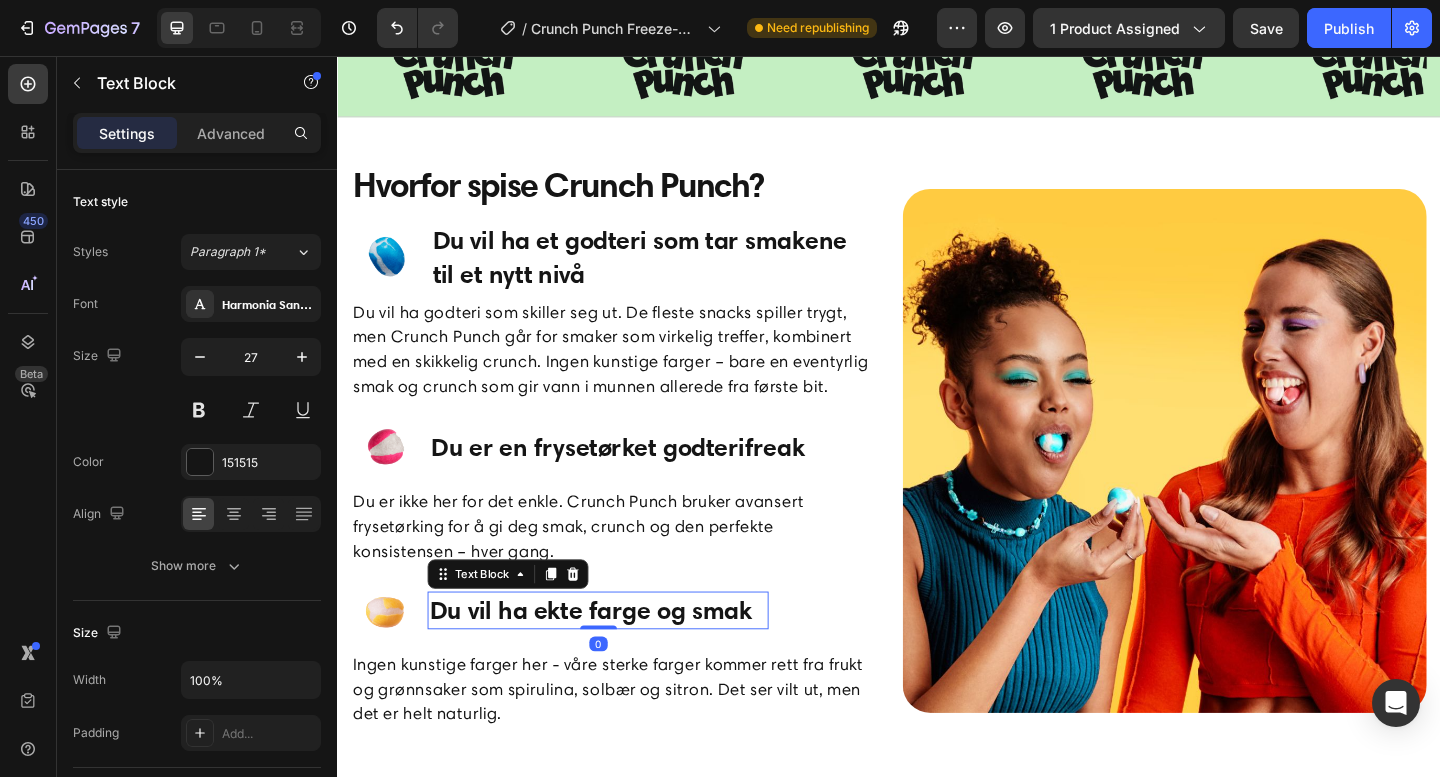 click on "Du vil ha ekte farge og smak" at bounding box center (620, 659) 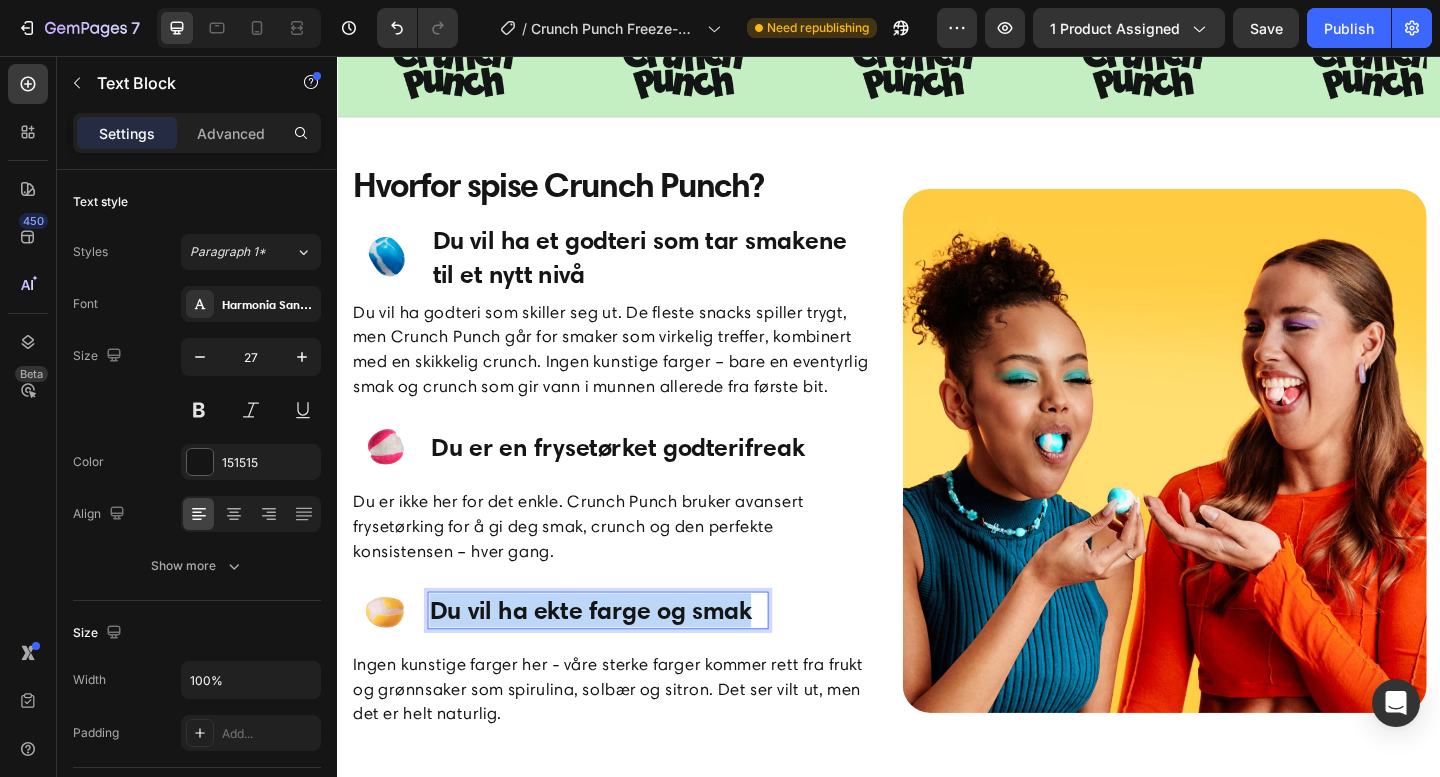 click on "Du vil ha ekte farge og smak" at bounding box center (620, 659) 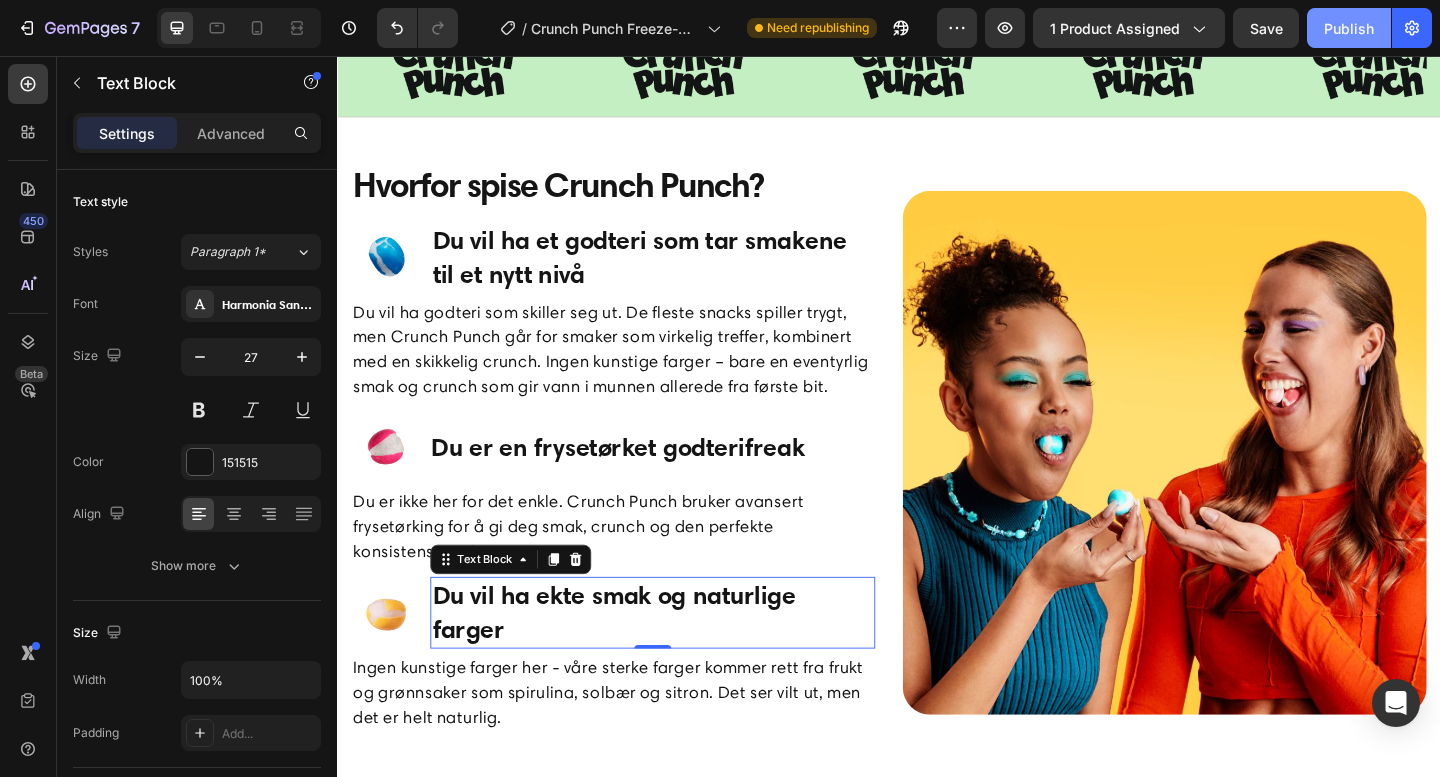 click on "Publish" at bounding box center (1349, 28) 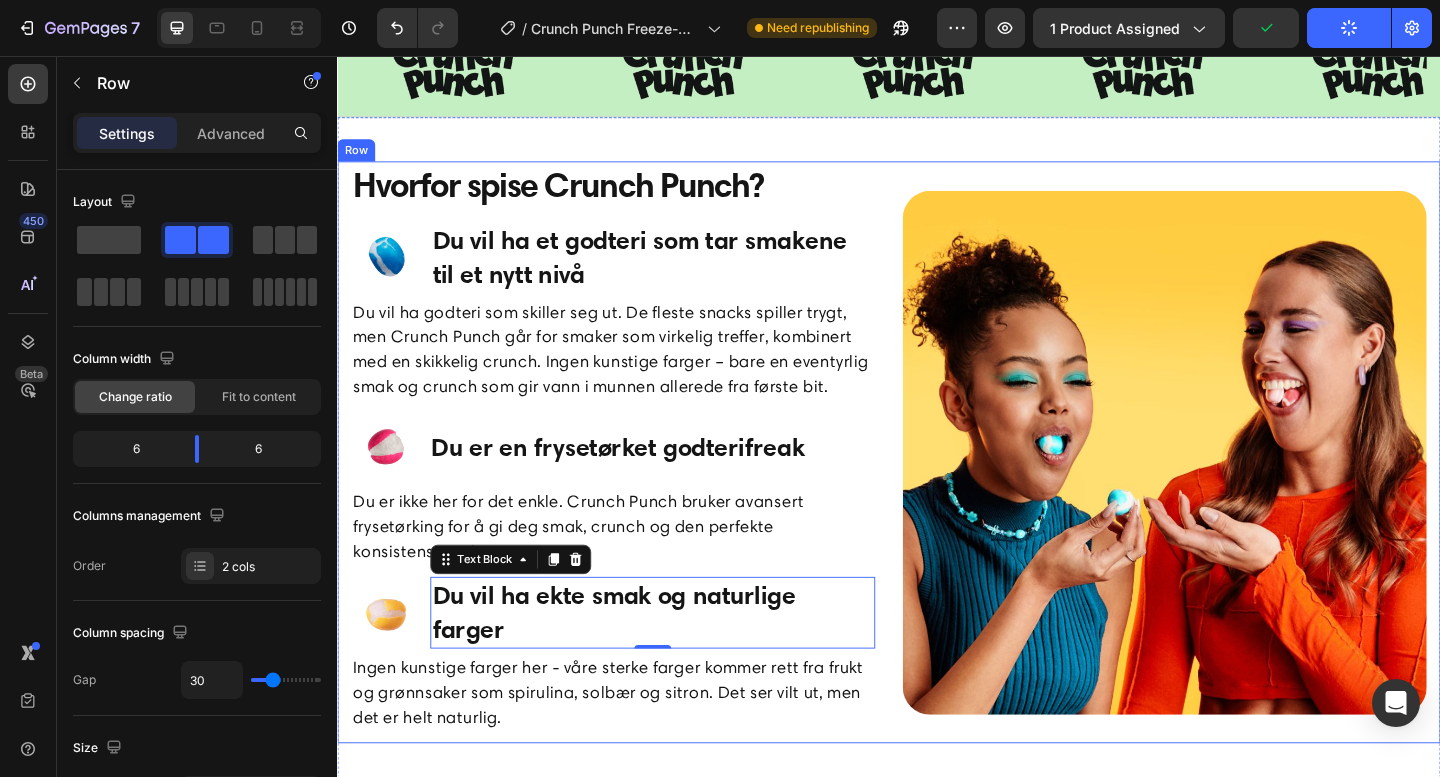 click on "Image Row" at bounding box center [1237, 487] 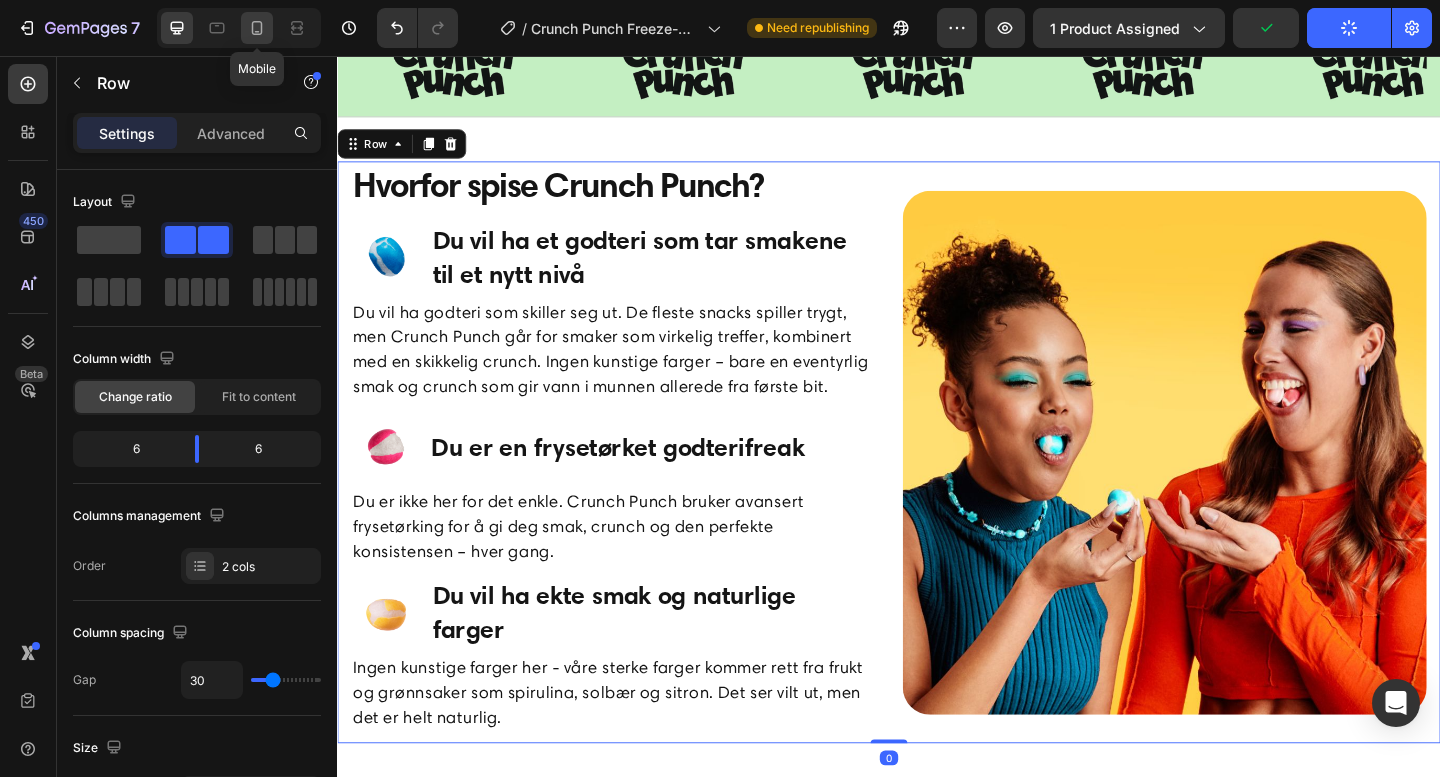 click 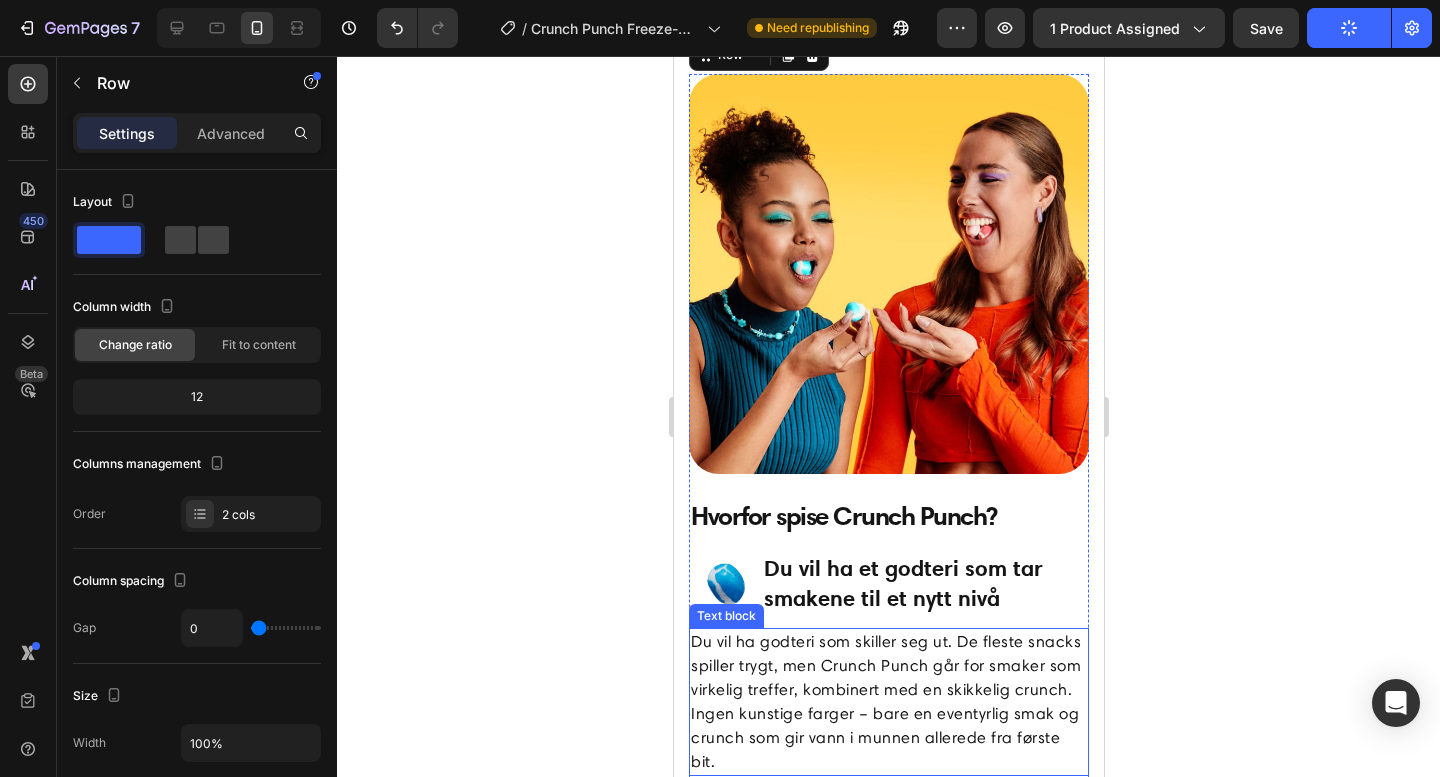 scroll, scrollTop: 1918, scrollLeft: 0, axis: vertical 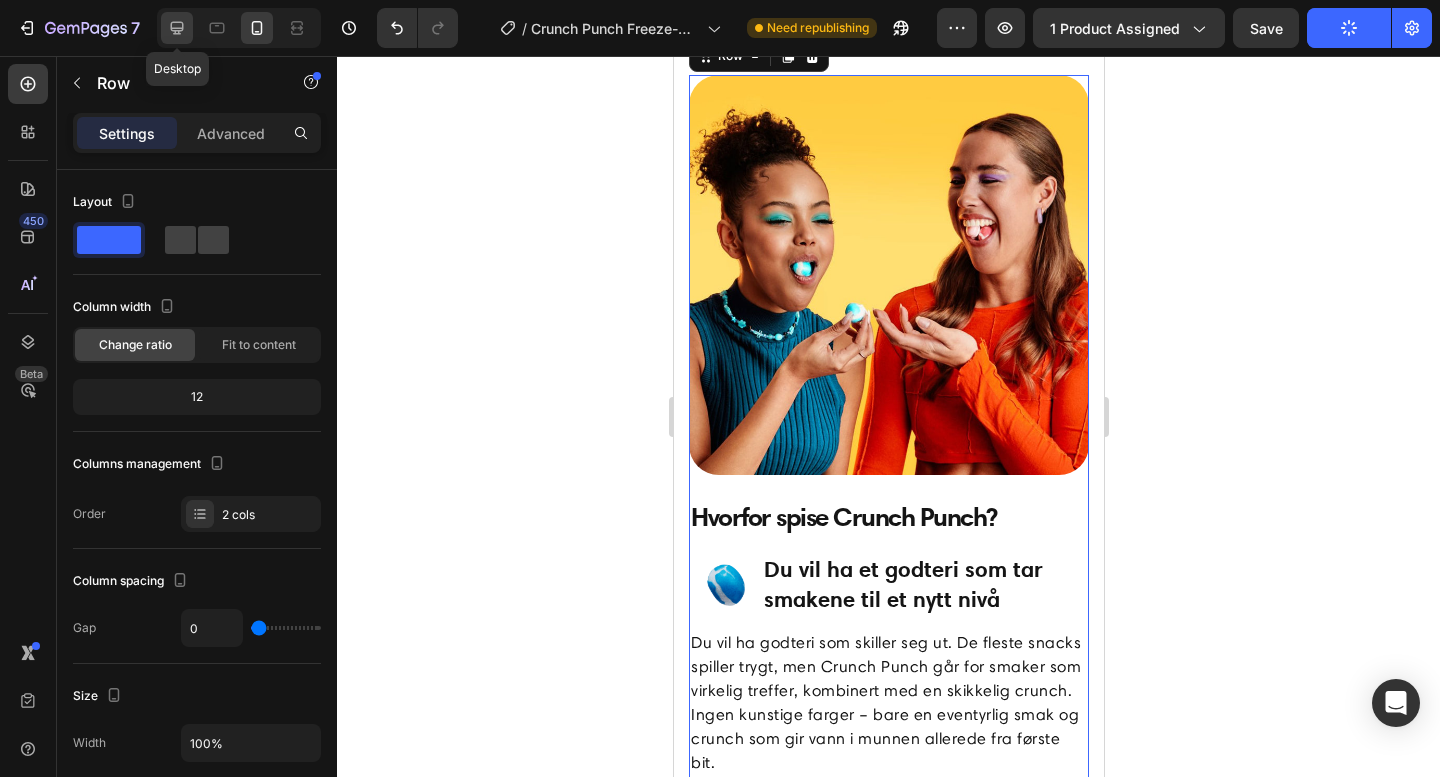 click 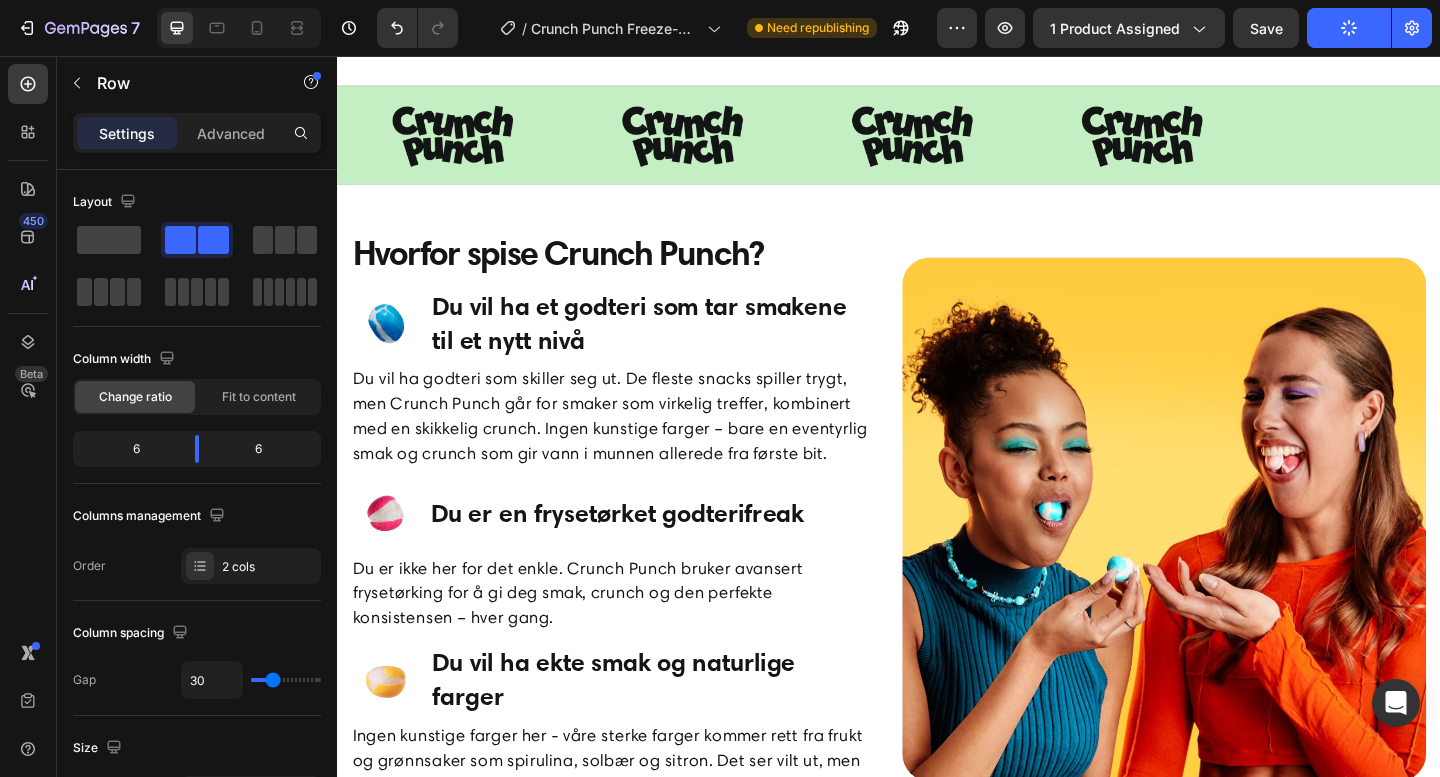scroll, scrollTop: 1806, scrollLeft: 0, axis: vertical 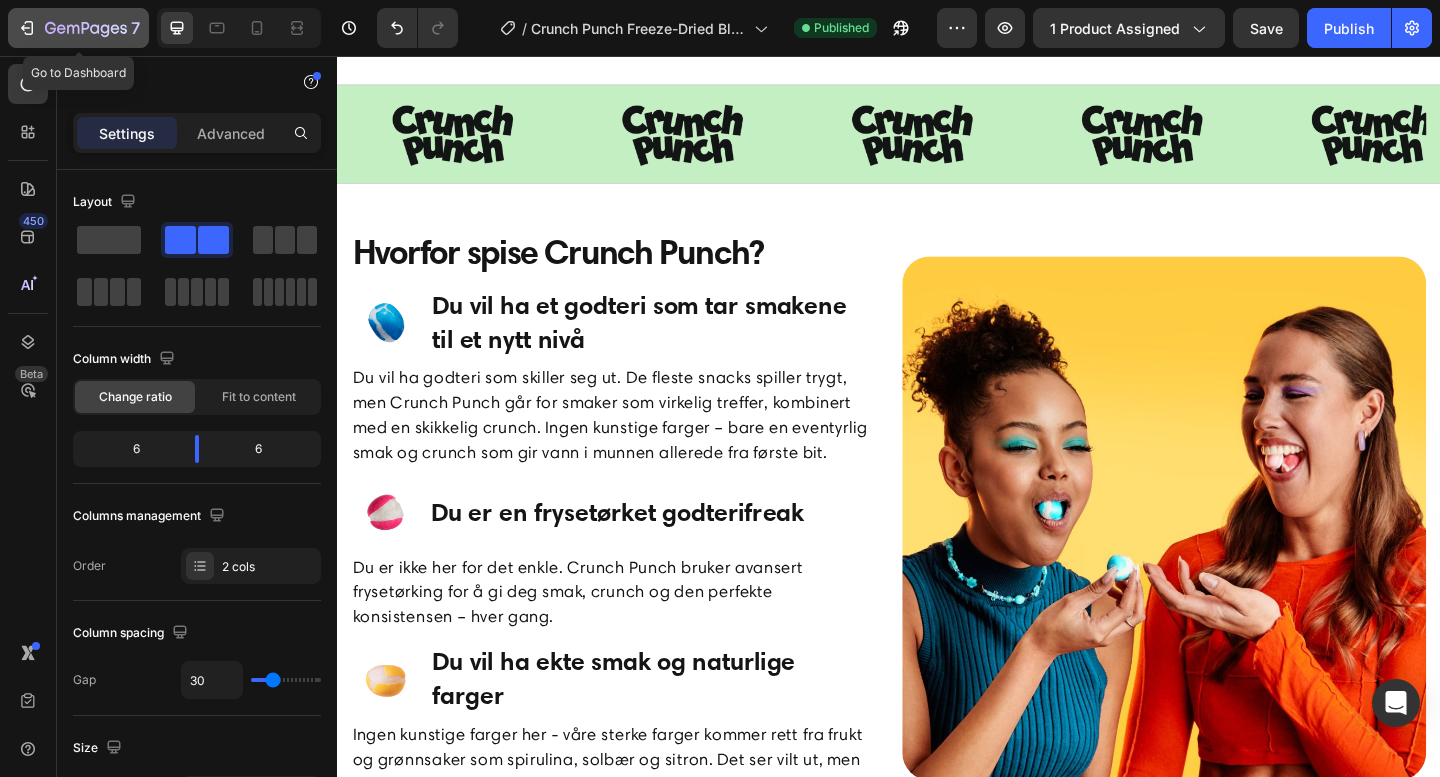 click 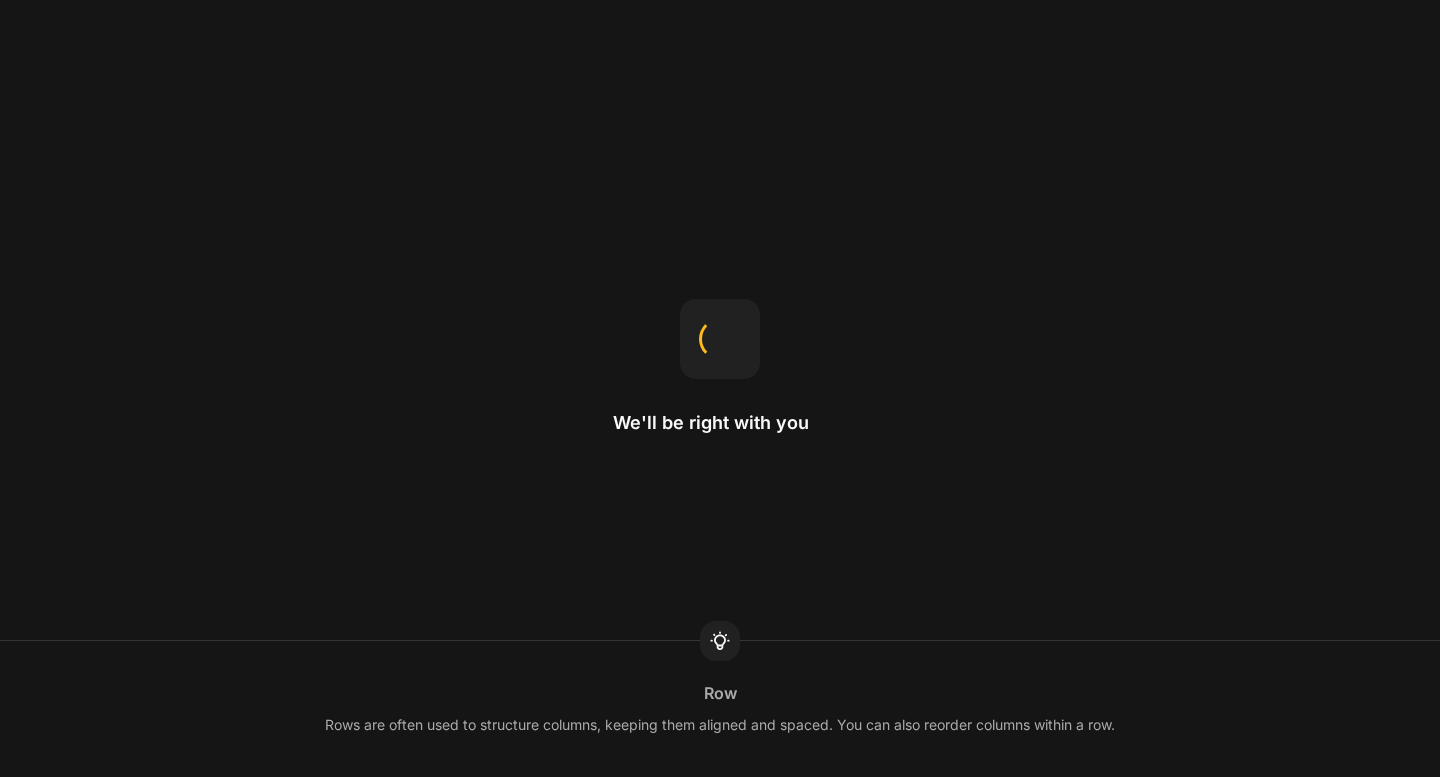 scroll, scrollTop: 0, scrollLeft: 0, axis: both 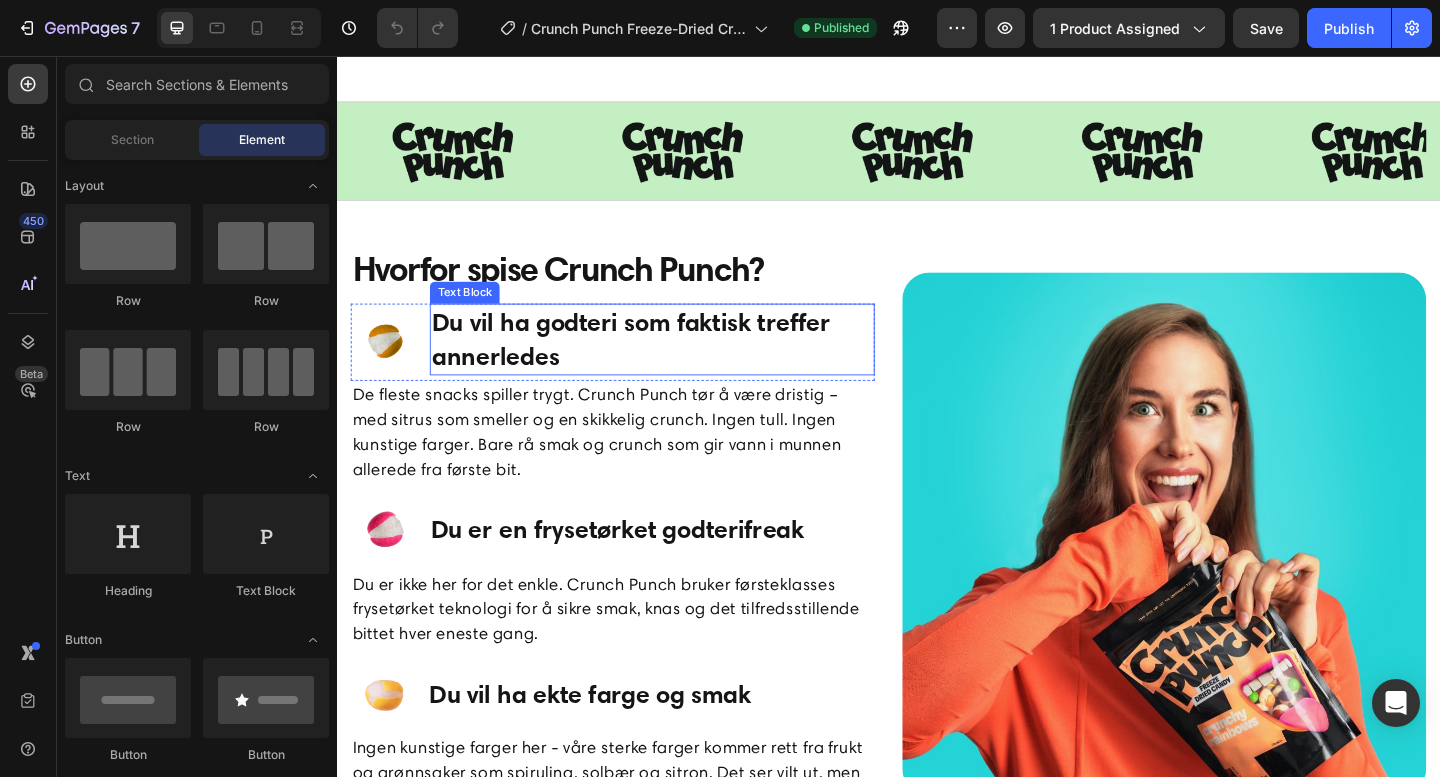 click on "Du vil ha godteri som faktisk treffer annerledes" at bounding box center [680, 365] 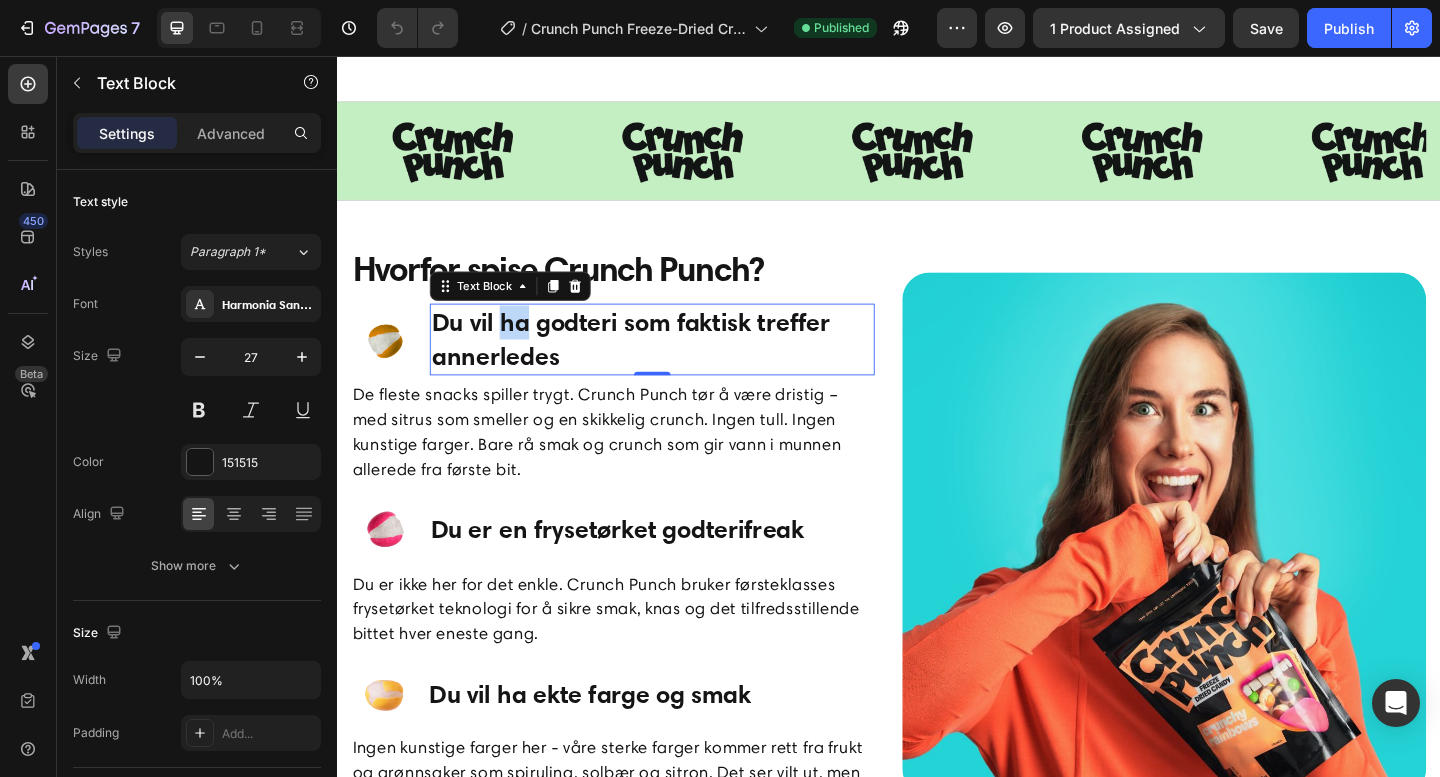 click on "Du vil ha godteri som faktisk treffer annerledes" at bounding box center [680, 365] 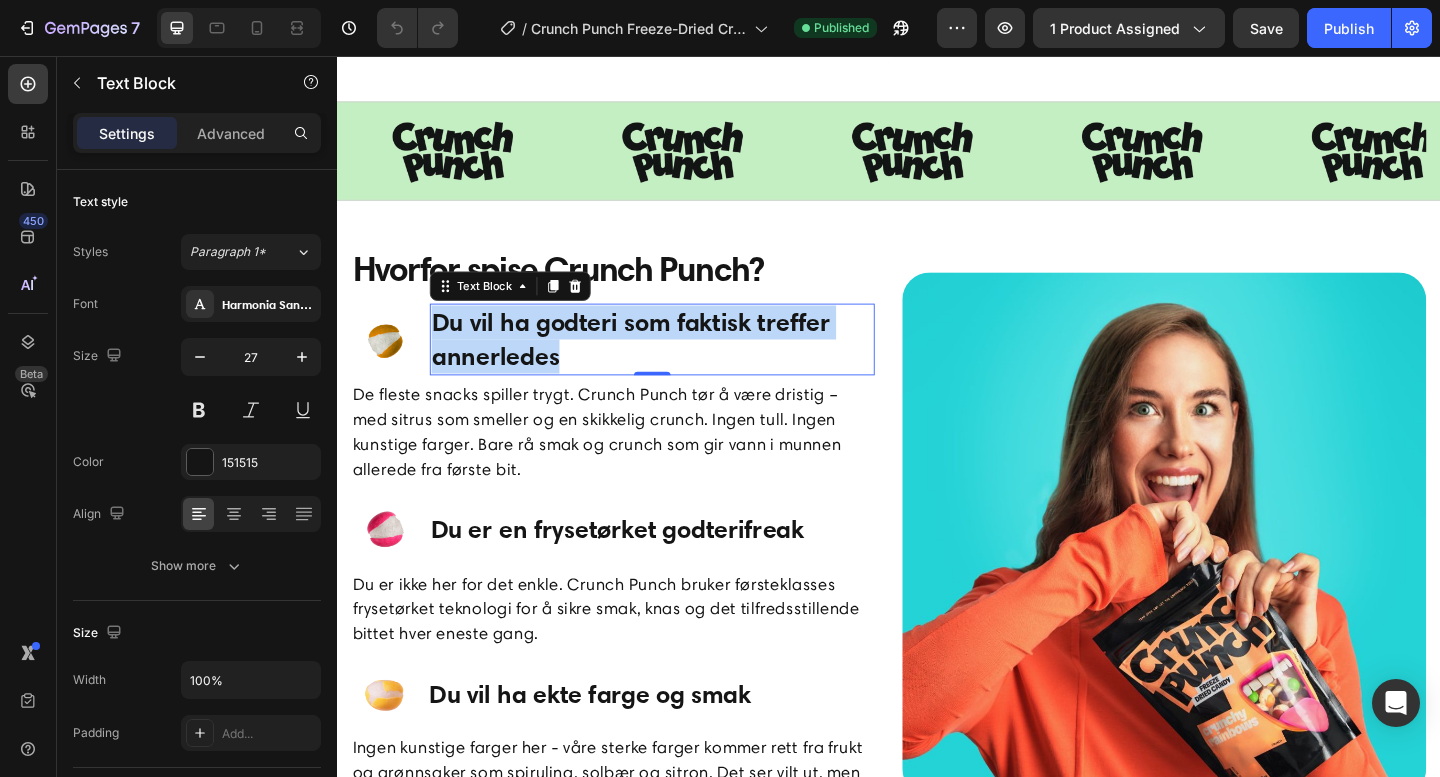 click on "Du vil ha godteri som faktisk treffer annerledes" at bounding box center (680, 365) 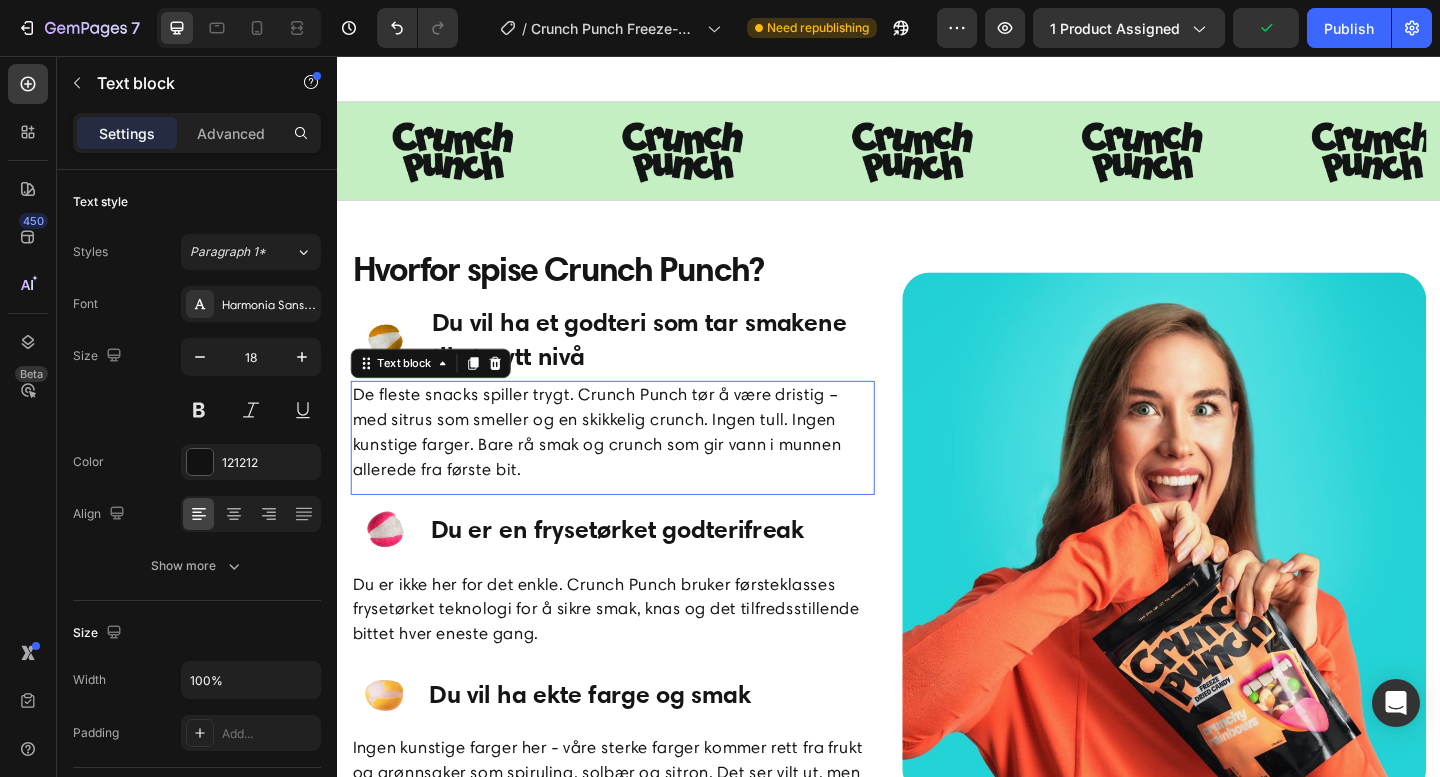 click on "De fleste snacks spiller trygt. Crunch Punch tør å være dristig – med sitrus som smeller og en skikkelig crunch. Ingen tull. Ingen kunstige farger. Bare rå smak og crunch som gir vann i munnen allerede fra første bit." at bounding box center [637, 466] 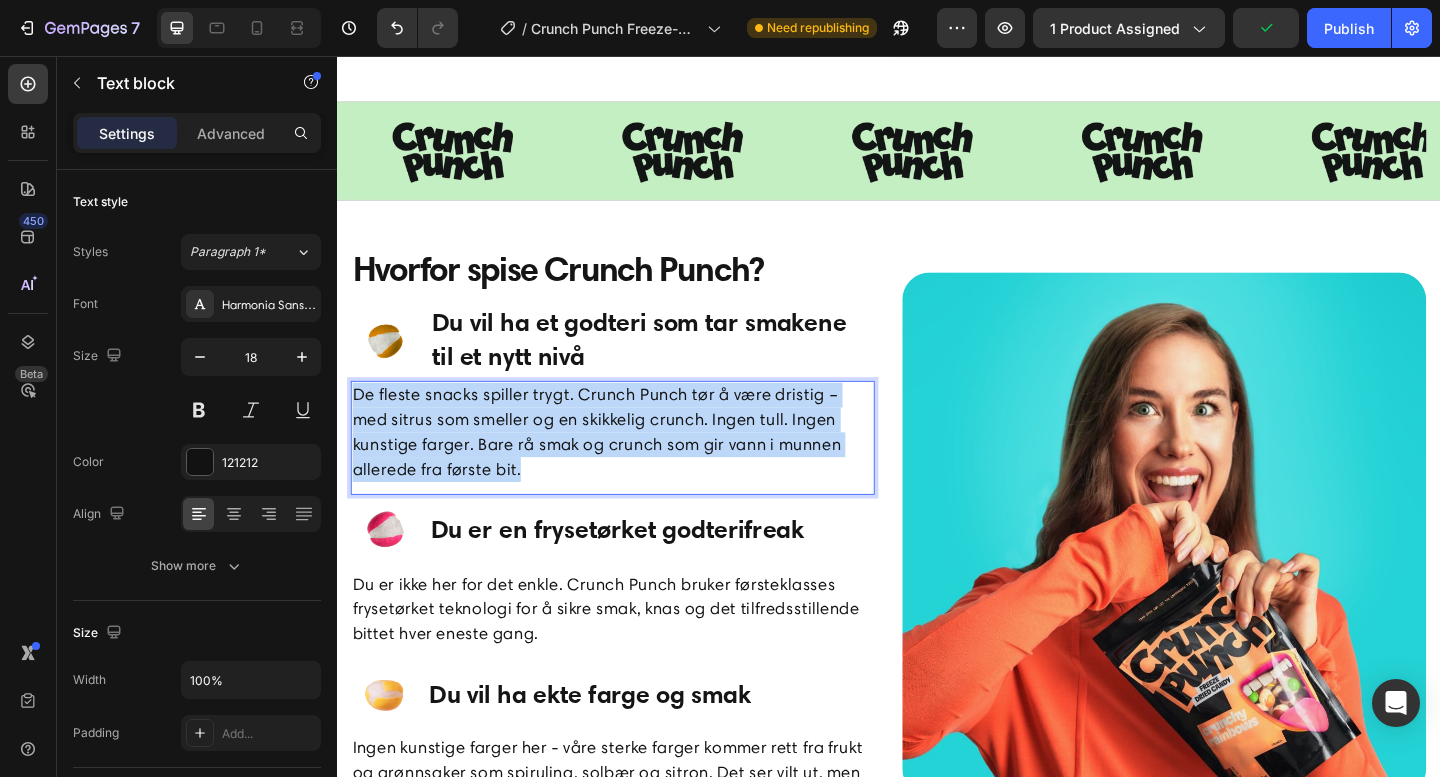 click on "De fleste snacks spiller trygt. Crunch Punch tør å være dristig – med sitrus som smeller og en skikkelig crunch. Ingen tull. Ingen kunstige farger. Bare rå smak og crunch som gir vann i munnen allerede fra første bit." at bounding box center [637, 466] 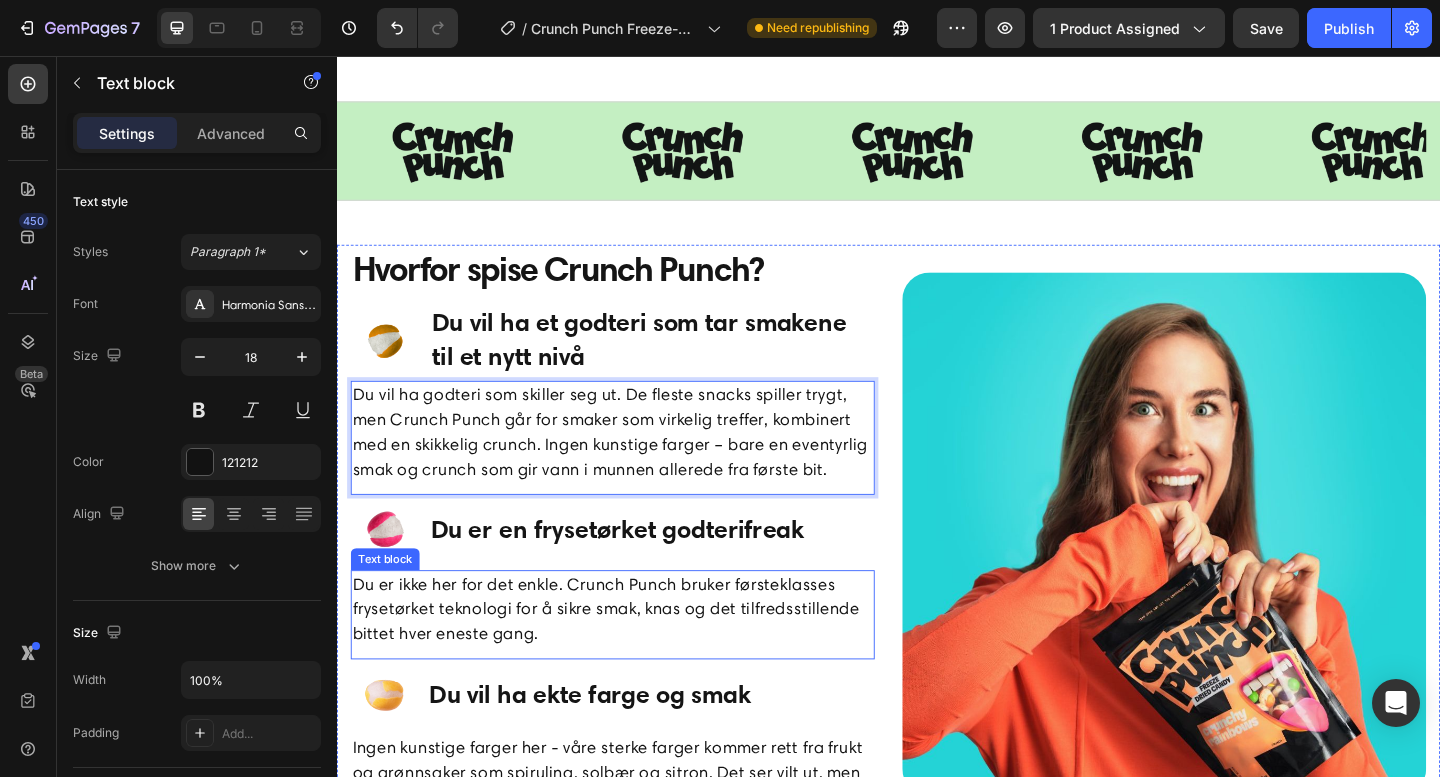 click on "Du er ikke her for det enkle. Crunch Punch bruker førsteklasses frysetørket teknologi for å sikre smak, knas og det tilfredsstillende bittet hver eneste gang." at bounding box center (637, 658) 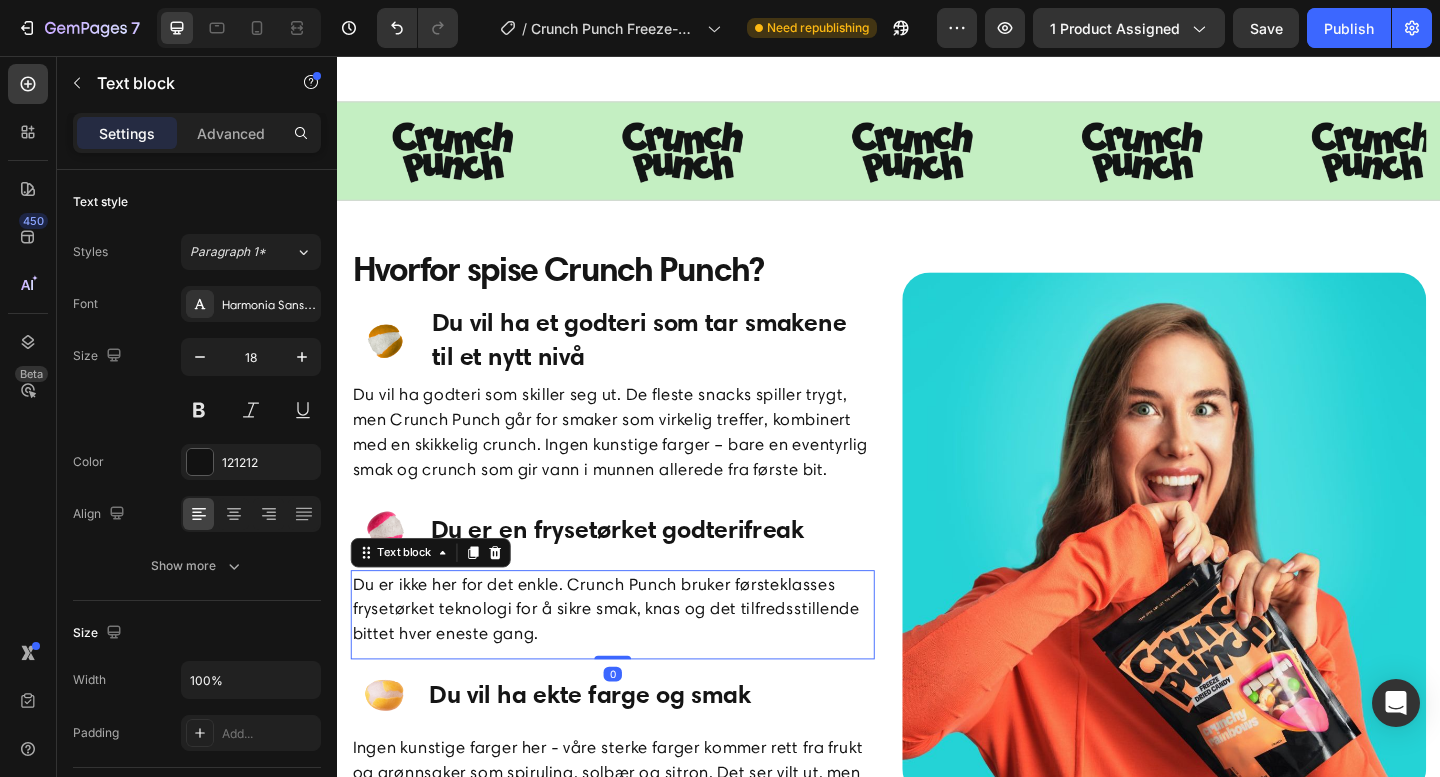click on "Du er ikke her for det enkle. Crunch Punch bruker førsteklasses frysetørket teknologi for å sikre smak, knas og det tilfredsstillende bittet hver eneste gang." at bounding box center (637, 658) 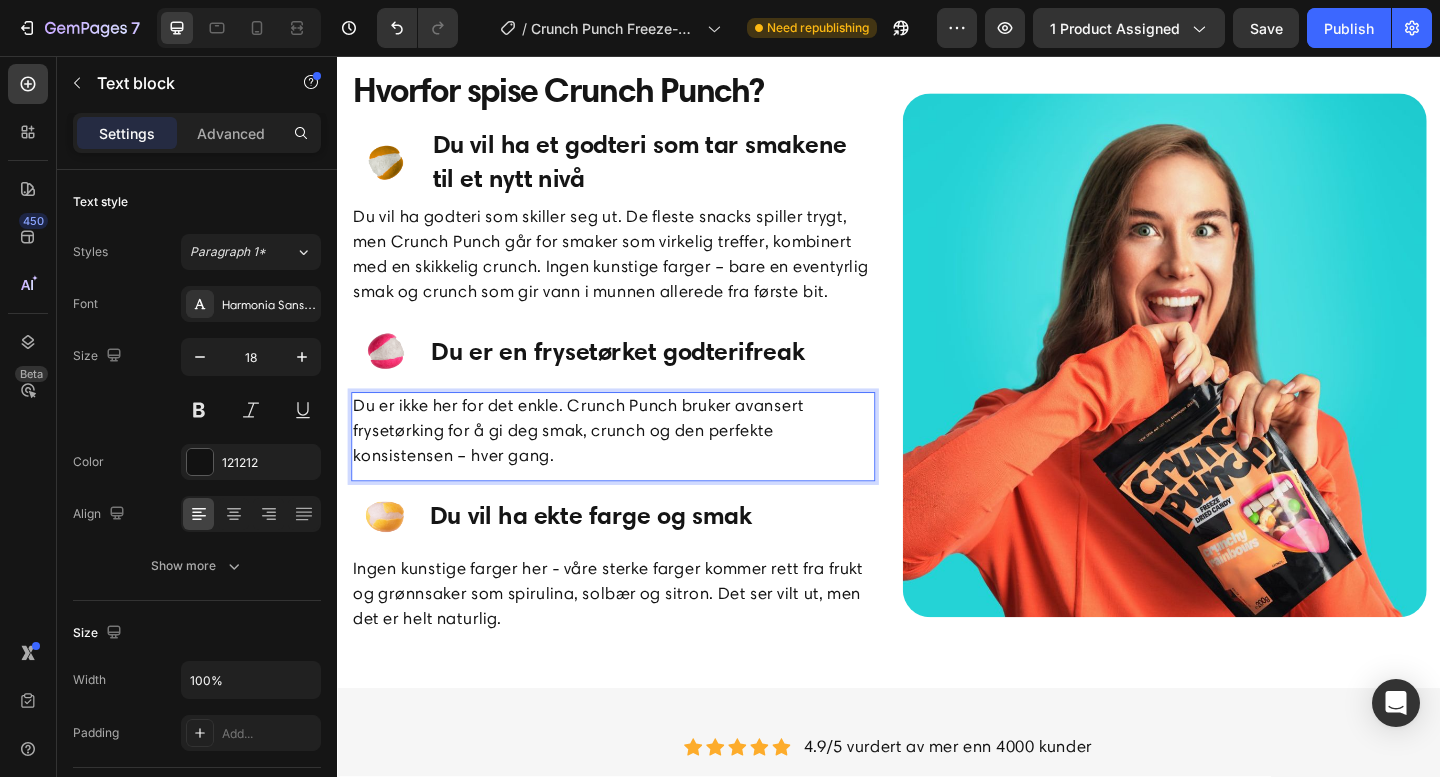 scroll, scrollTop: 2010, scrollLeft: 0, axis: vertical 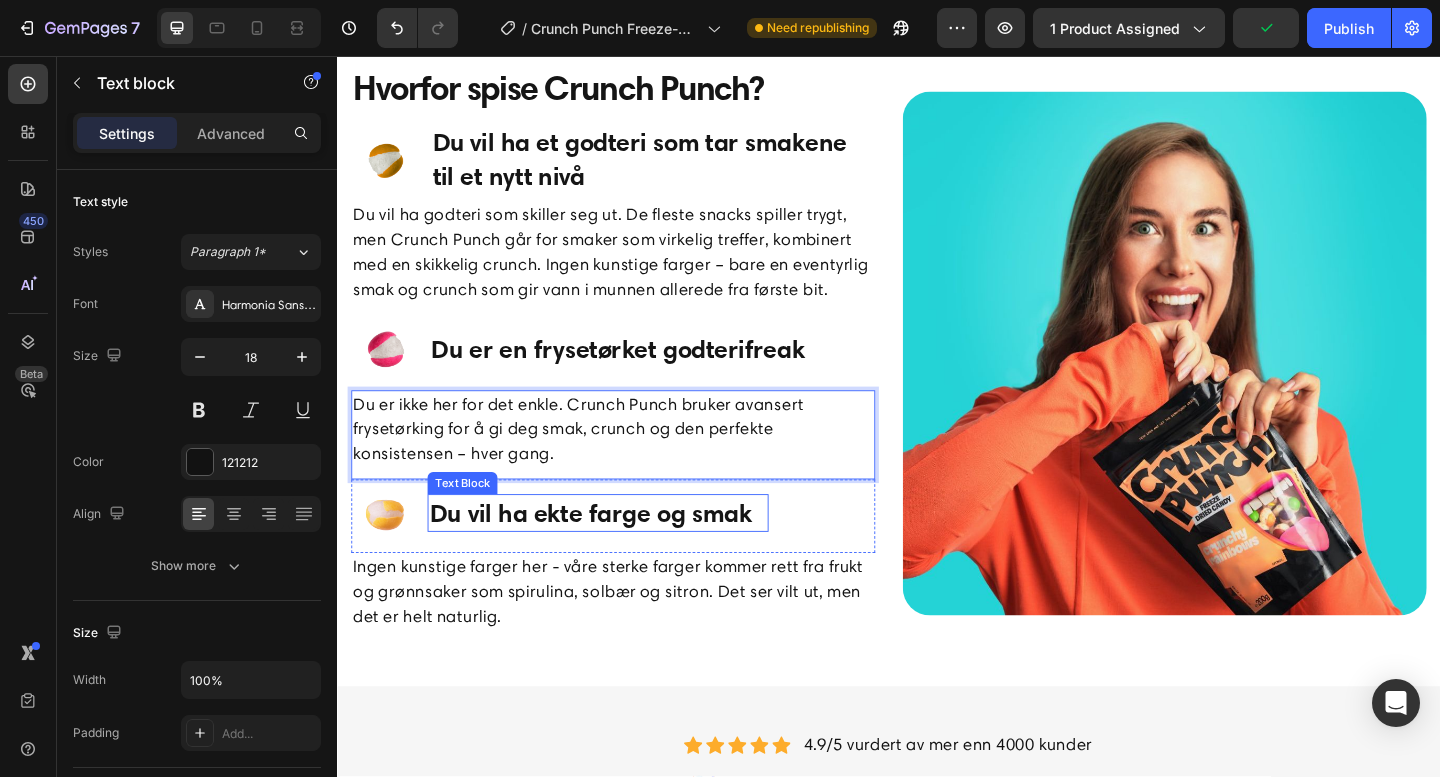click on "Du vil ha ekte farge og smak" at bounding box center (620, 553) 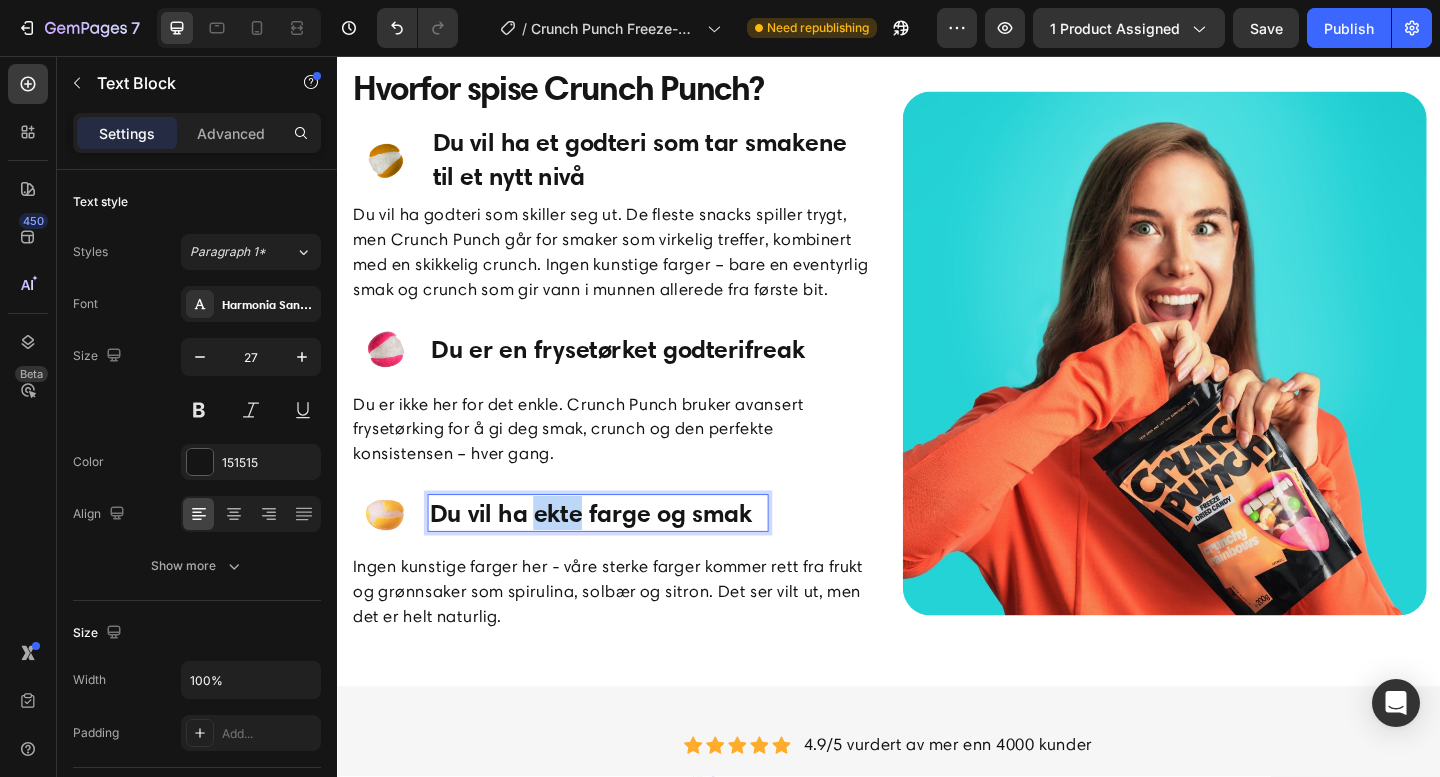 click on "Du vil ha ekte farge og smak" at bounding box center [620, 553] 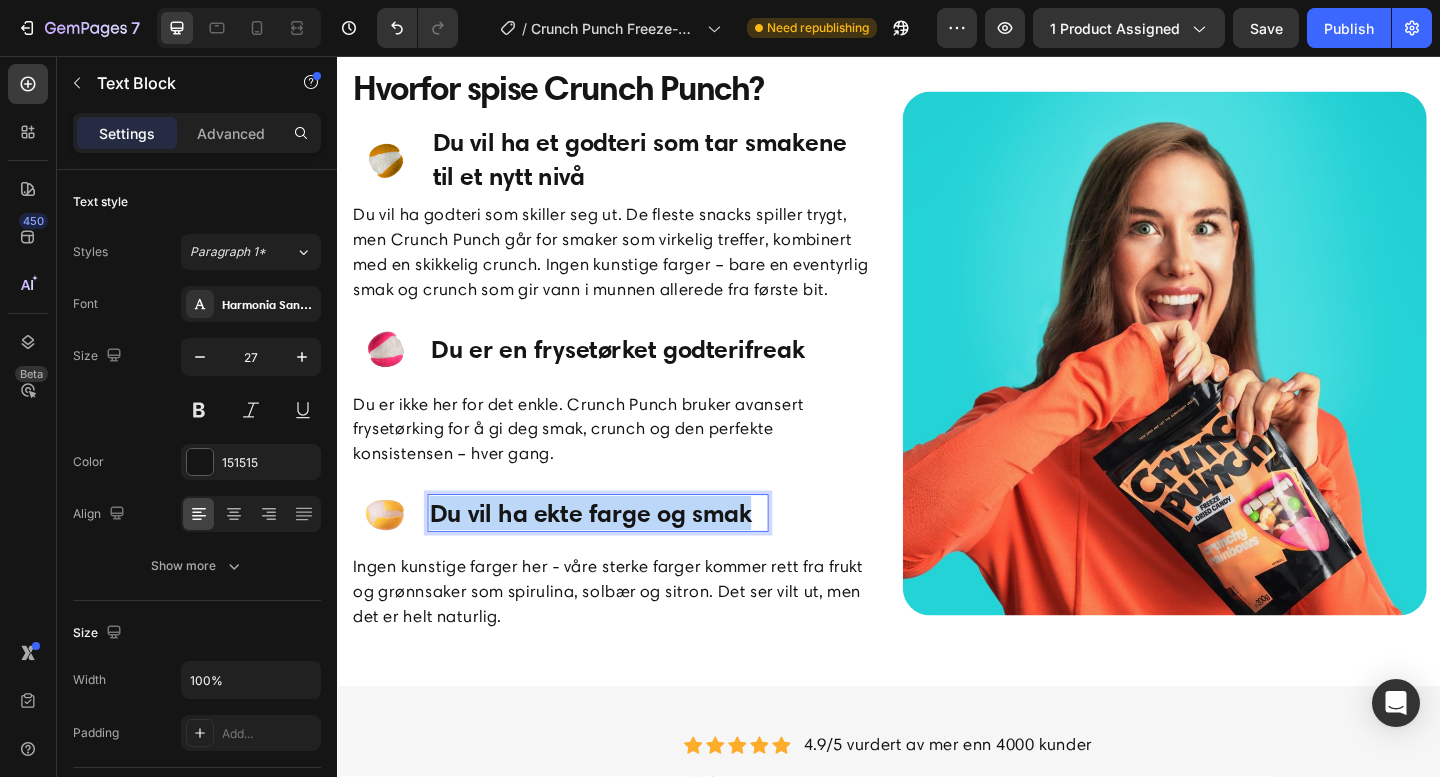 click on "Du vil ha ekte farge og smak" at bounding box center (620, 553) 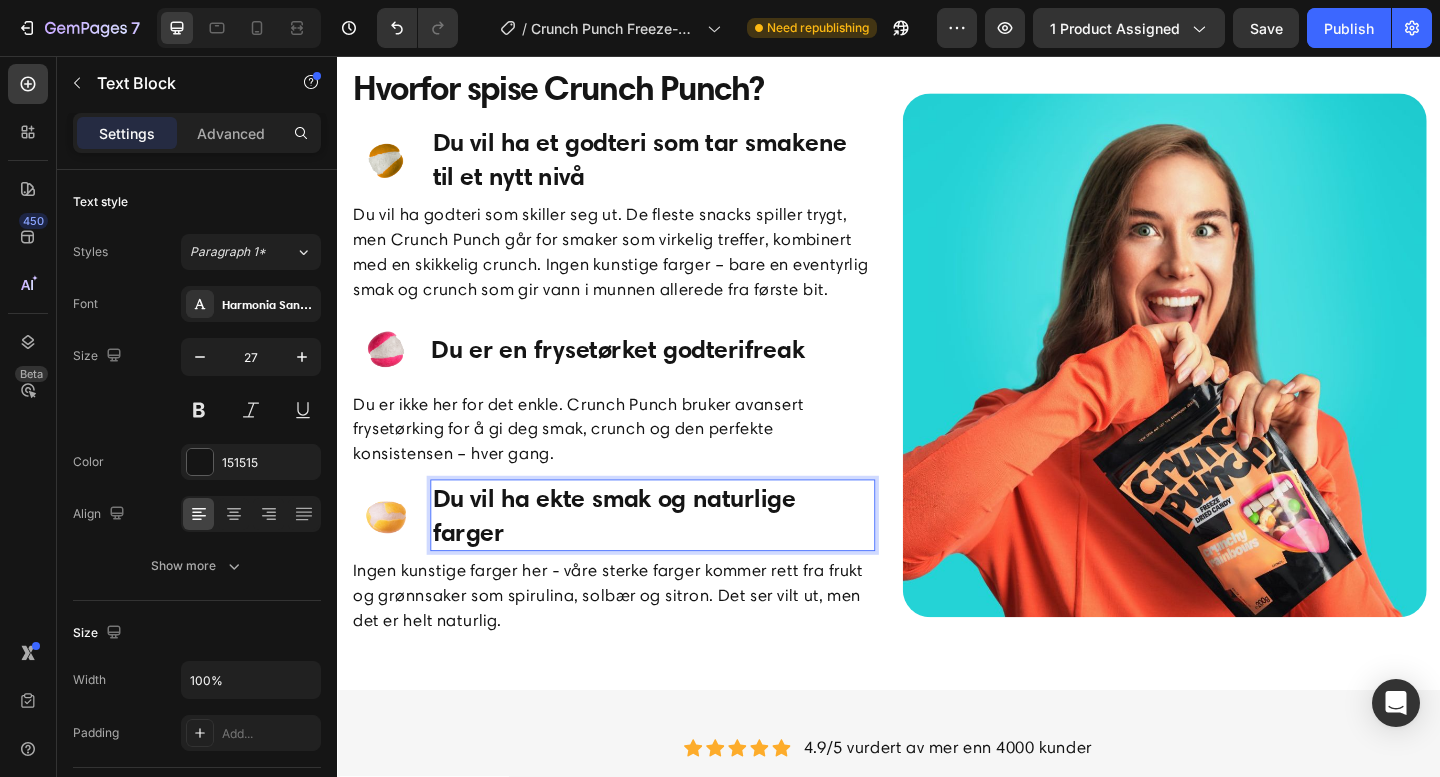 scroll, scrollTop: 1994, scrollLeft: 0, axis: vertical 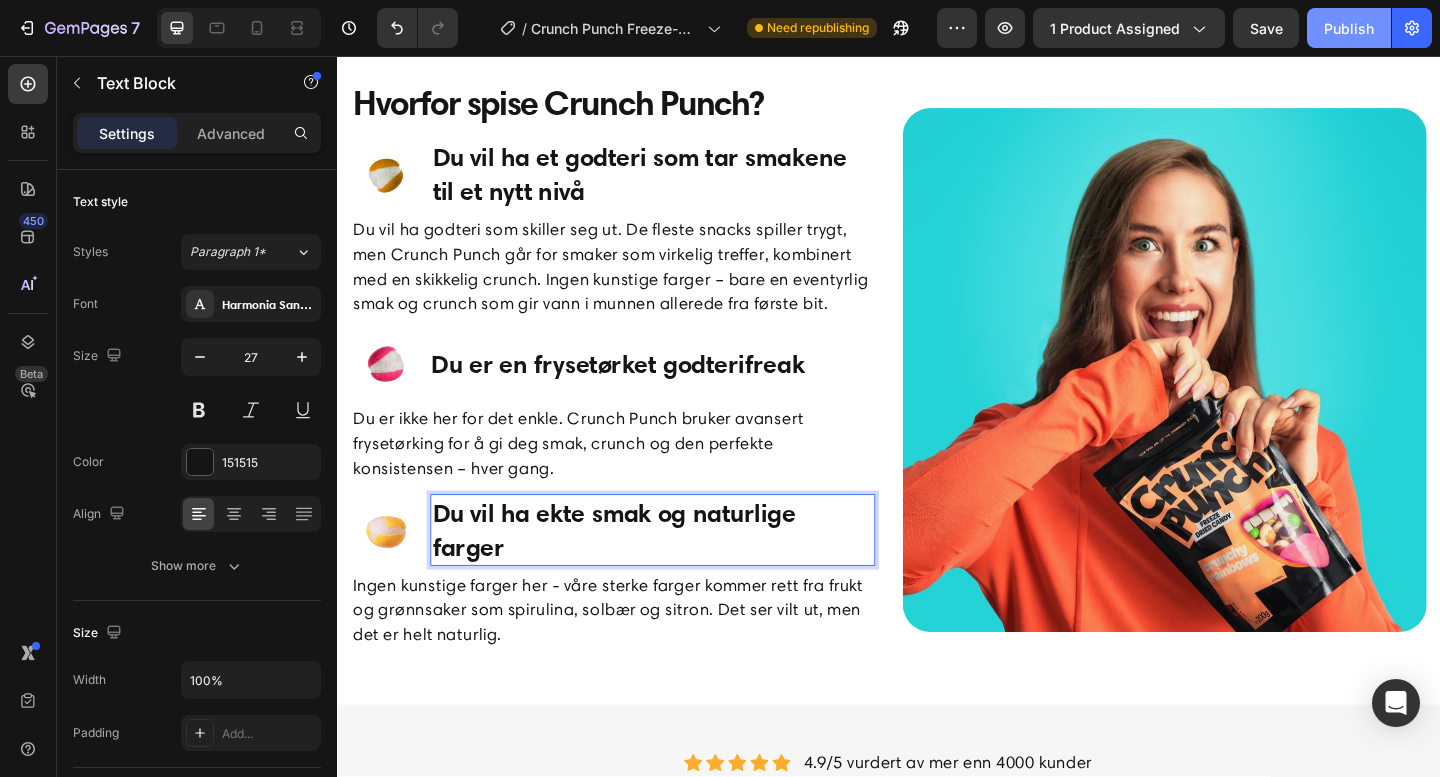 click on "Publish" at bounding box center [1349, 28] 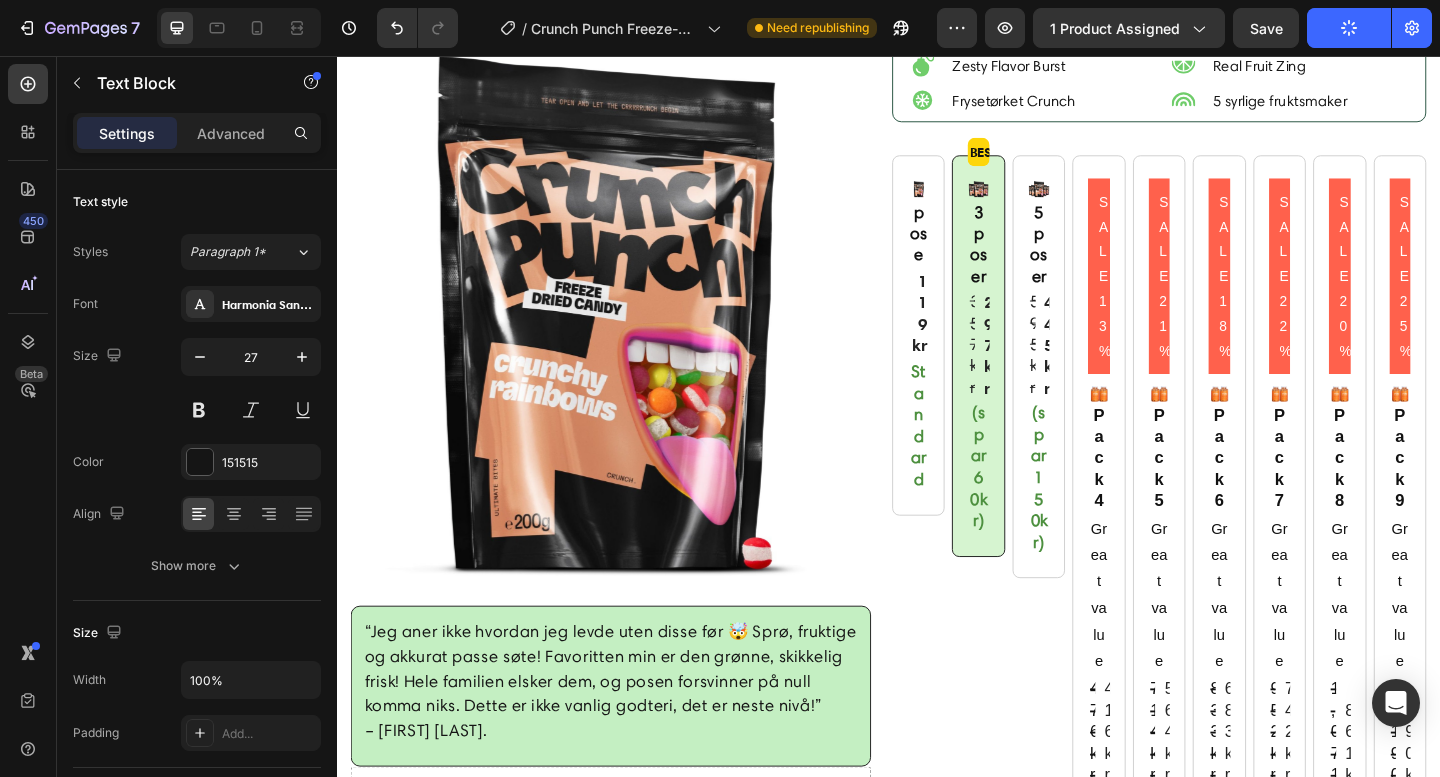 scroll, scrollTop: 0, scrollLeft: 0, axis: both 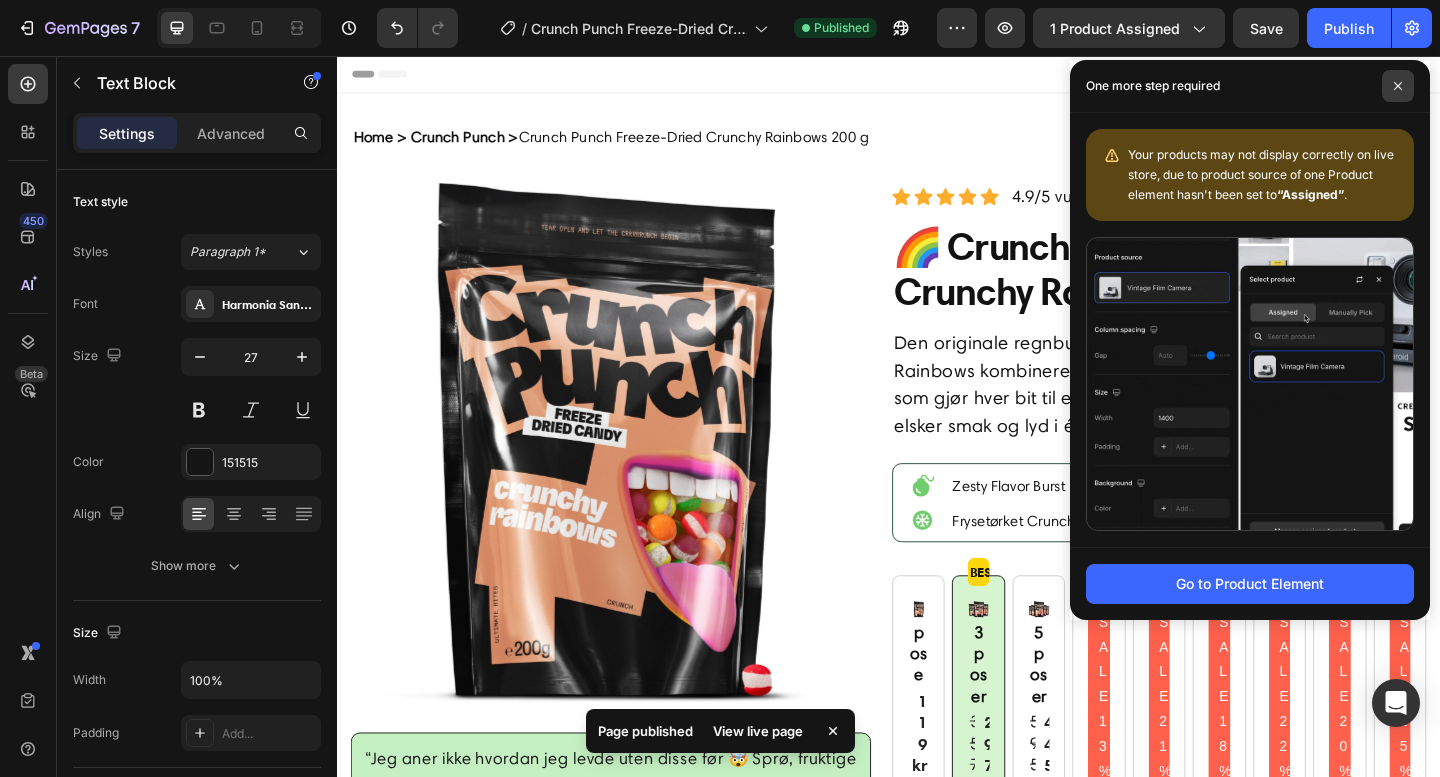 click 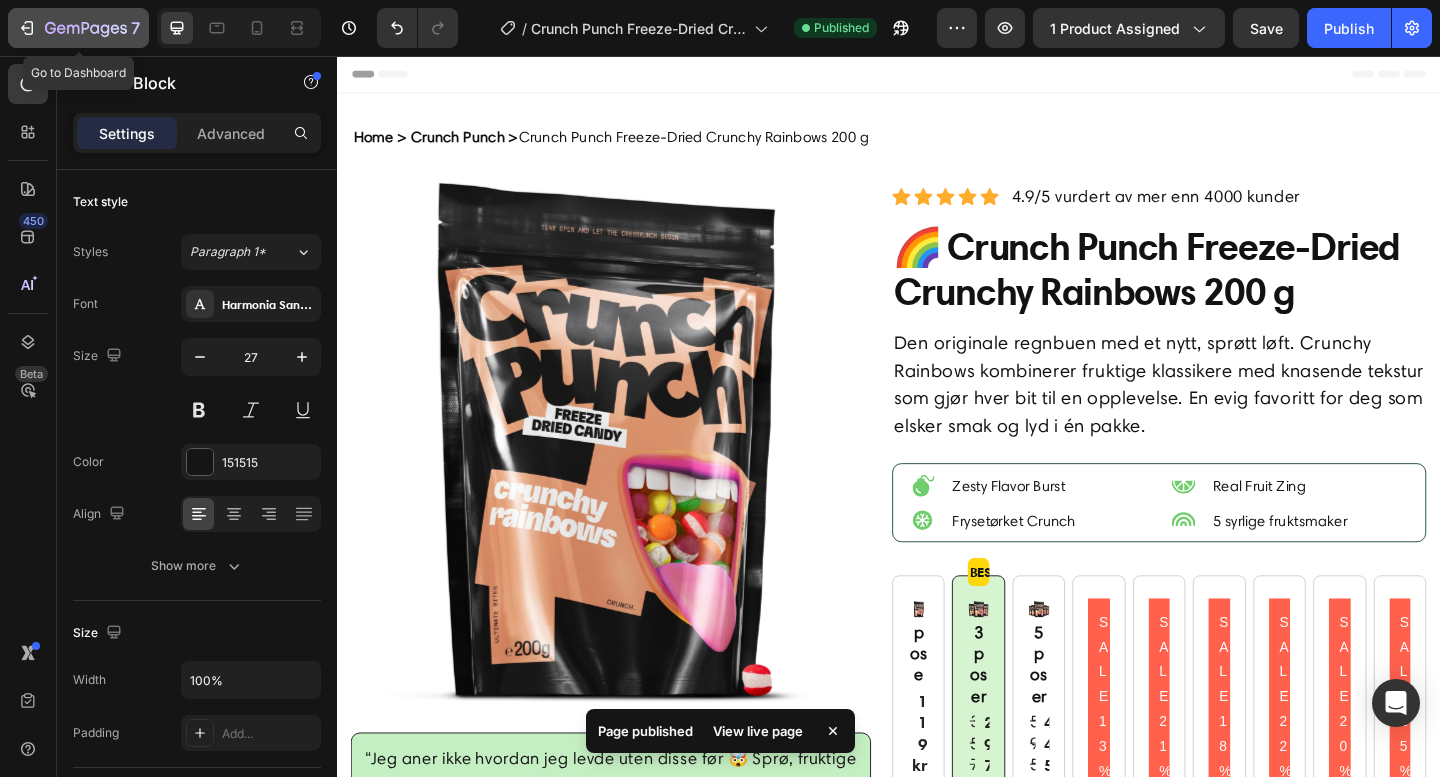 click 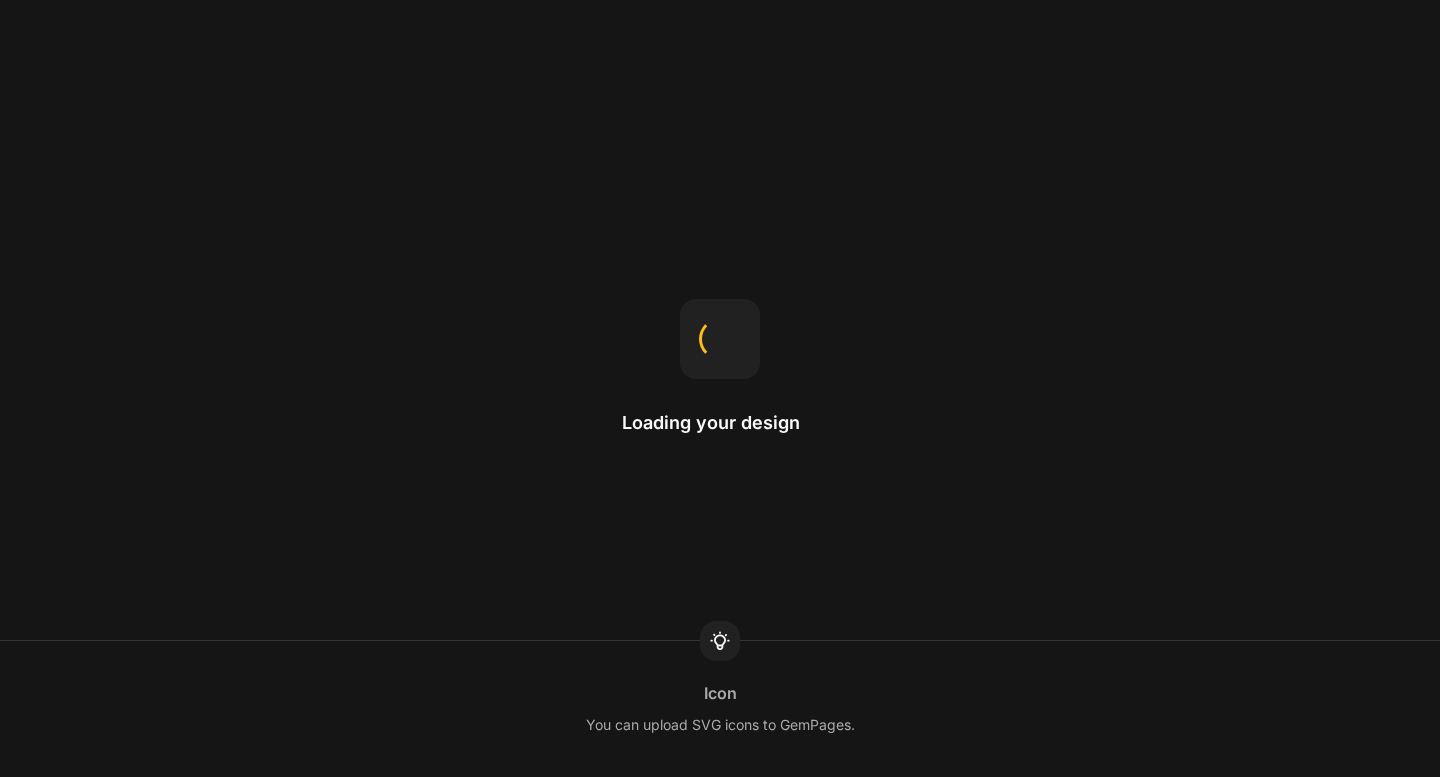 scroll, scrollTop: 0, scrollLeft: 0, axis: both 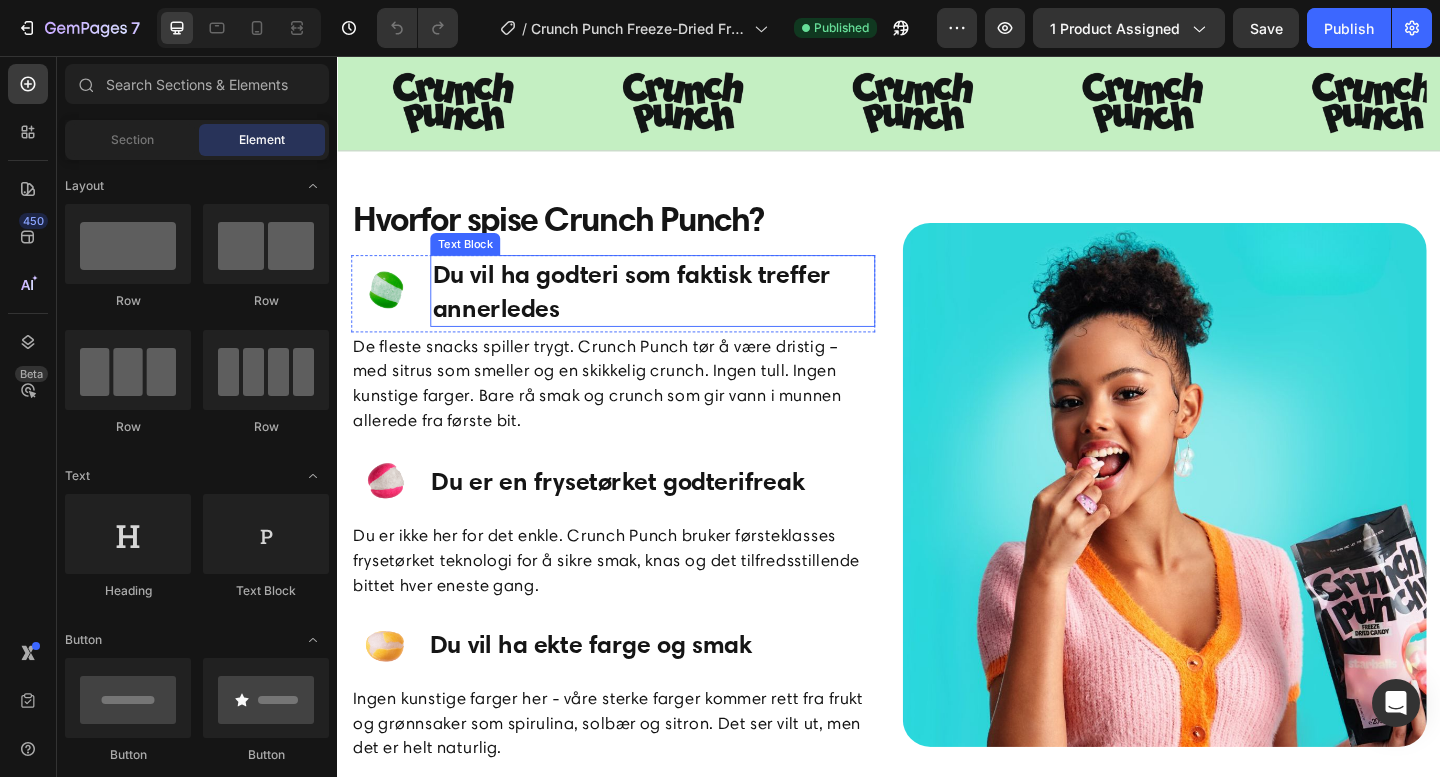 click on "Du vil ha godteri som faktisk treffer annerledes" at bounding box center [680, 312] 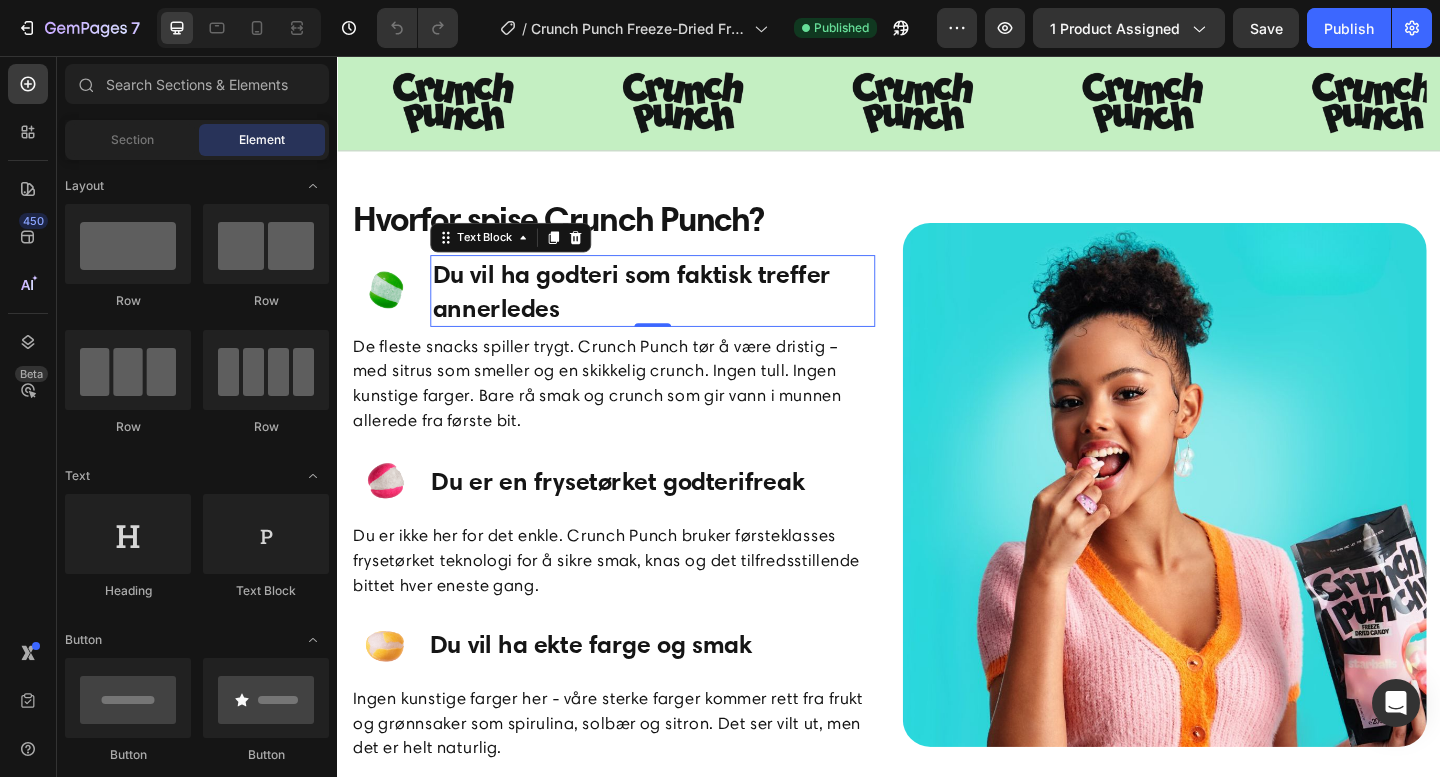 click on "Du vil ha godteri som faktisk treffer annerledes" at bounding box center (680, 312) 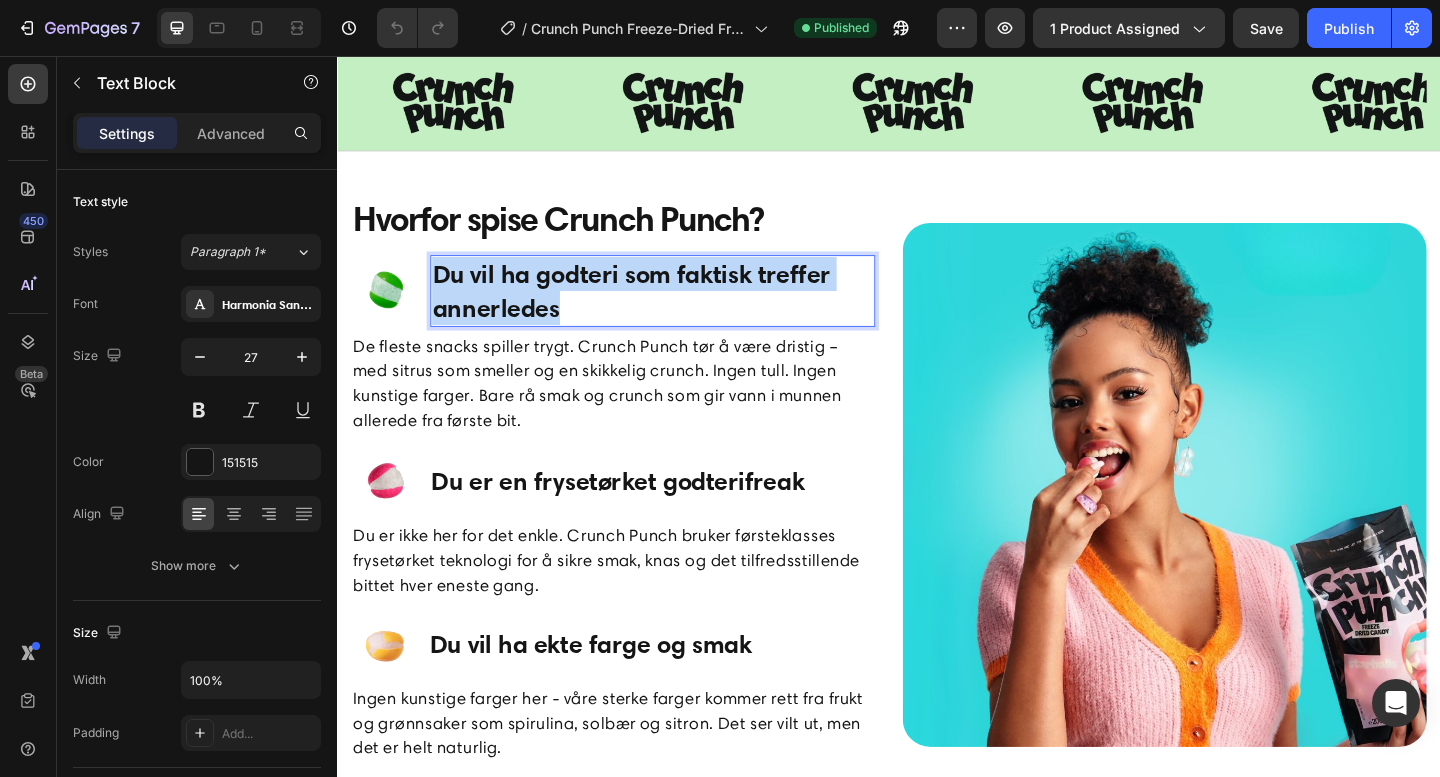click on "Du vil ha godteri som faktisk treffer annerledes" at bounding box center (680, 312) 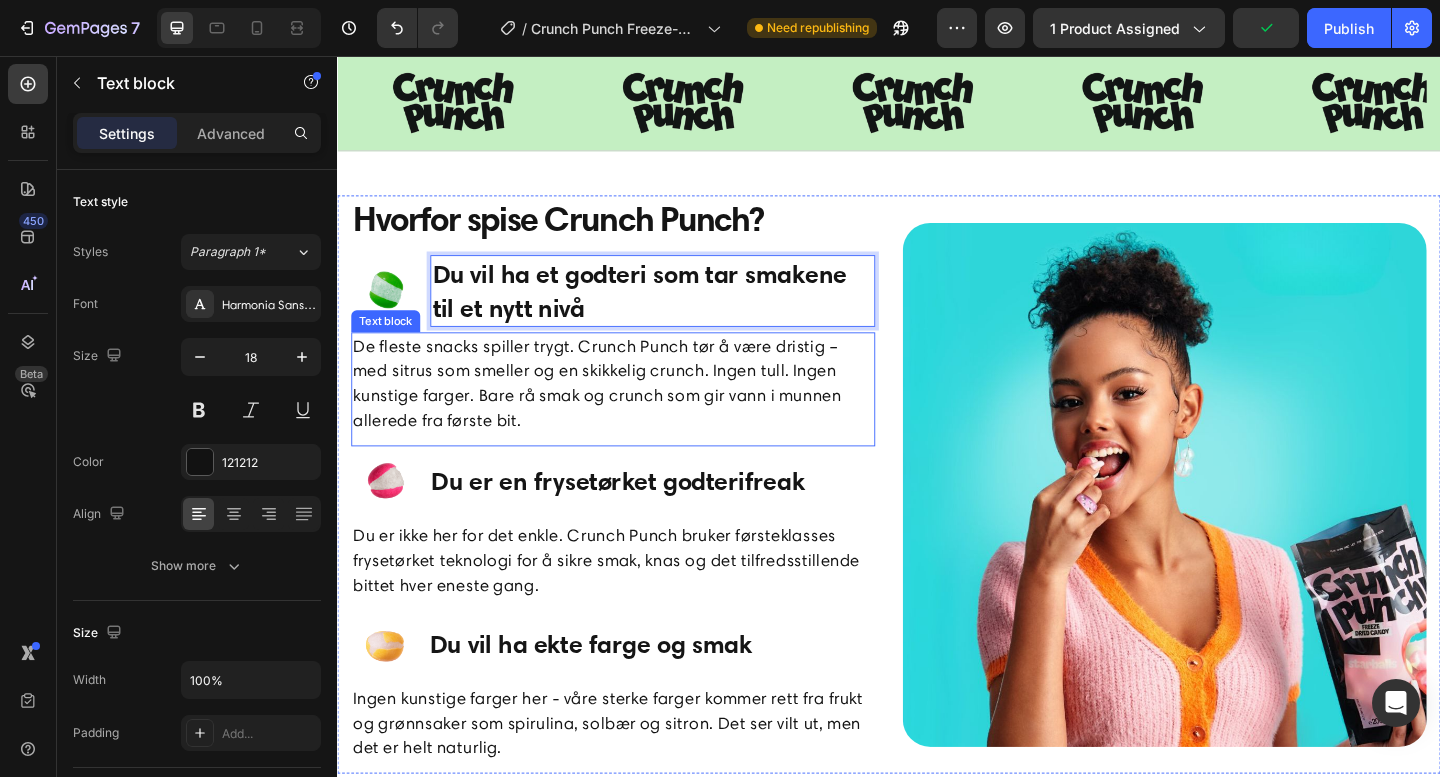click on "De fleste snacks spiller trygt. Crunch Punch tør å være dristig – med sitrus som smeller og en skikkelig crunch. Ingen tull. Ingen kunstige farger. Bare rå smak og crunch som gir vann i munnen allerede fra første bit." at bounding box center (637, 413) 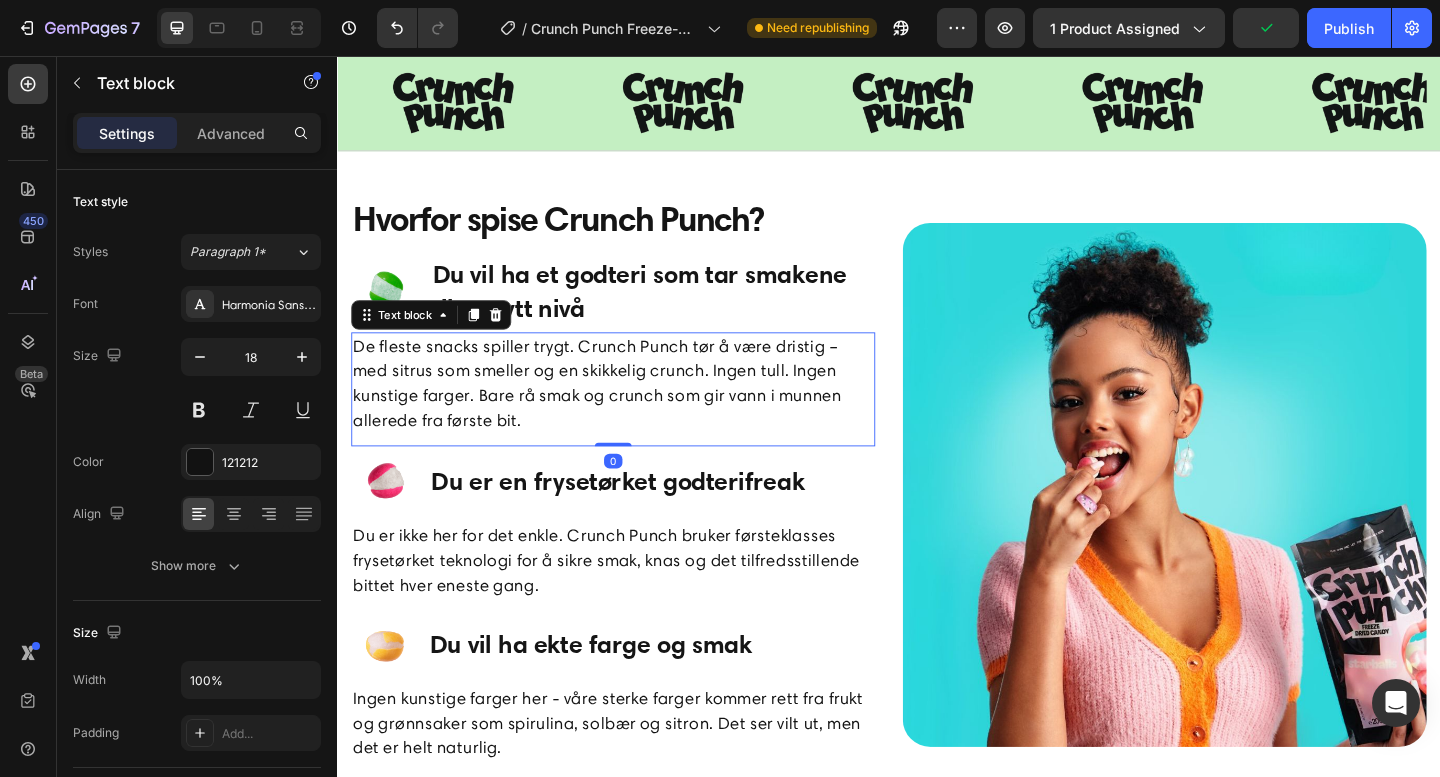 click on "De fleste snacks spiller trygt. Crunch Punch tør å være dristig – med sitrus som smeller og en skikkelig crunch. Ingen tull. Ingen kunstige farger. Bare rå smak og crunch som gir vann i munnen allerede fra første bit." at bounding box center (637, 413) 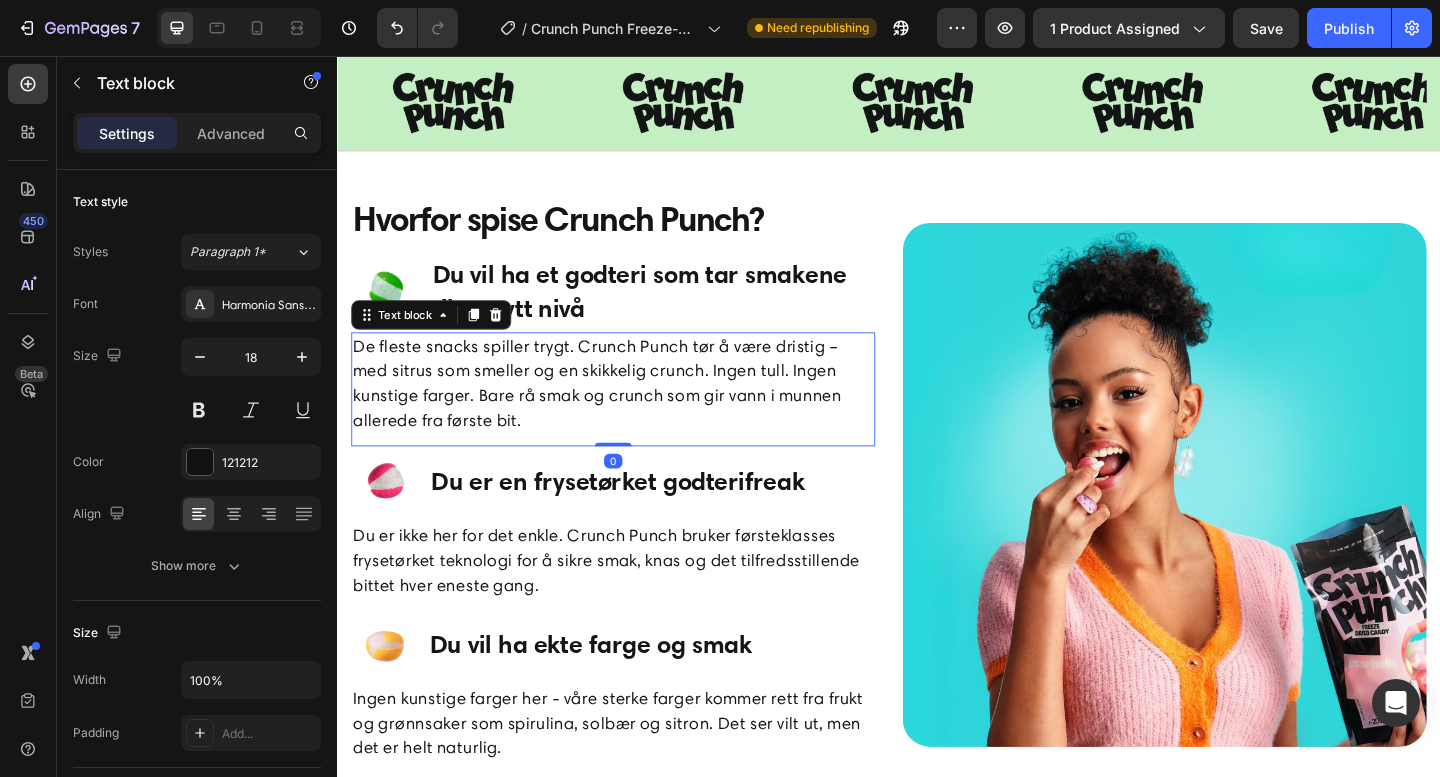click on "De fleste snacks spiller trygt. Crunch Punch tør å være dristig – med sitrus som smeller og en skikkelig crunch. Ingen tull. Ingen kunstige farger. Bare rå smak og crunch som gir vann i munnen allerede fra første bit." at bounding box center (637, 413) 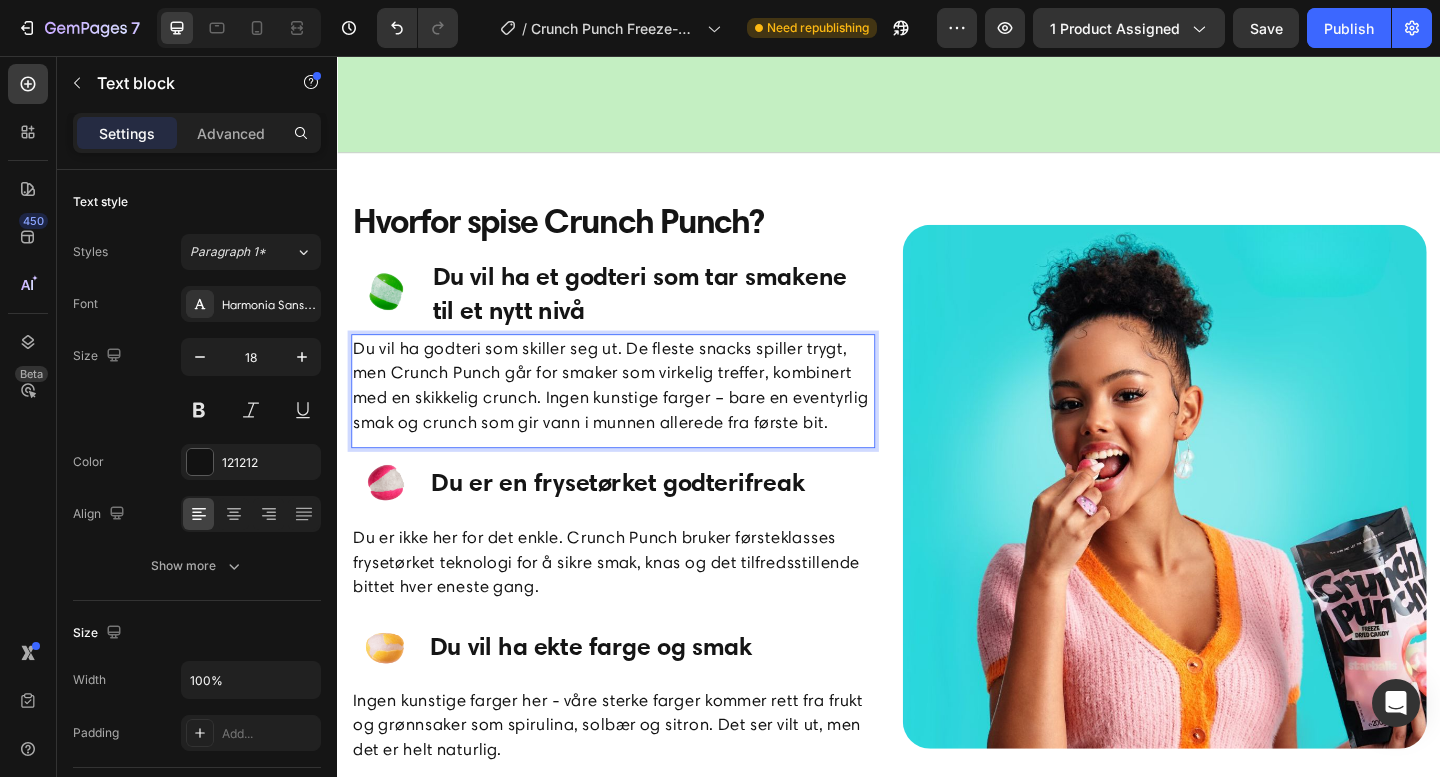 scroll, scrollTop: 2017, scrollLeft: 0, axis: vertical 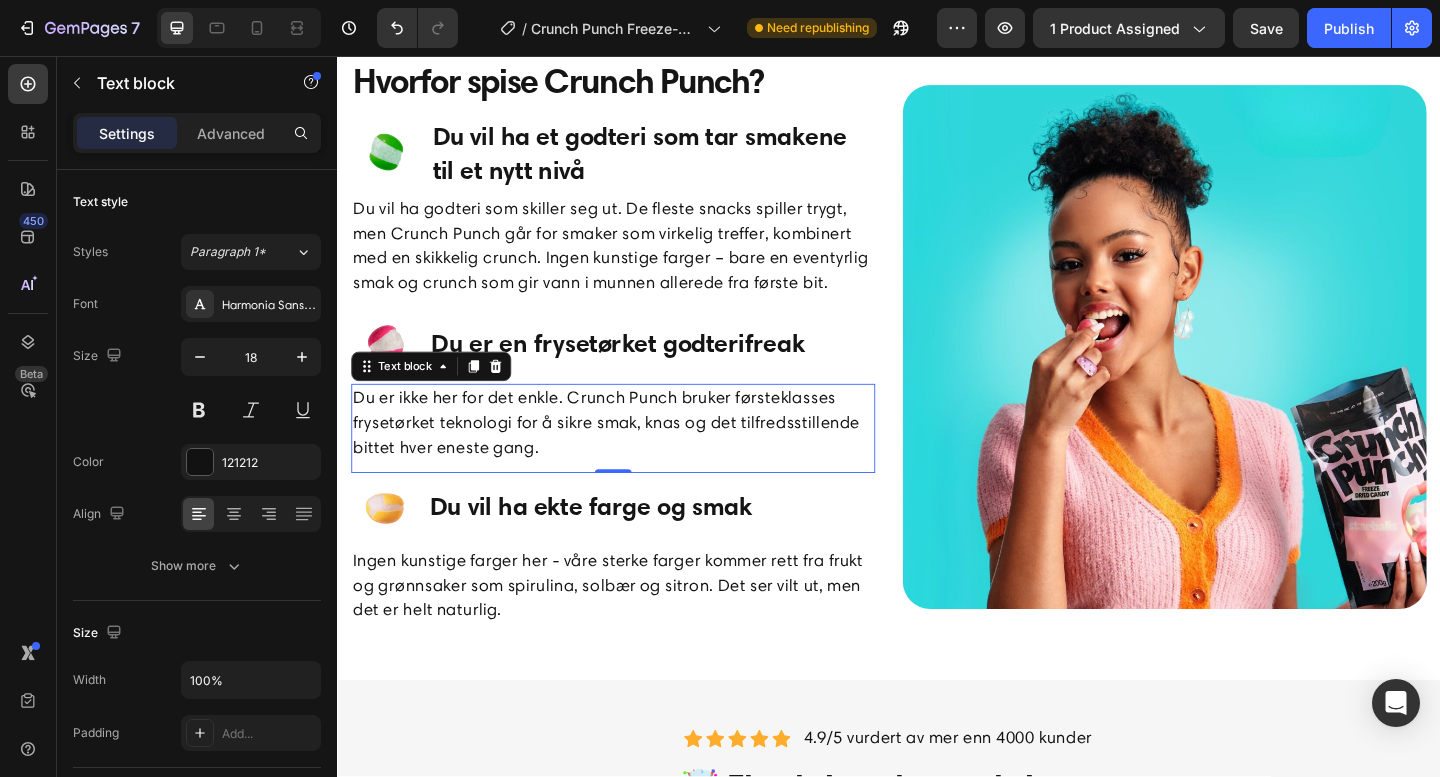 click on "Du er ikke her for det enkle. Crunch Punch bruker førsteklasses frysetørket teknologi for å sikre smak, knas og det tilfredsstillende bittet hver eneste gang." at bounding box center [637, 455] 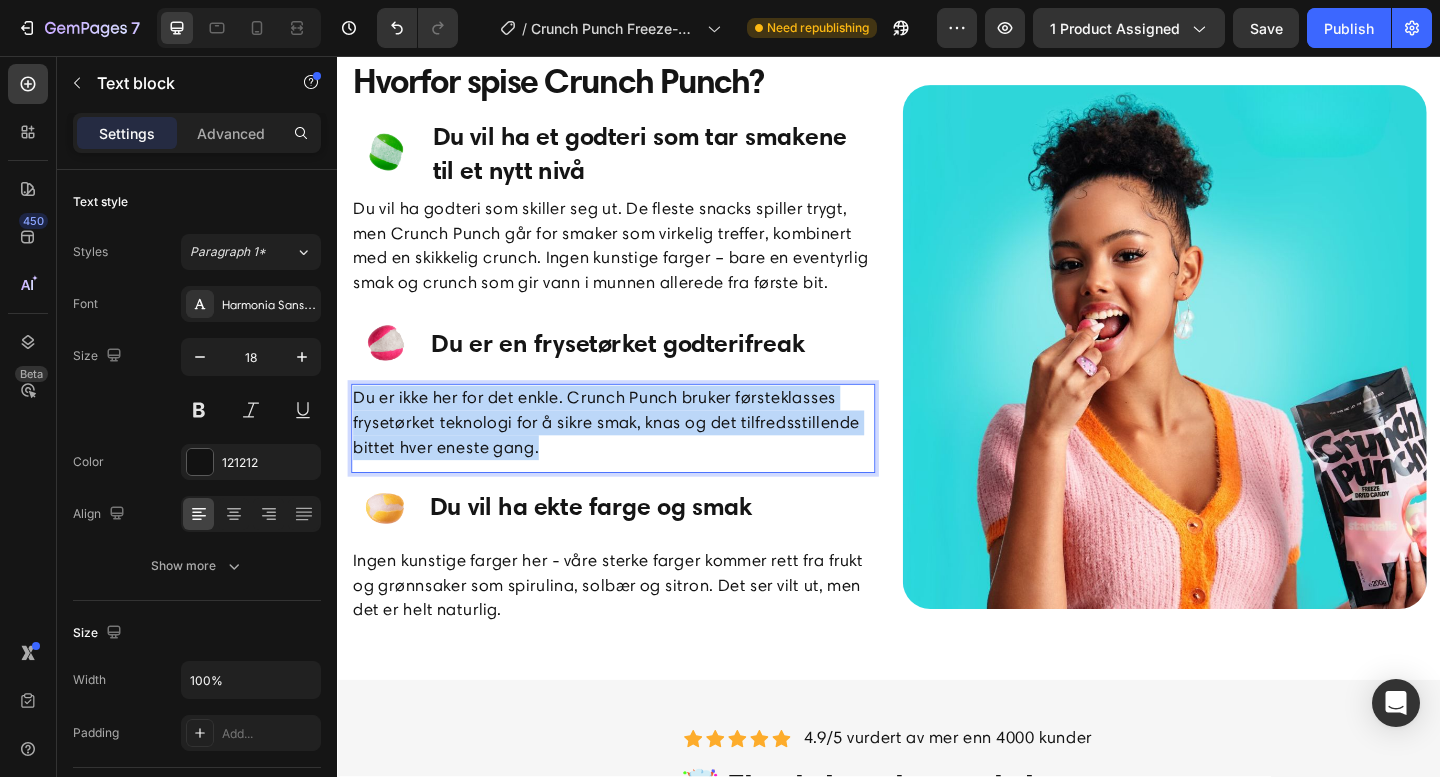 click on "Du er ikke her for det enkle. Crunch Punch bruker førsteklasses frysetørket teknologi for å sikre smak, knas og det tilfredsstillende bittet hver eneste gang." at bounding box center (637, 455) 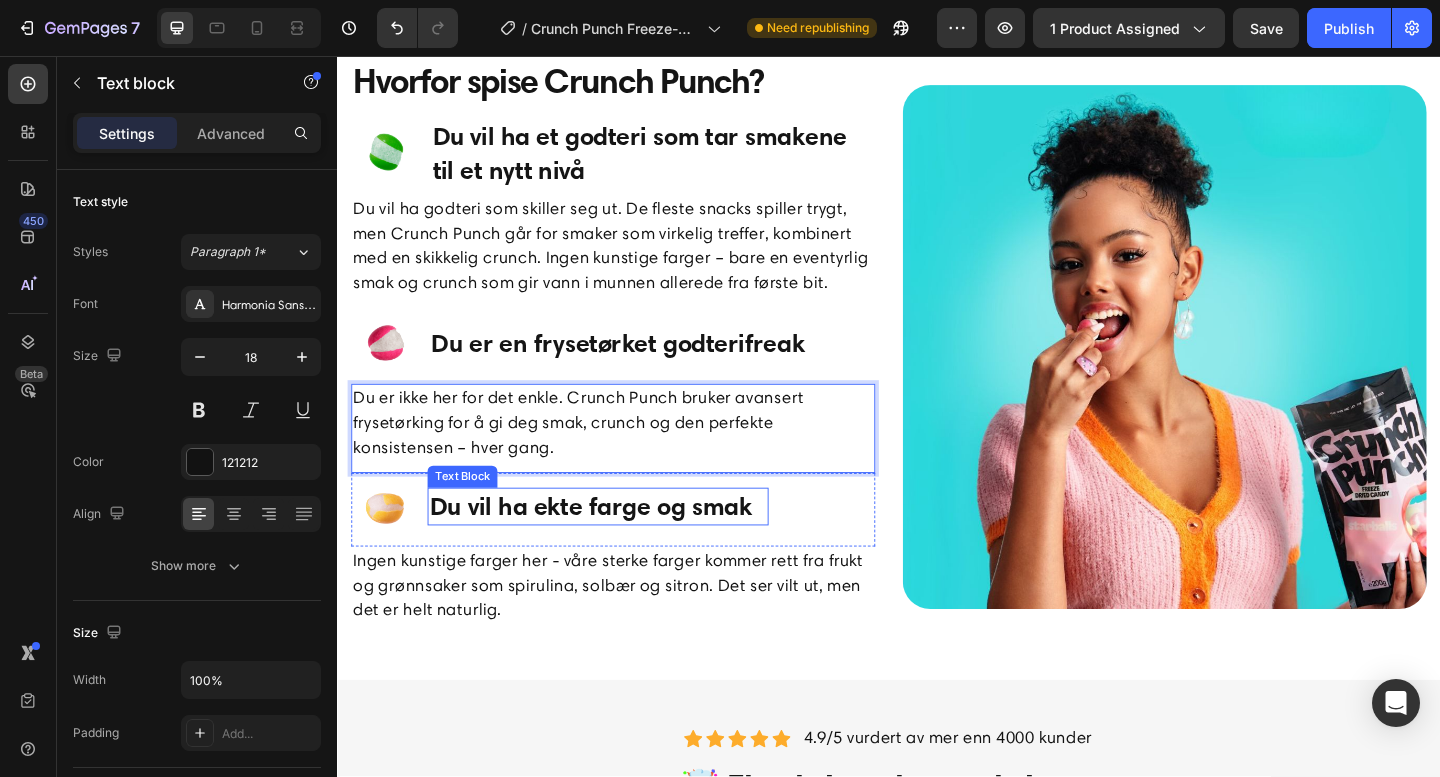click on "Du vil ha ekte farge og smak" at bounding box center (620, 546) 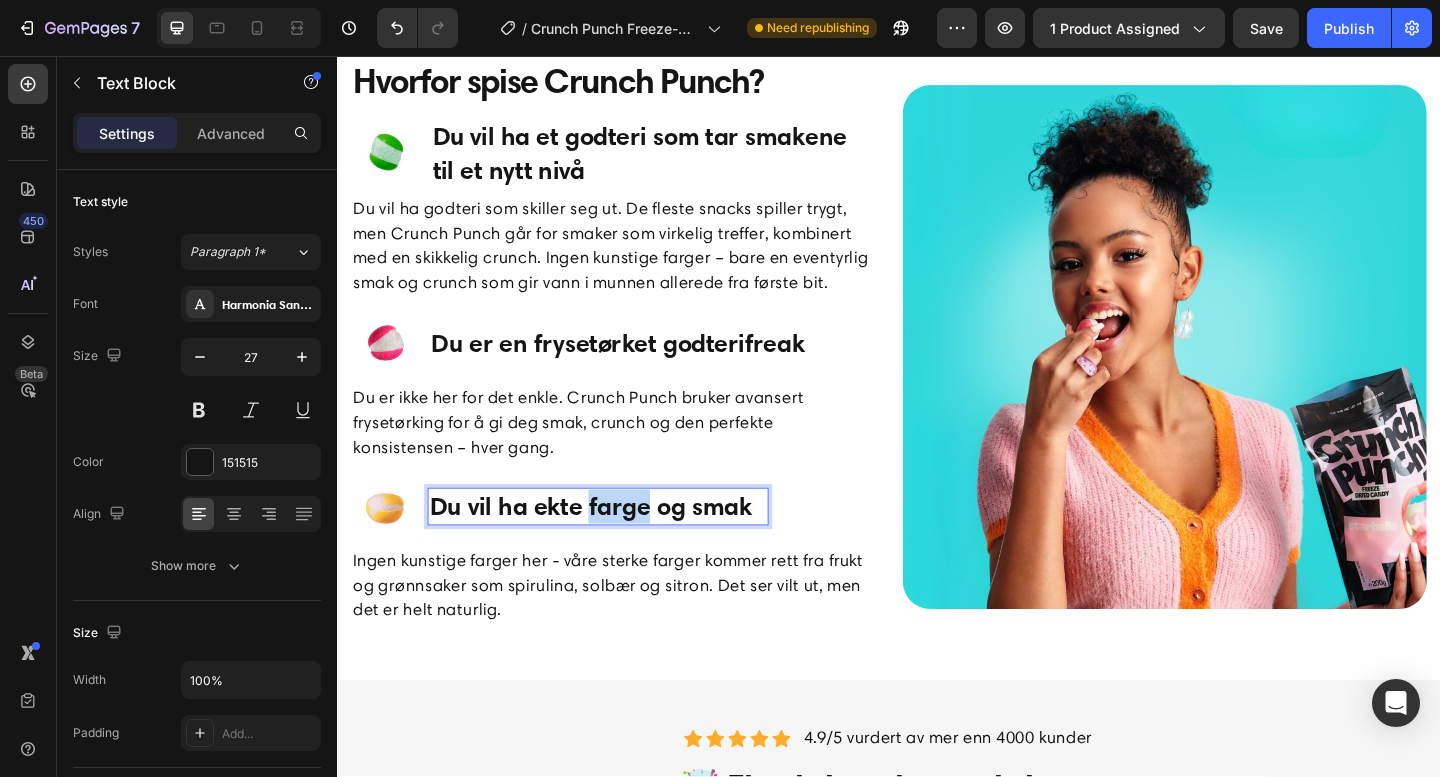 click on "Du vil ha ekte farge og smak" at bounding box center (620, 546) 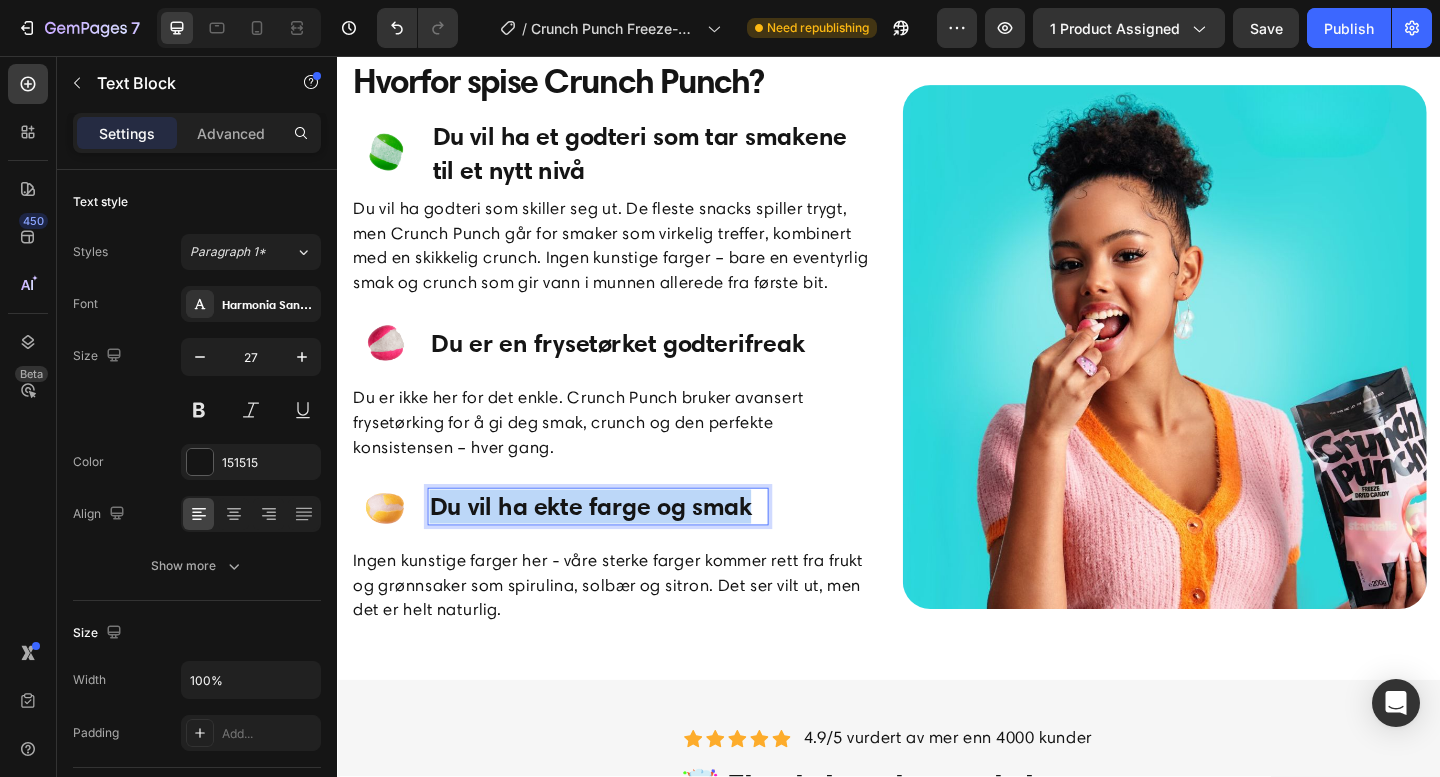 click on "Du vil ha ekte farge og smak" at bounding box center (620, 546) 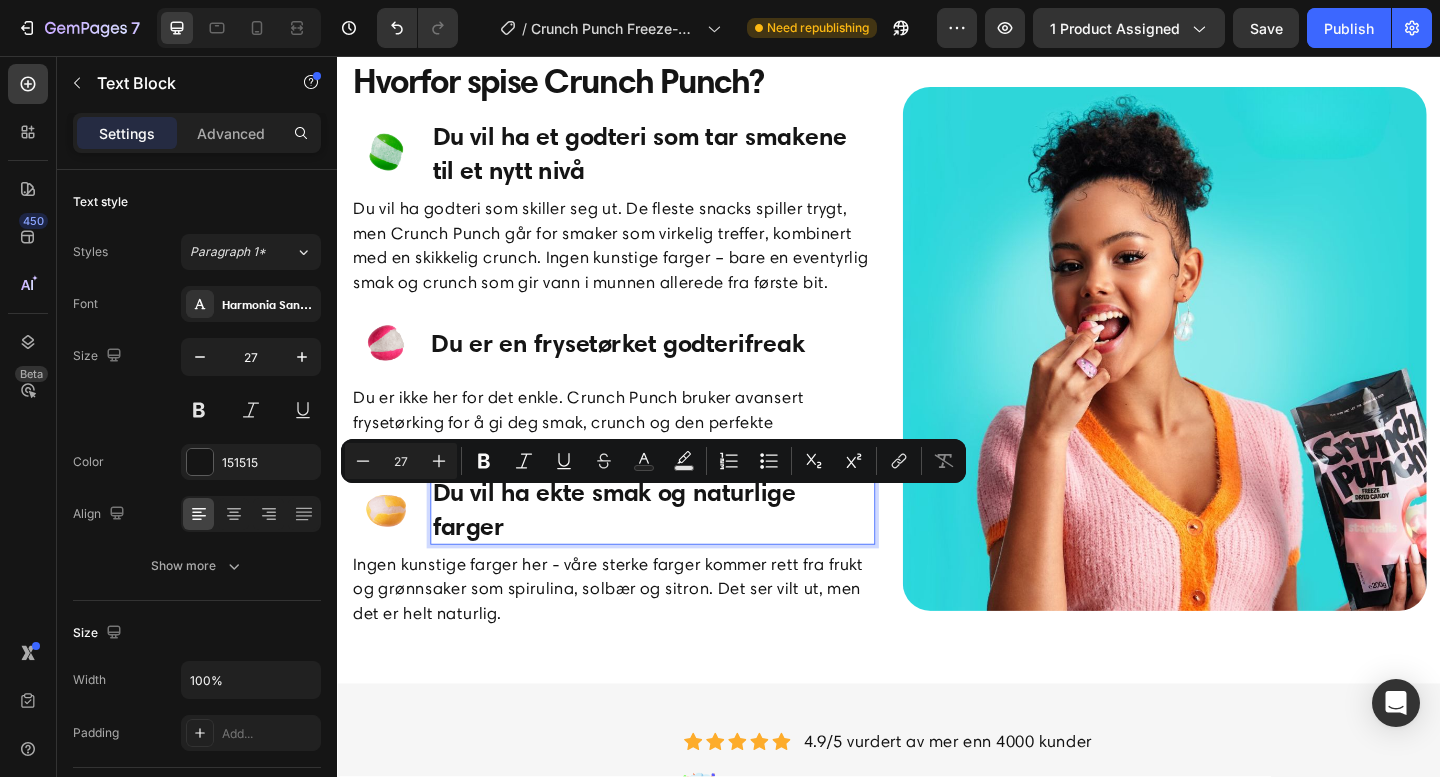 scroll, scrollTop: 2001, scrollLeft: 0, axis: vertical 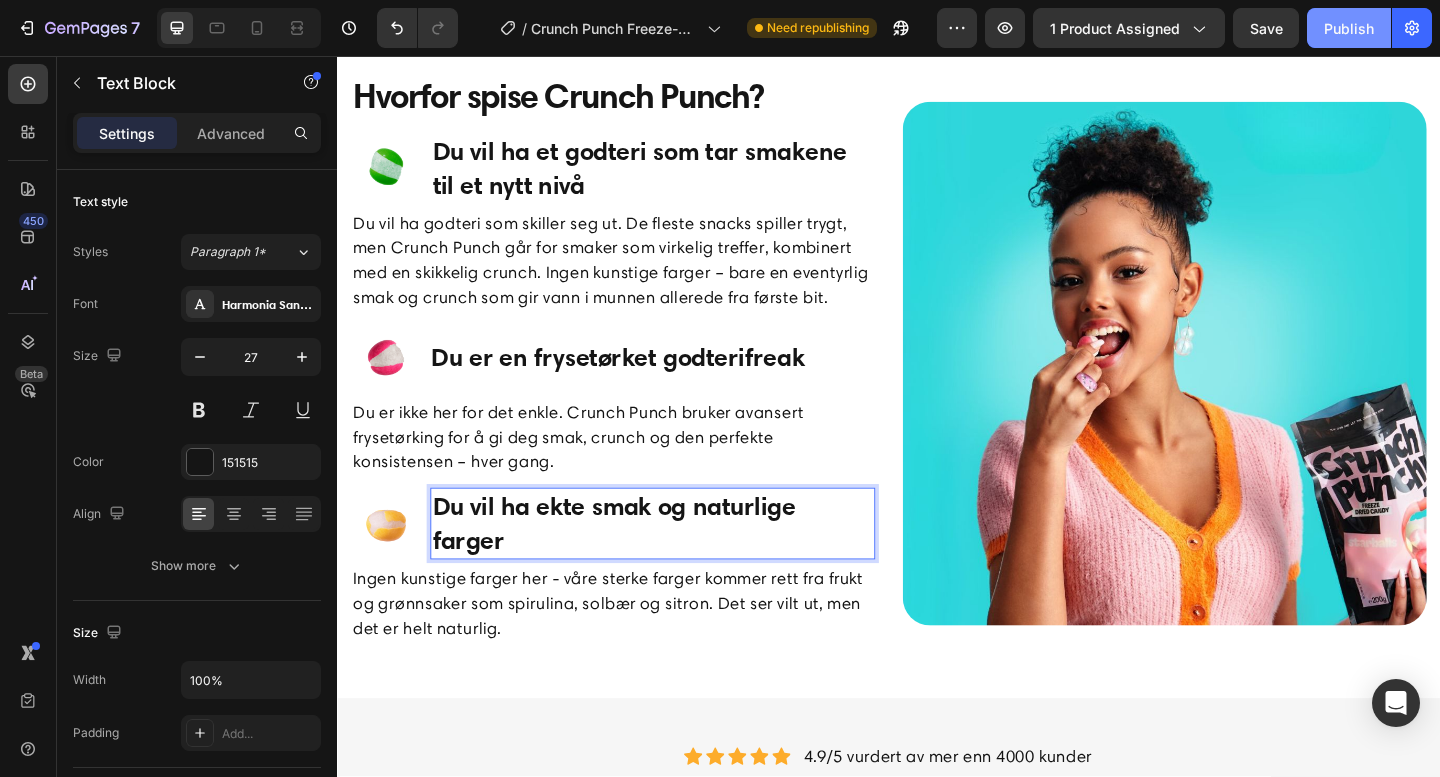 click on "Publish" at bounding box center (1349, 28) 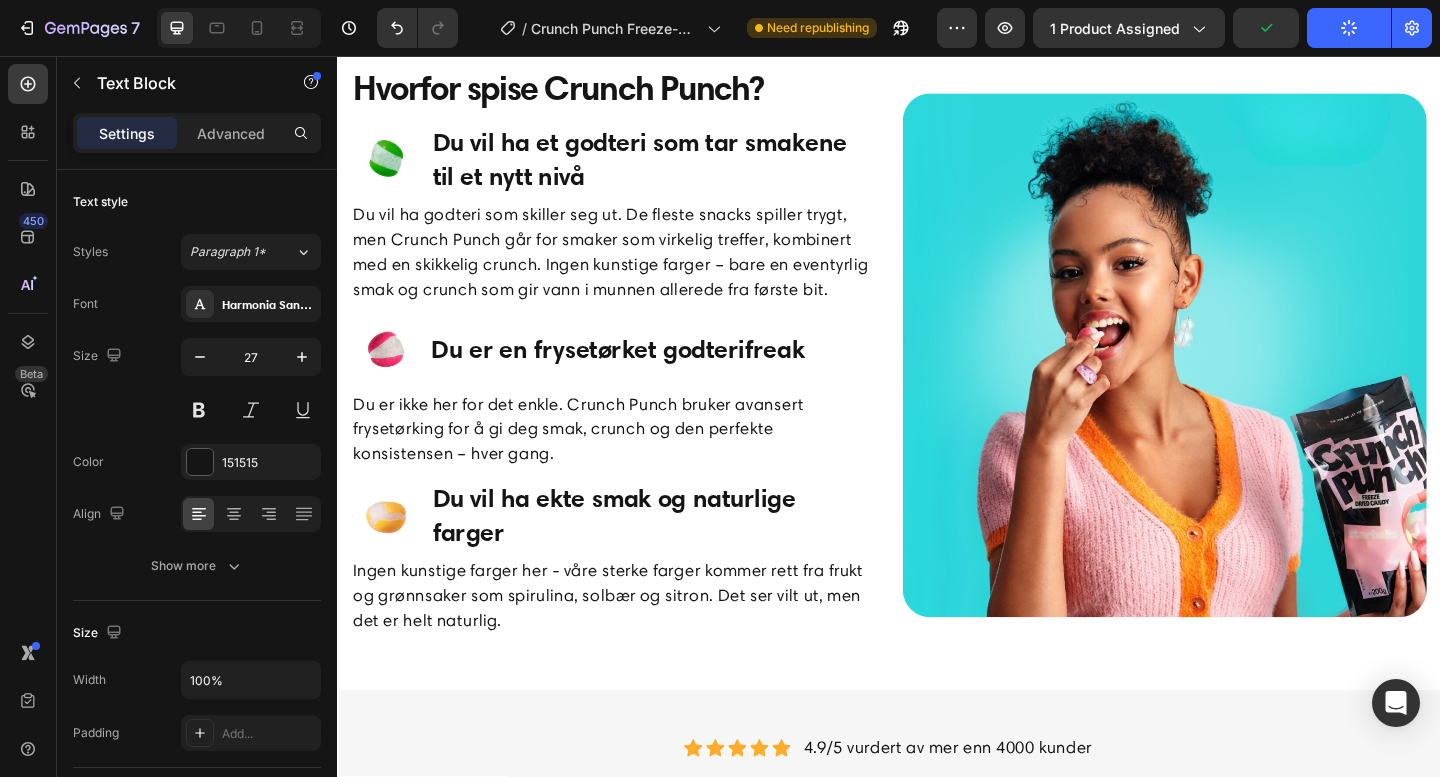 scroll, scrollTop: 2009, scrollLeft: 0, axis: vertical 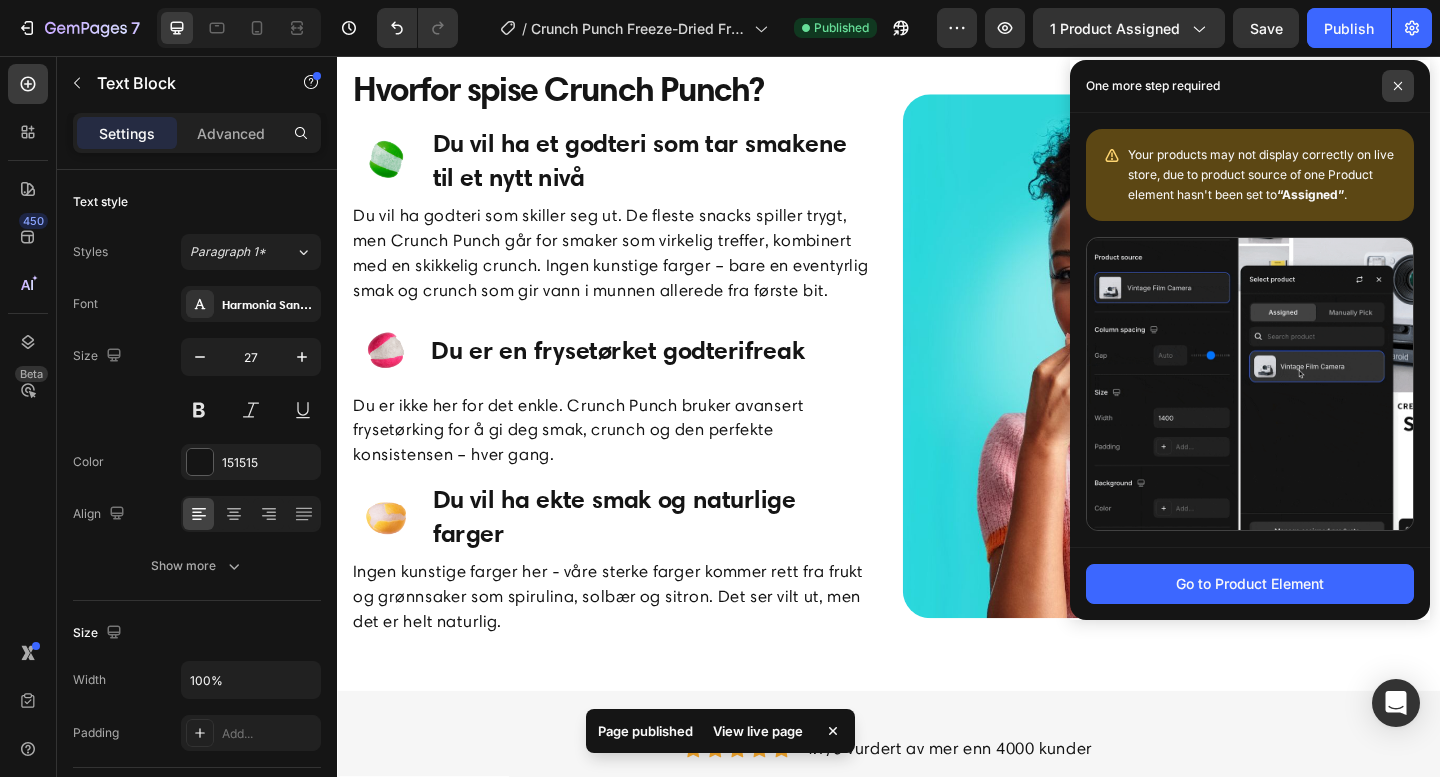 click 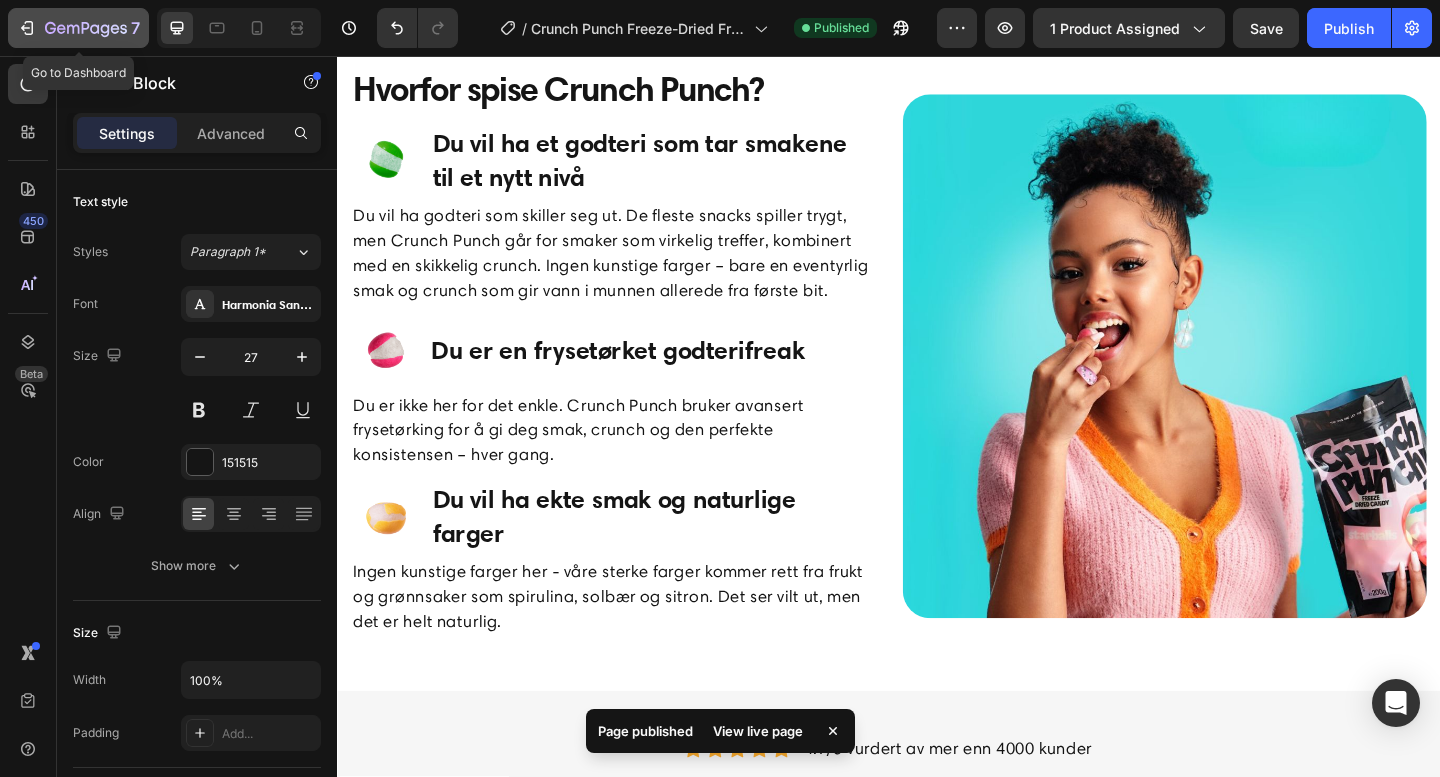 click 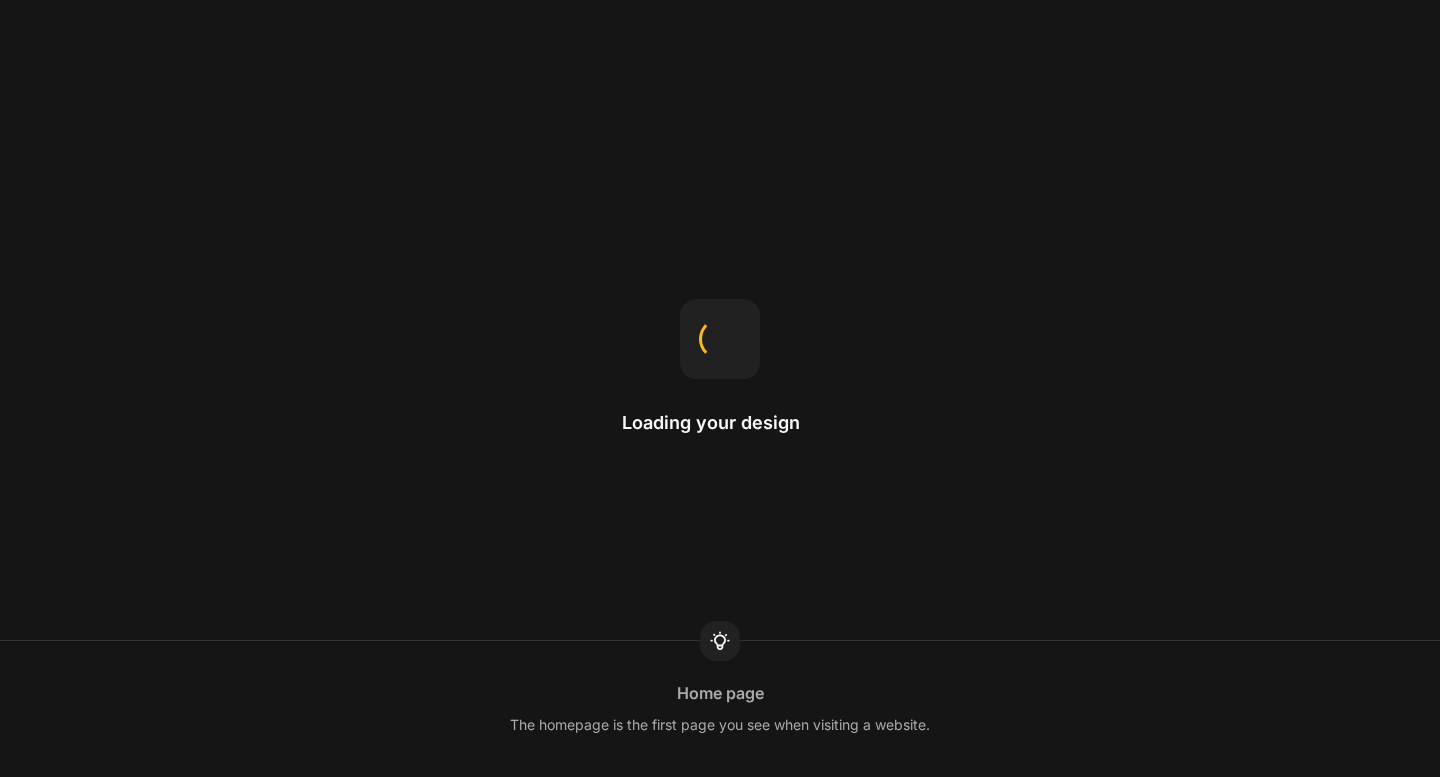 scroll, scrollTop: 0, scrollLeft: 0, axis: both 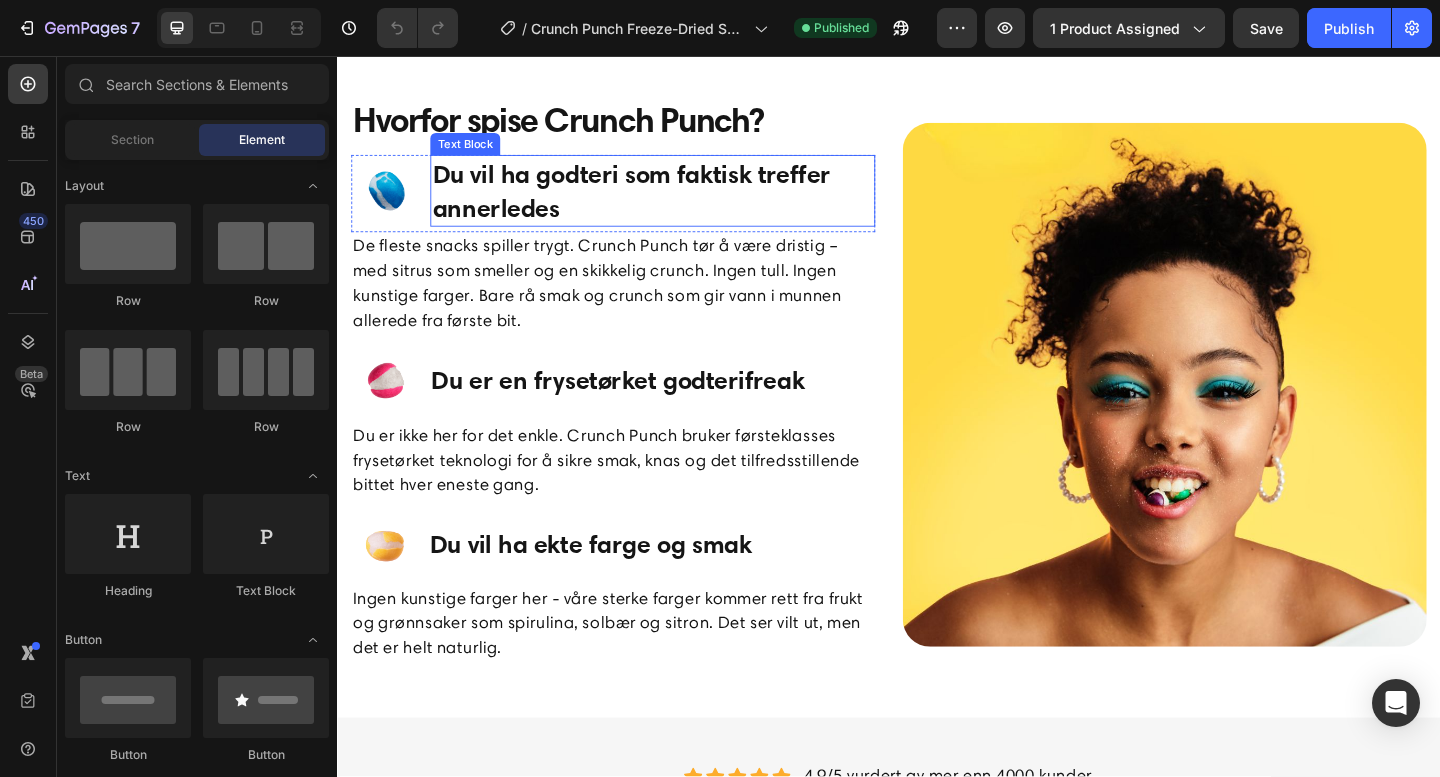 click on "Du vil ha godteri som faktisk treffer annerledes" at bounding box center [680, 203] 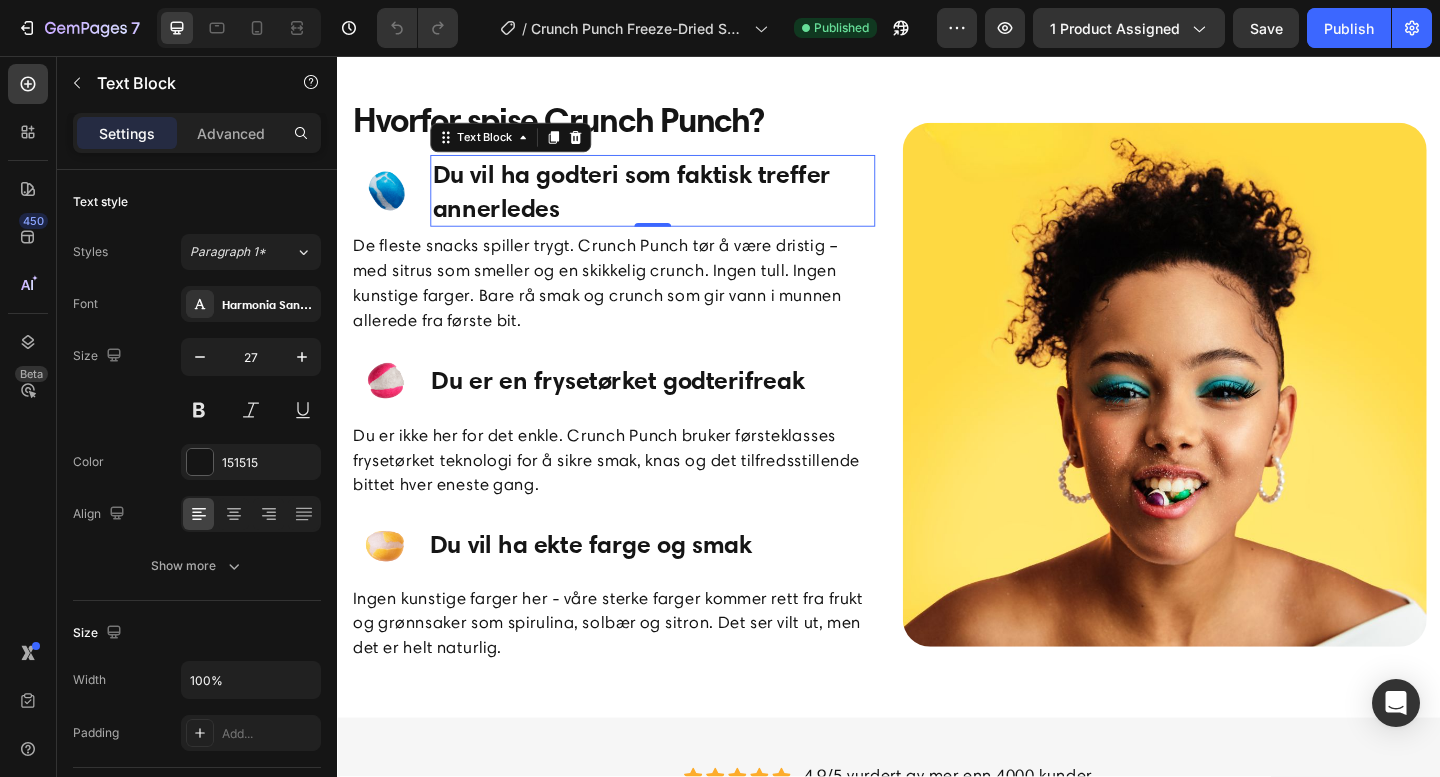 click on "Du vil ha godteri som faktisk treffer annerledes" at bounding box center (680, 203) 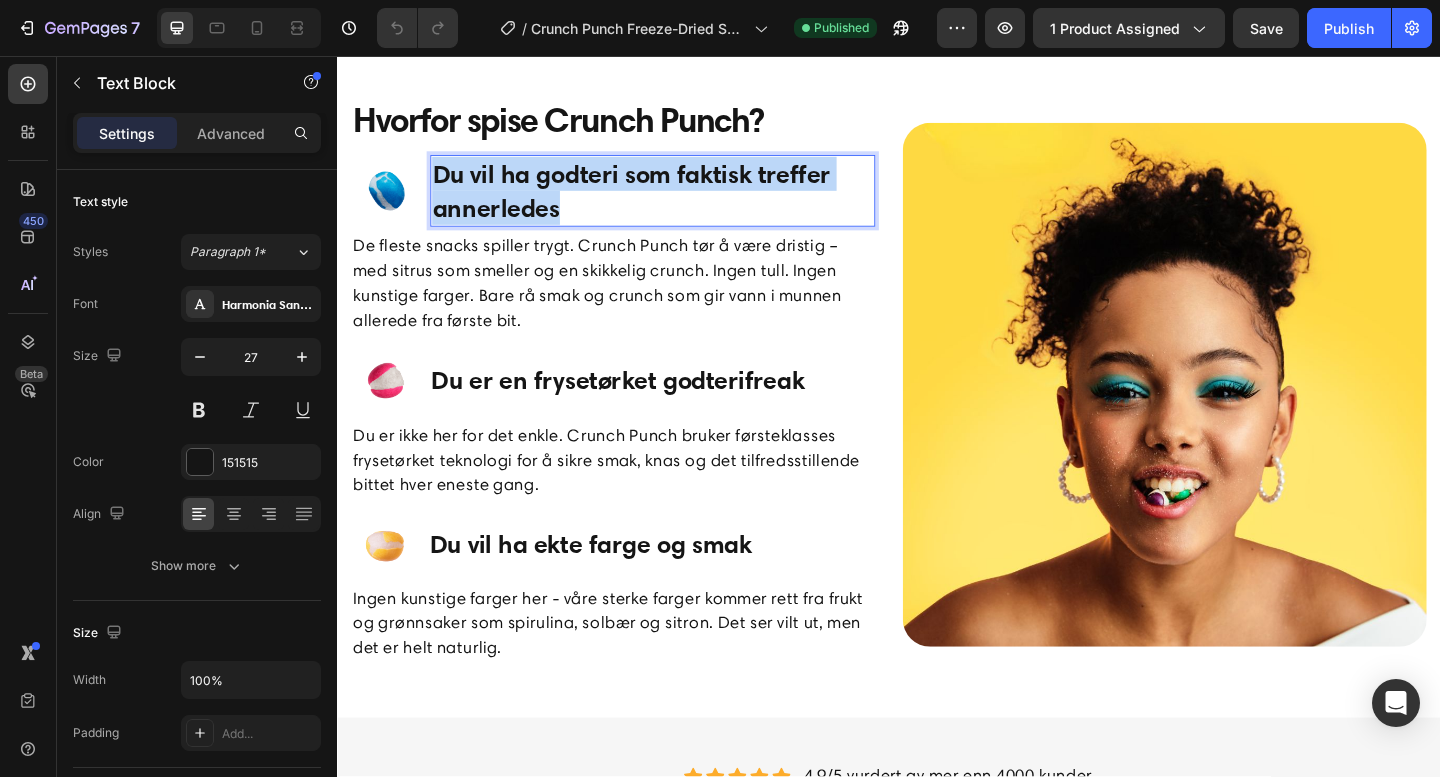 click on "Du vil ha godteri som faktisk treffer annerledes" at bounding box center [680, 203] 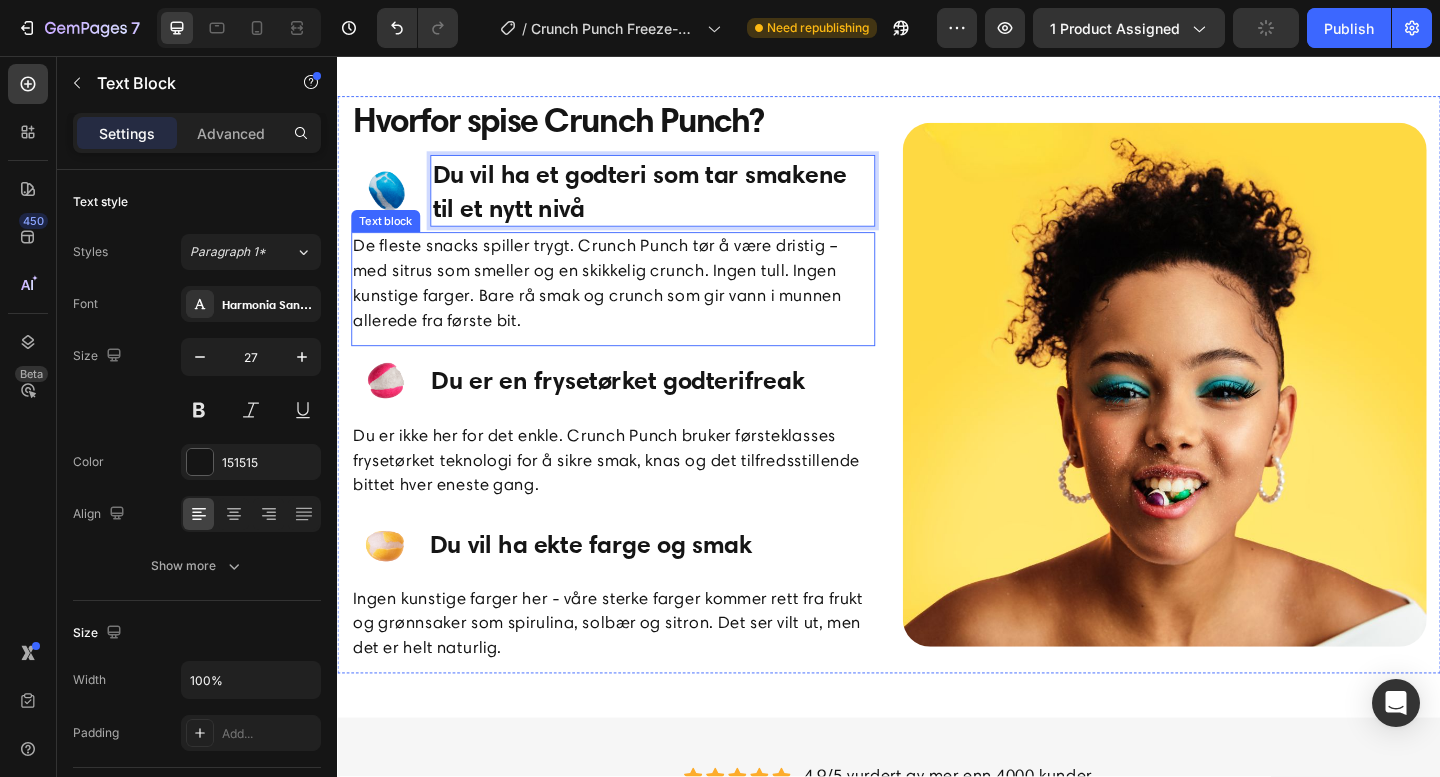 click on "De fleste snacks spiller trygt. Crunch Punch tør å være dristig – med sitrus som smeller og en skikkelig crunch. Ingen tull. Ingen kunstige farger. Bare rå smak og crunch som gir vann i munnen allerede fra første bit." at bounding box center [637, 304] 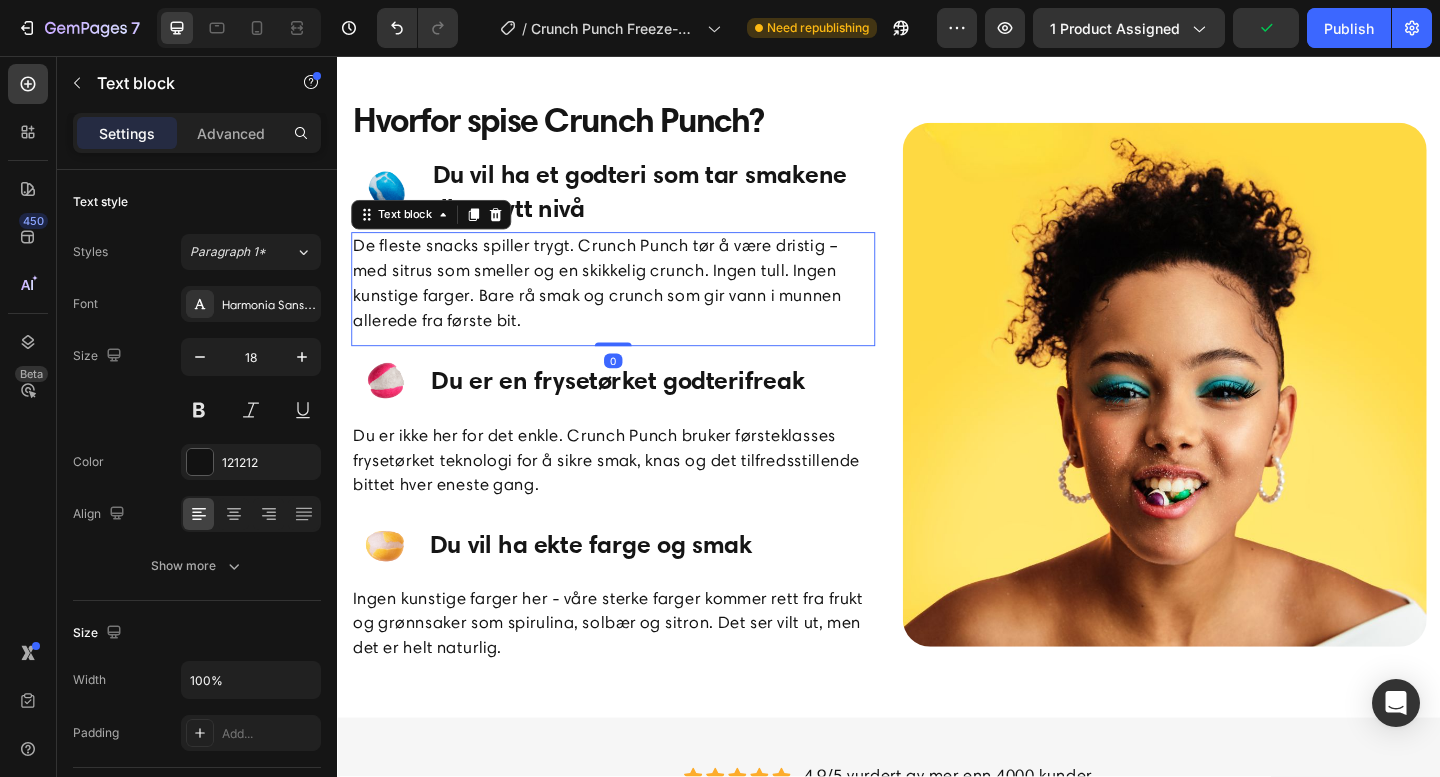 click on "De fleste snacks spiller trygt. Crunch Punch tør å være dristig – med sitrus som smeller og en skikkelig crunch. Ingen tull. Ingen kunstige farger. Bare rå smak og crunch som gir vann i munnen allerede fra første bit." at bounding box center (637, 304) 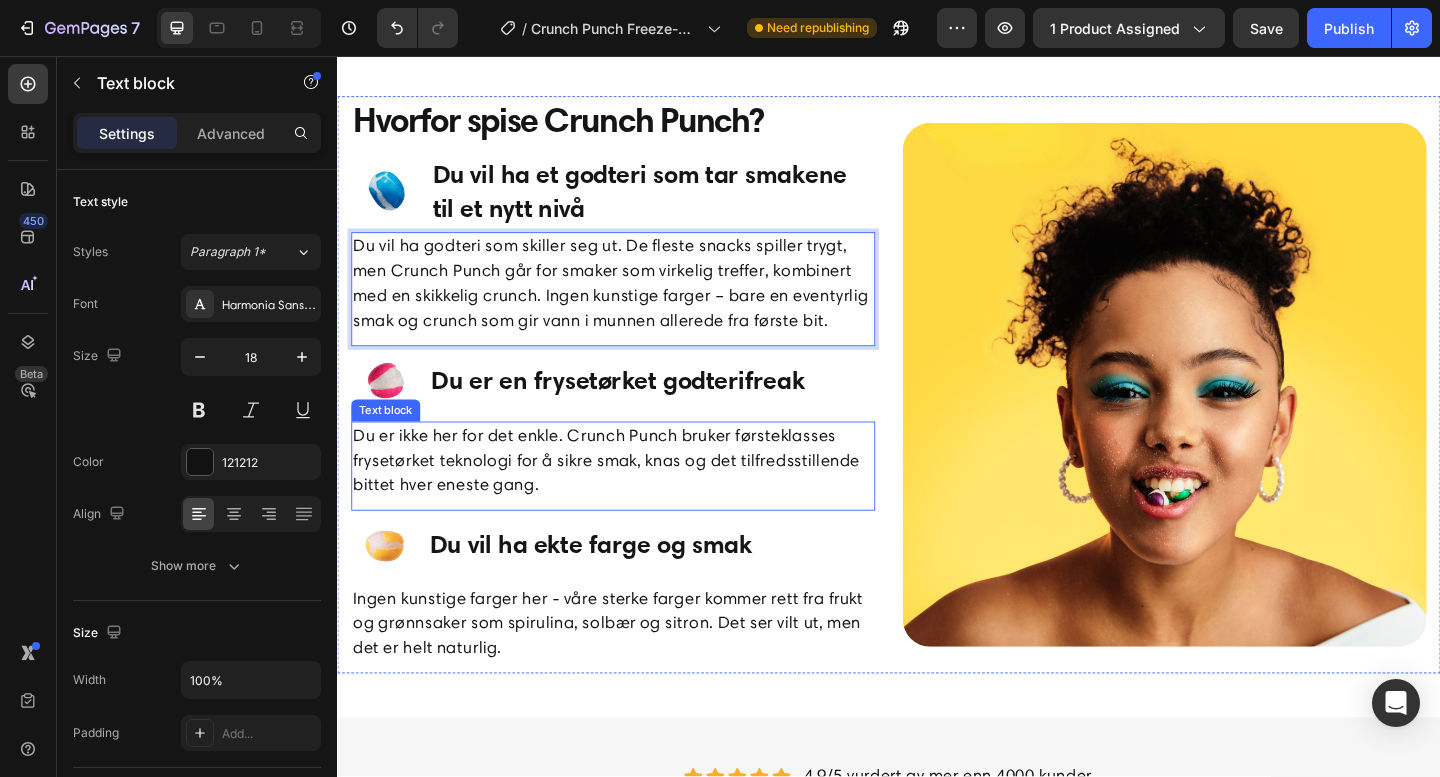 click on "Du er ikke her for det enkle. Crunch Punch bruker førsteklasses frysetørket teknologi for å sikre smak, knas og det tilfredsstillende bittet hver eneste gang." at bounding box center [637, 496] 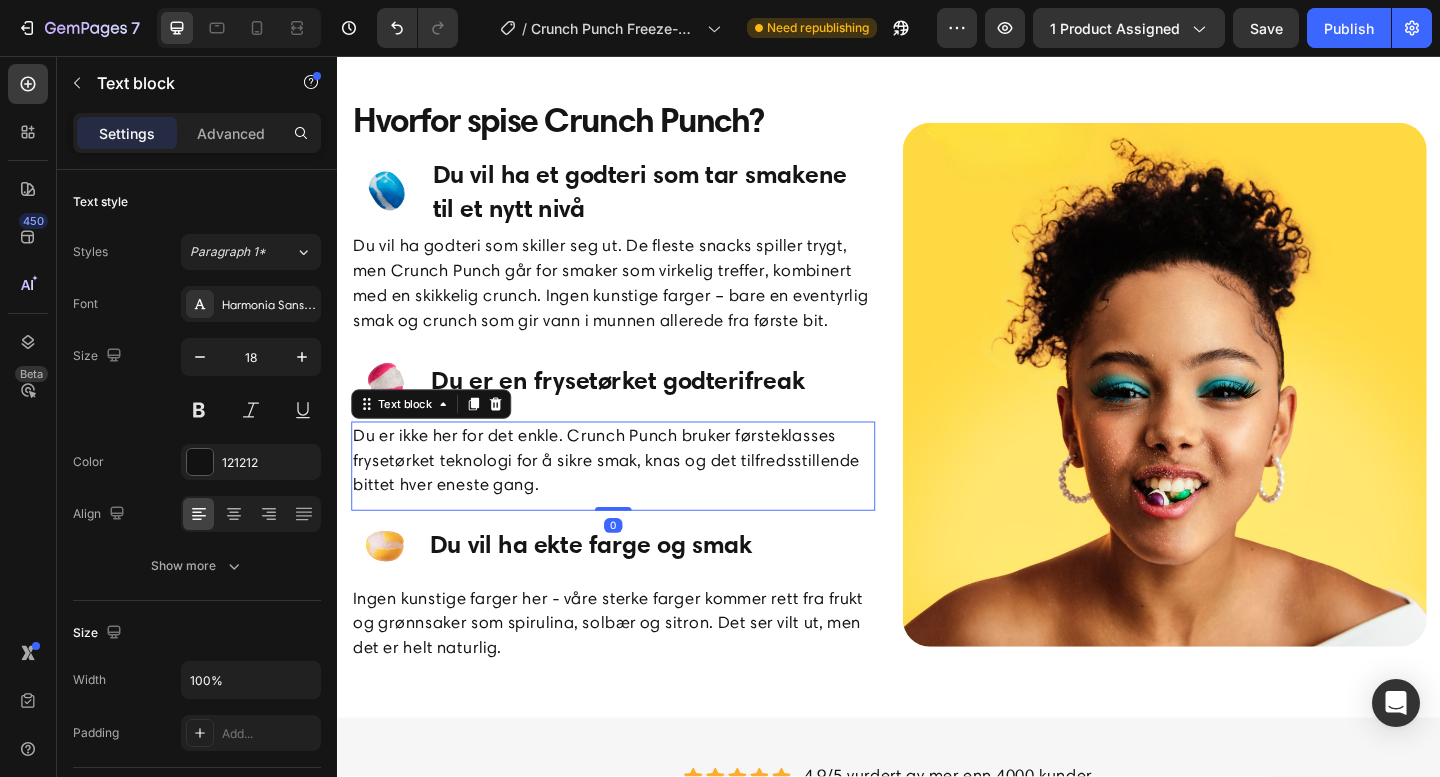 click on "Du er ikke her for det enkle. Crunch Punch bruker førsteklasses frysetørket teknologi for å sikre smak, knas og det tilfredsstillende bittet hver eneste gang." at bounding box center [637, 496] 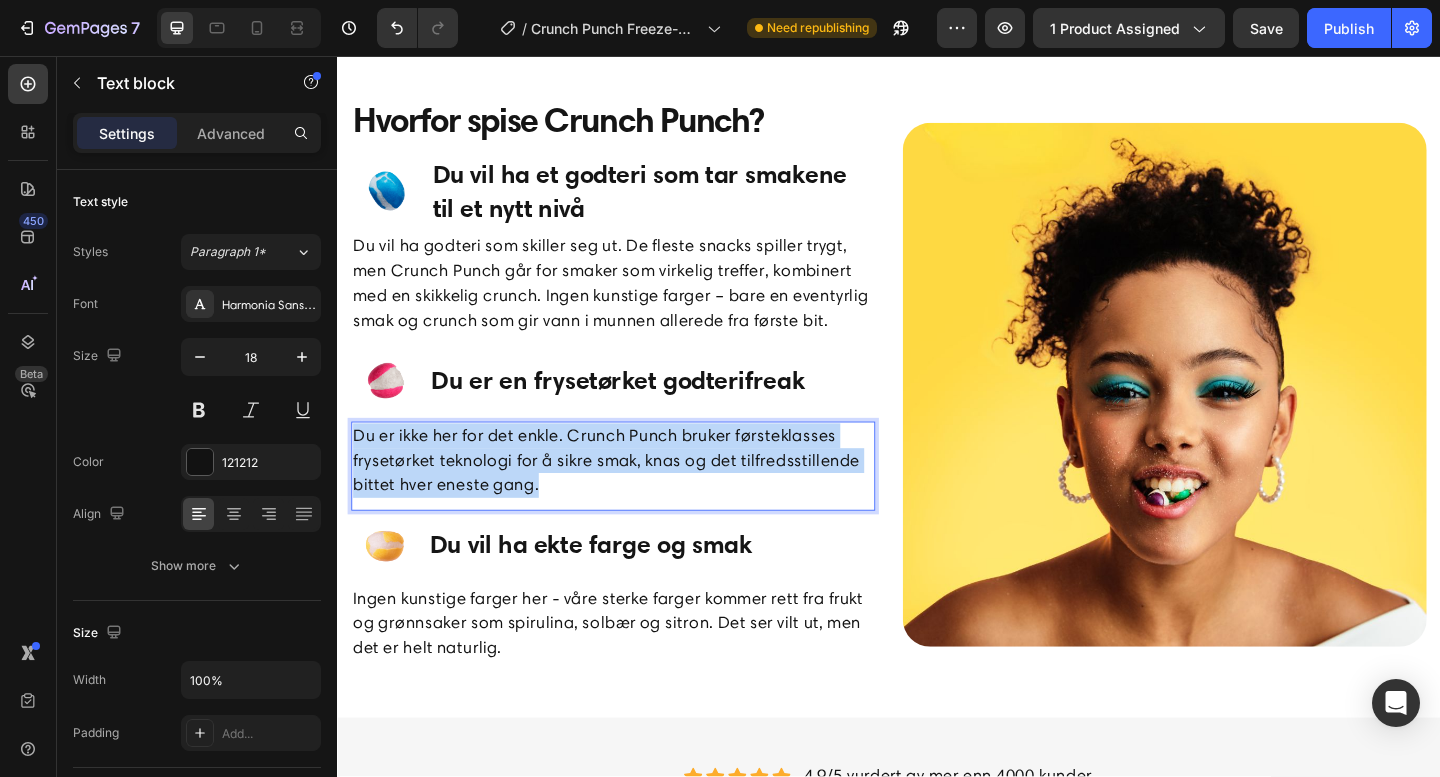 click on "Du er ikke her for det enkle. Crunch Punch bruker førsteklasses frysetørket teknologi for å sikre smak, knas og det tilfredsstillende bittet hver eneste gang." at bounding box center [637, 496] 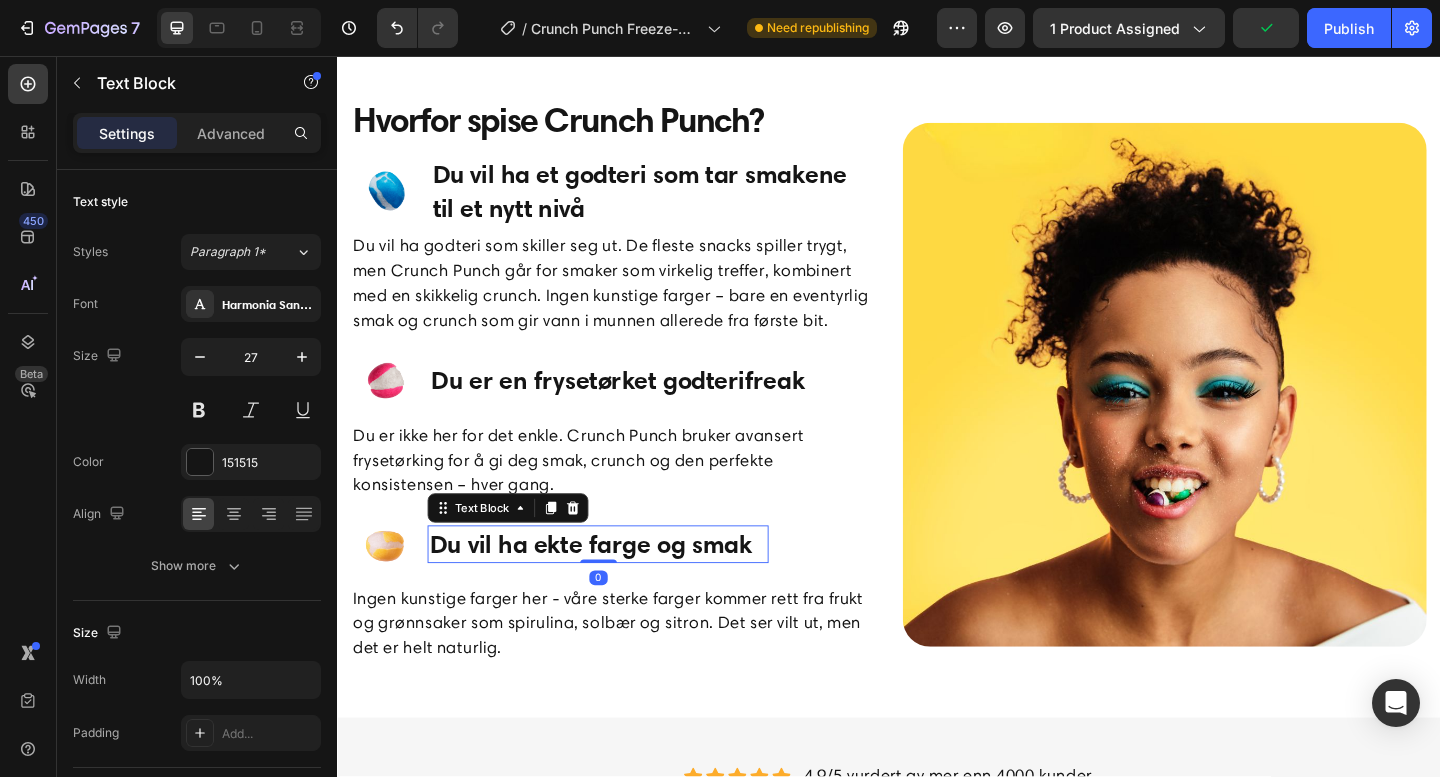 click on "Du vil ha ekte farge og smak" at bounding box center (620, 587) 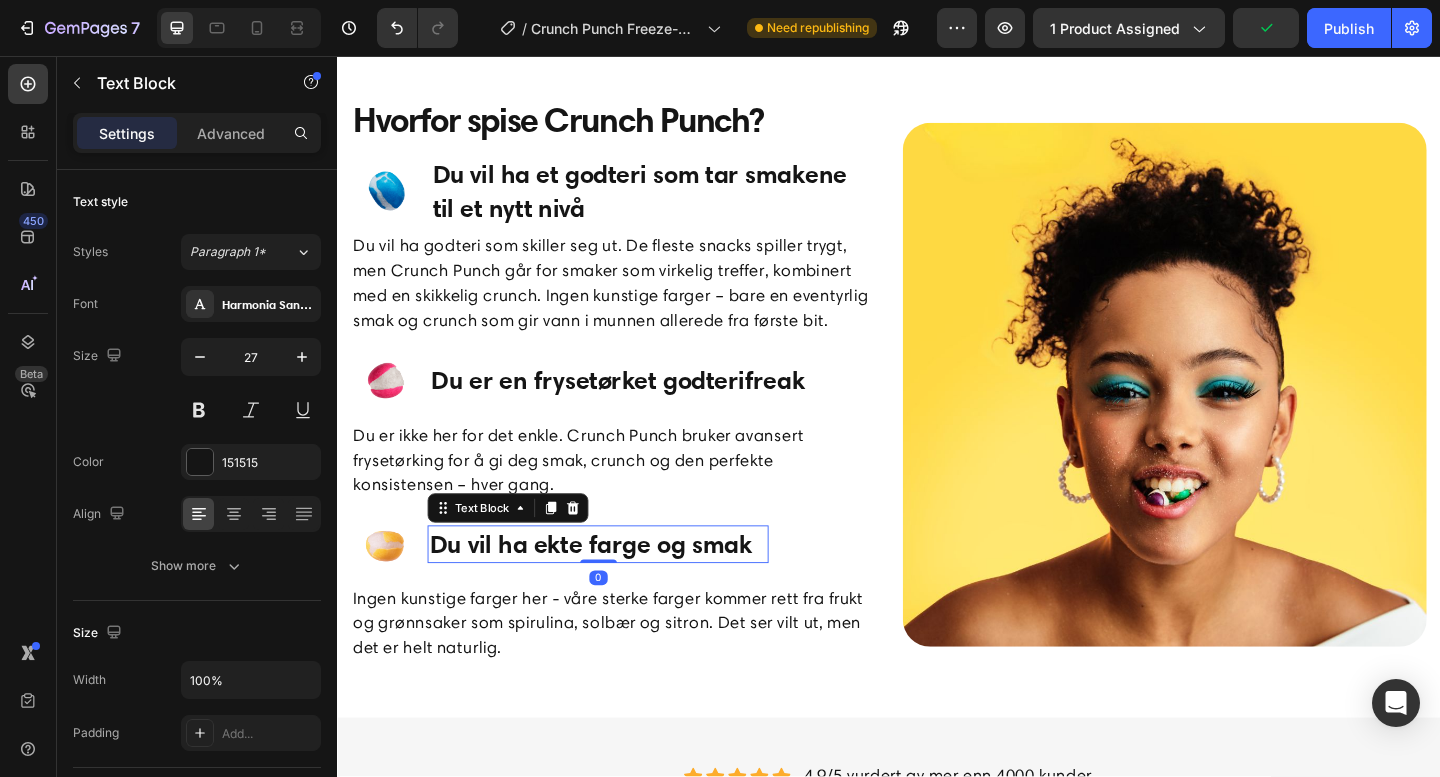 click on "Du vil ha ekte farge og smak" at bounding box center [620, 587] 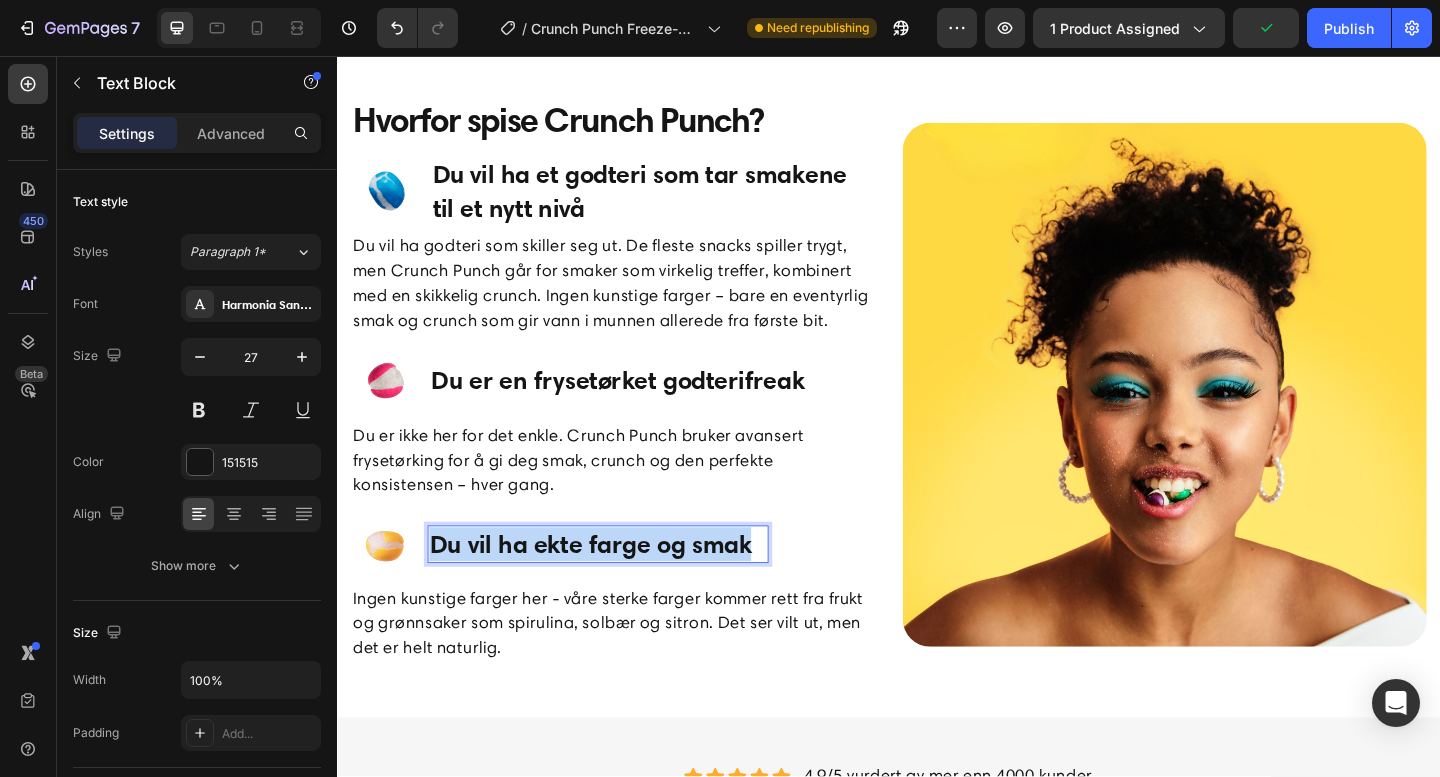 click on "Du vil ha ekte farge og smak" at bounding box center [620, 587] 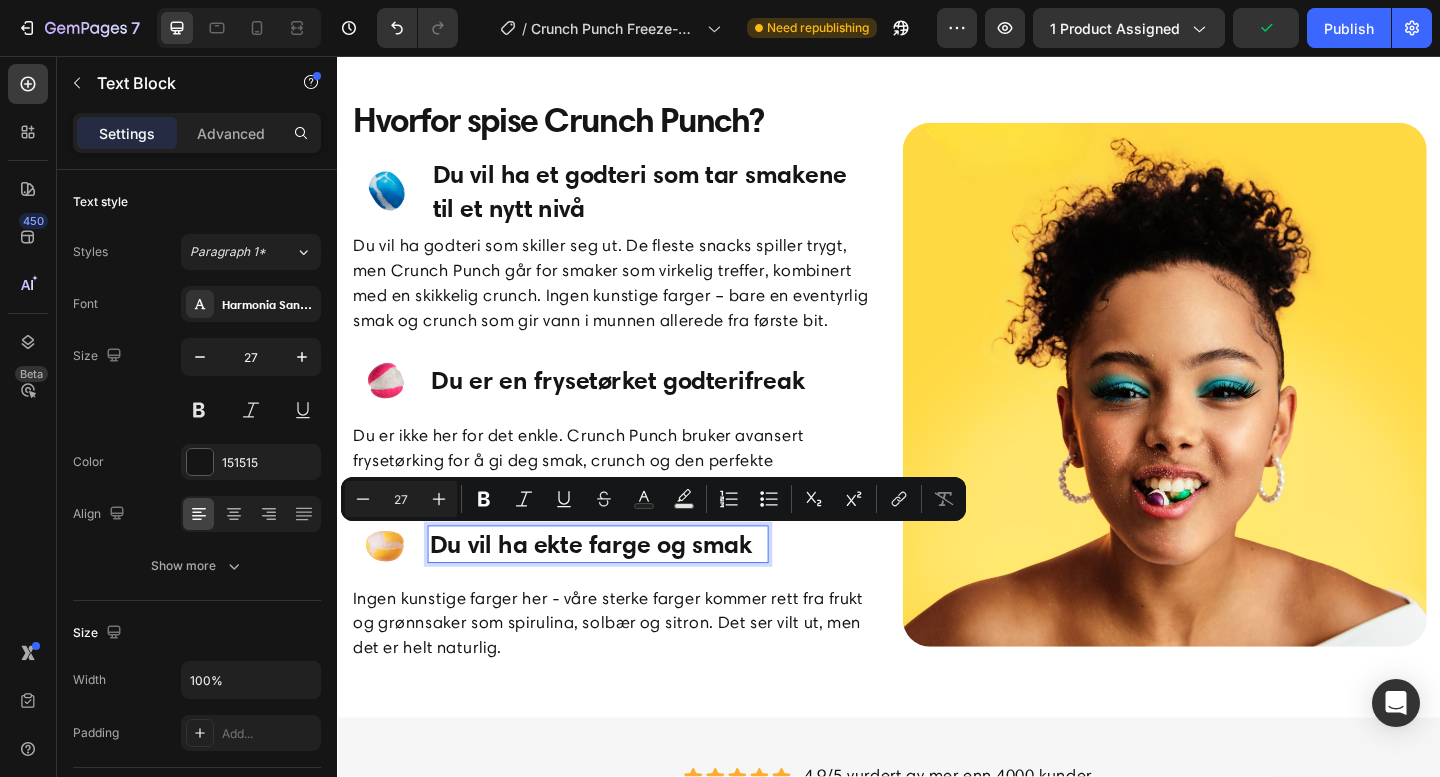 scroll, scrollTop: 1911, scrollLeft: 0, axis: vertical 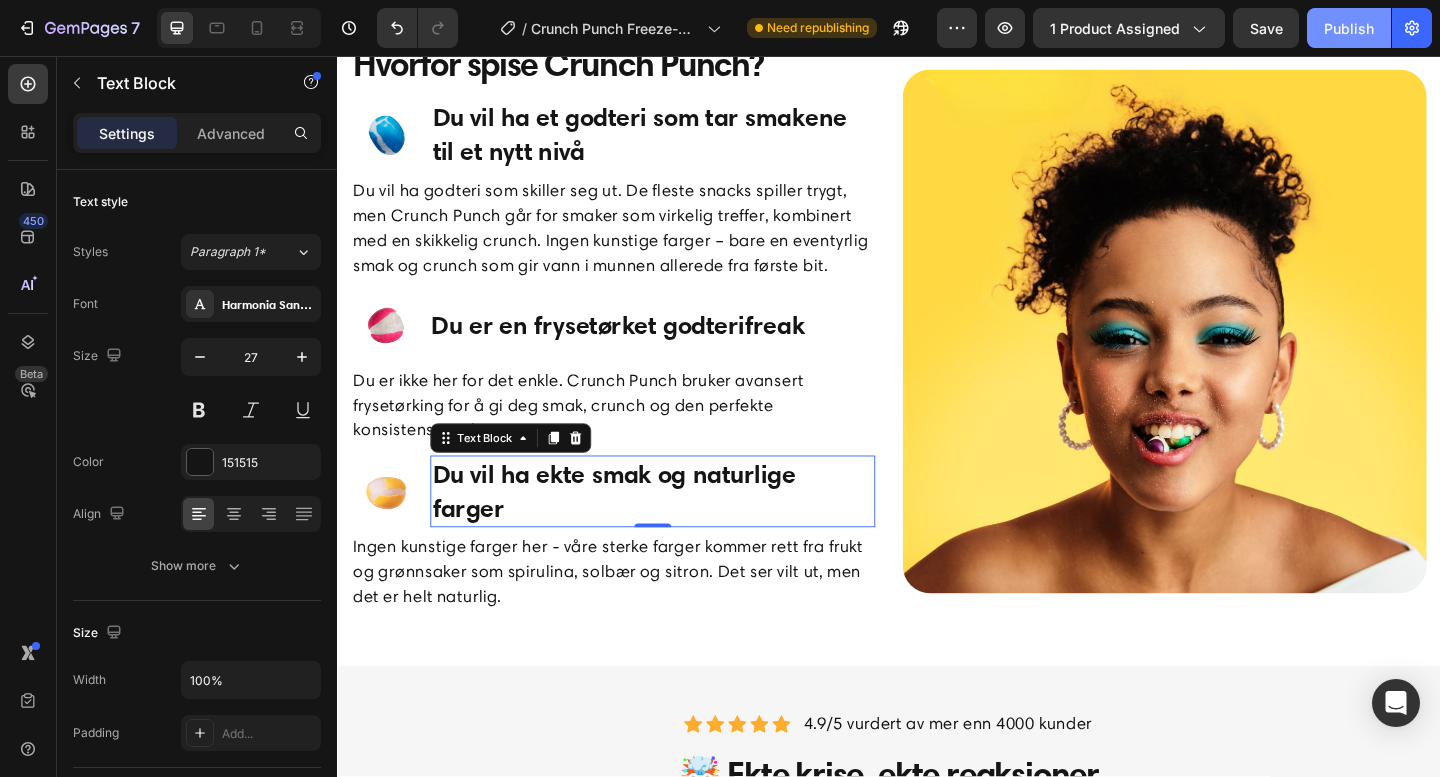 drag, startPoint x: 1334, startPoint y: 44, endPoint x: 817, endPoint y: 101, distance: 520.1327 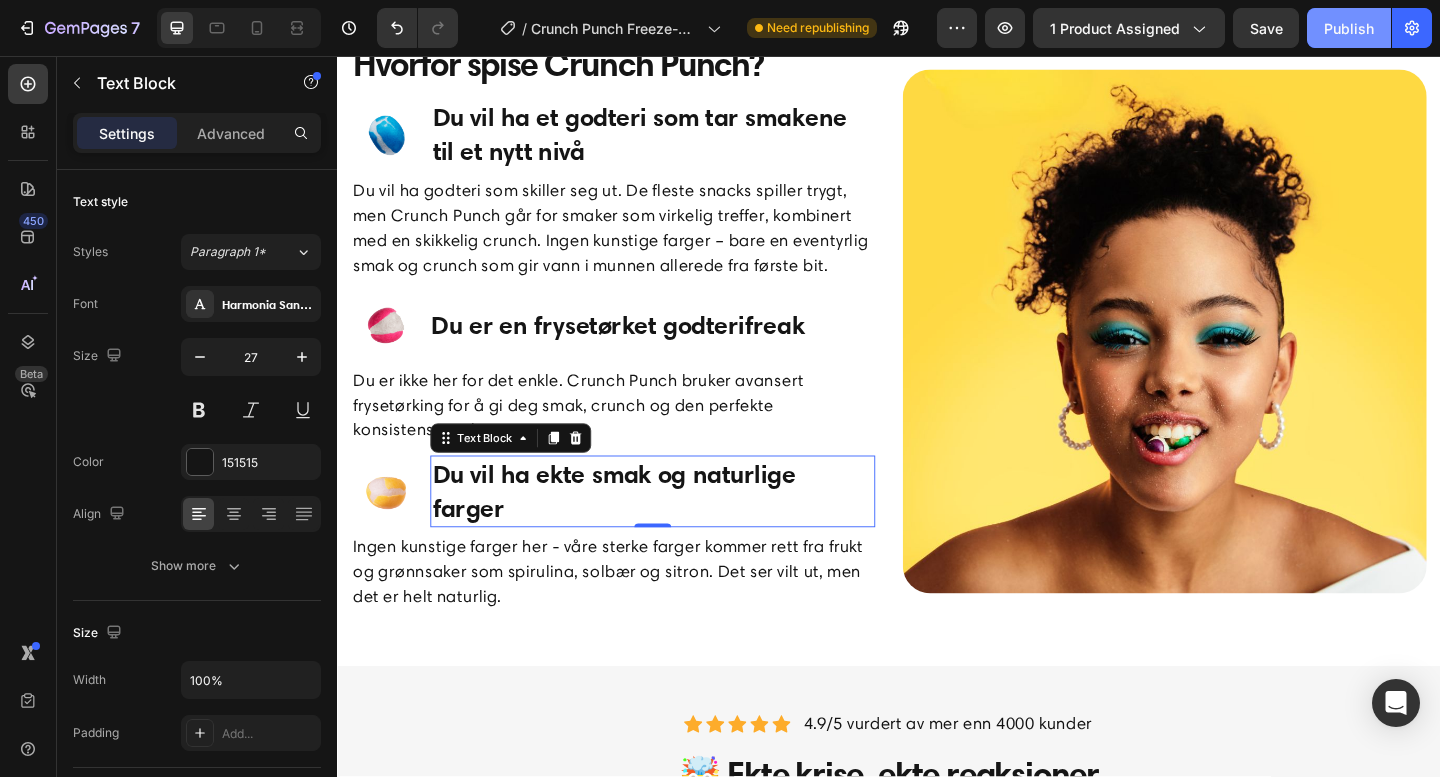 click on "Publish" 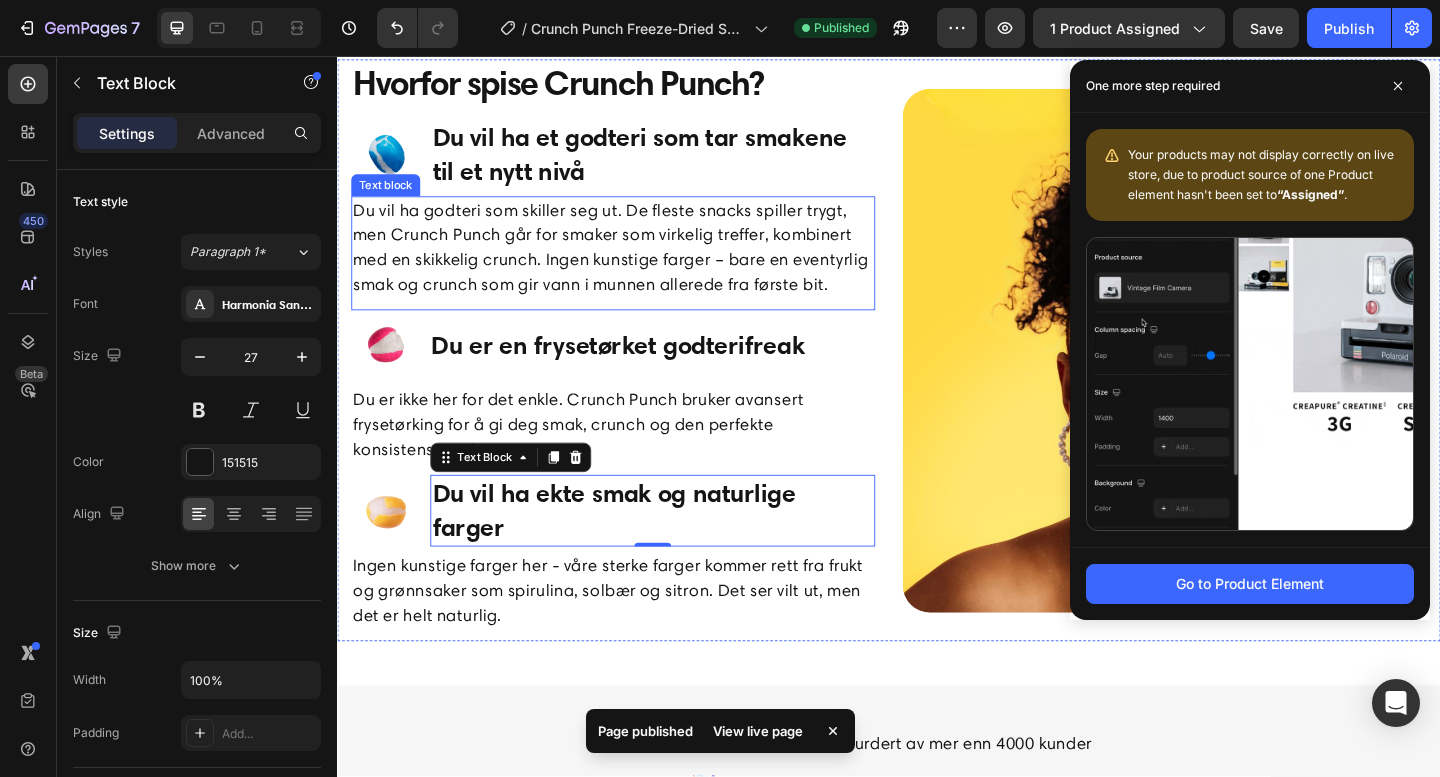 scroll, scrollTop: 1893, scrollLeft: 0, axis: vertical 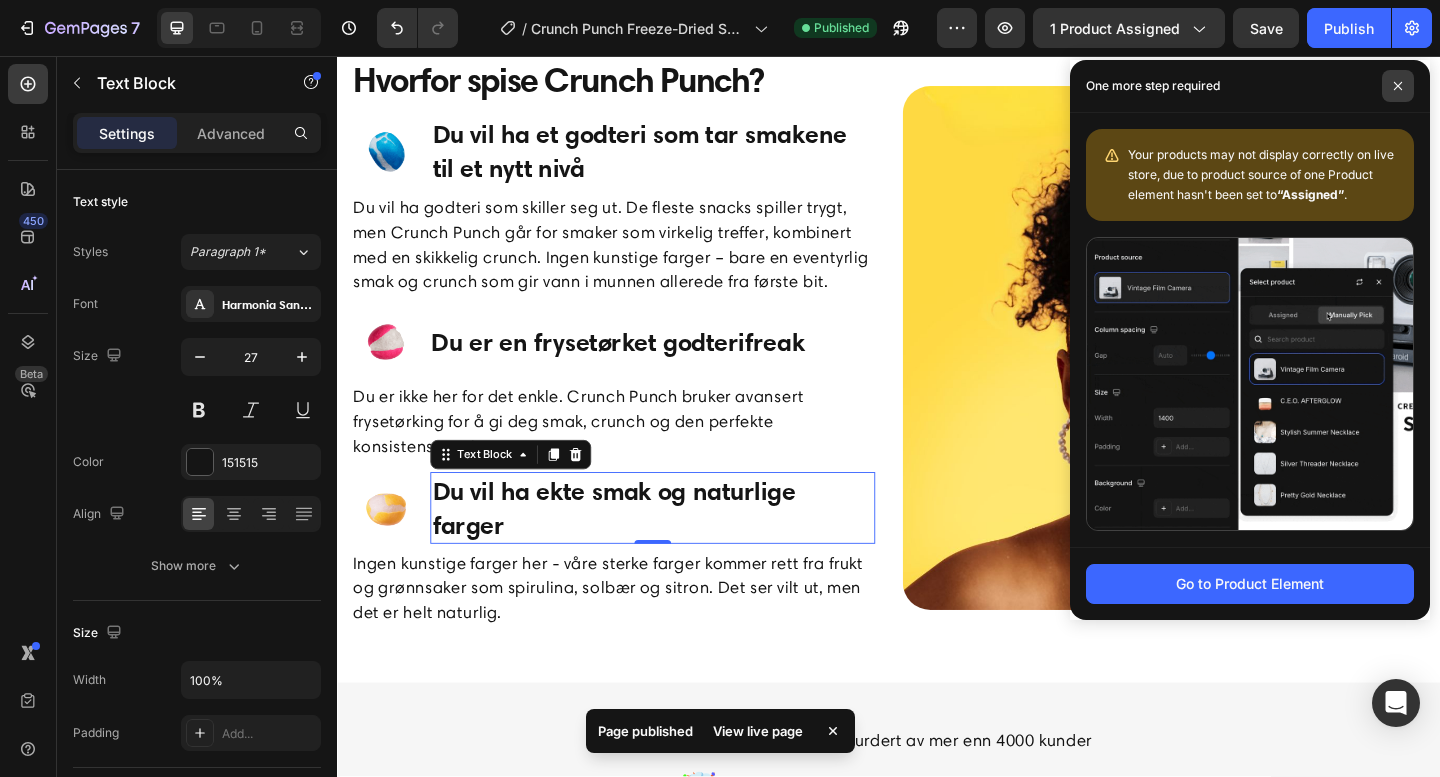click at bounding box center (1398, 86) 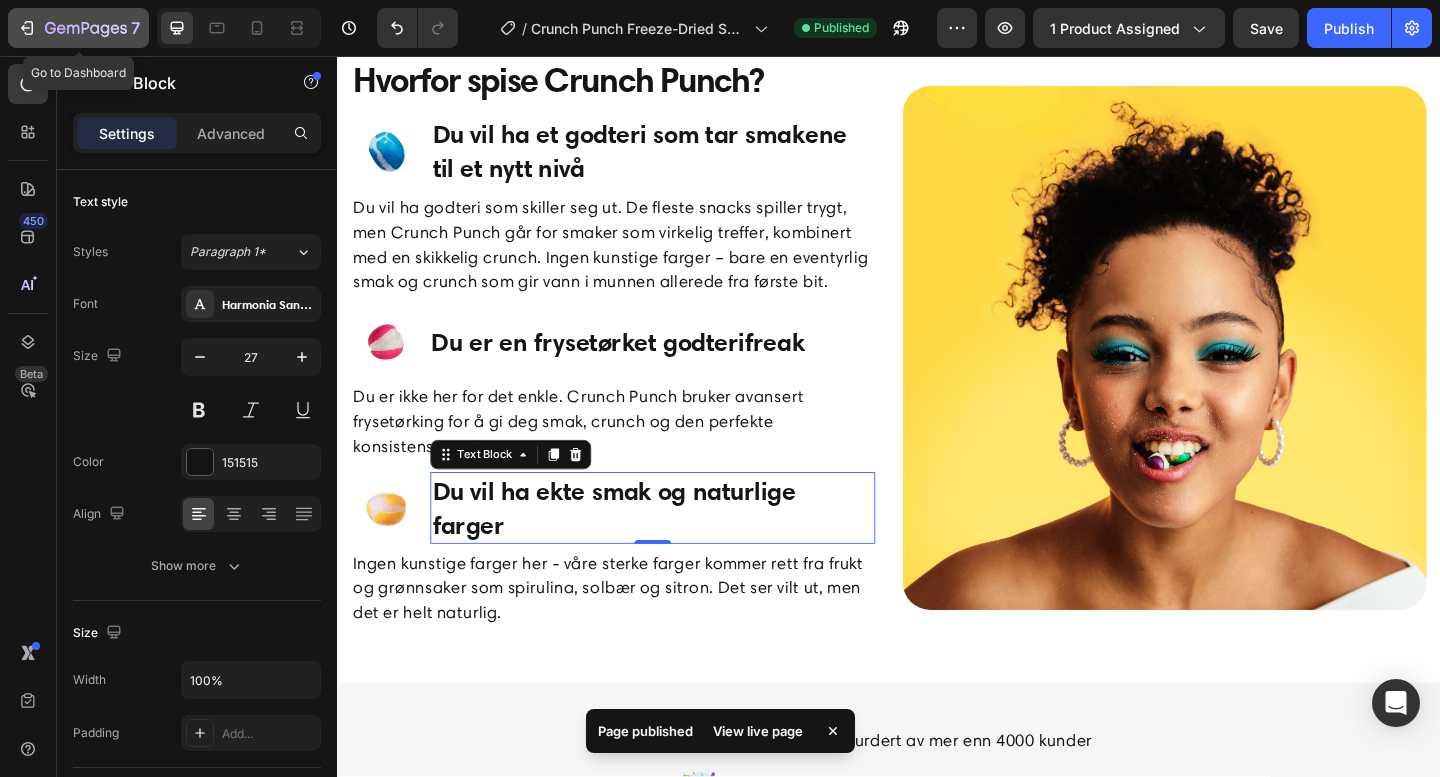 click 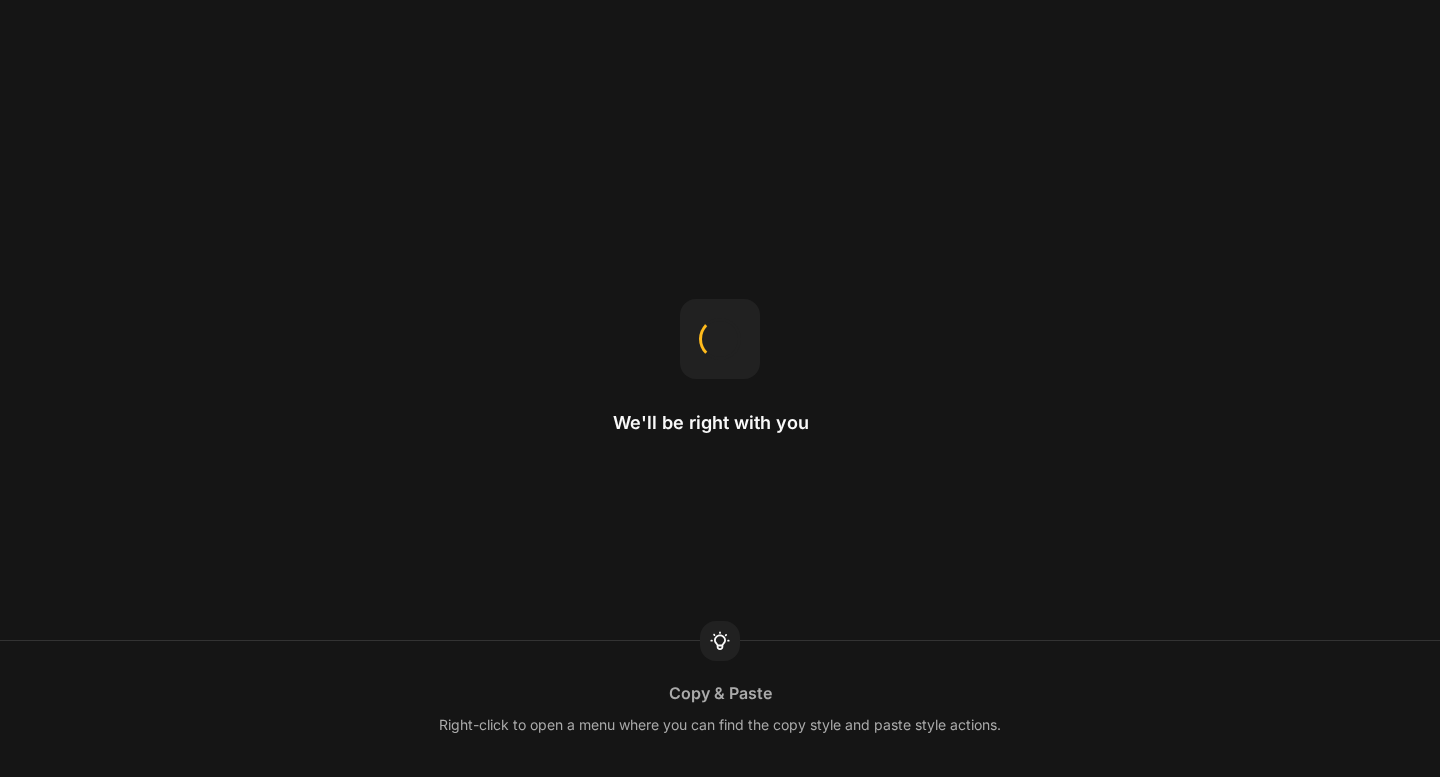 scroll, scrollTop: 0, scrollLeft: 0, axis: both 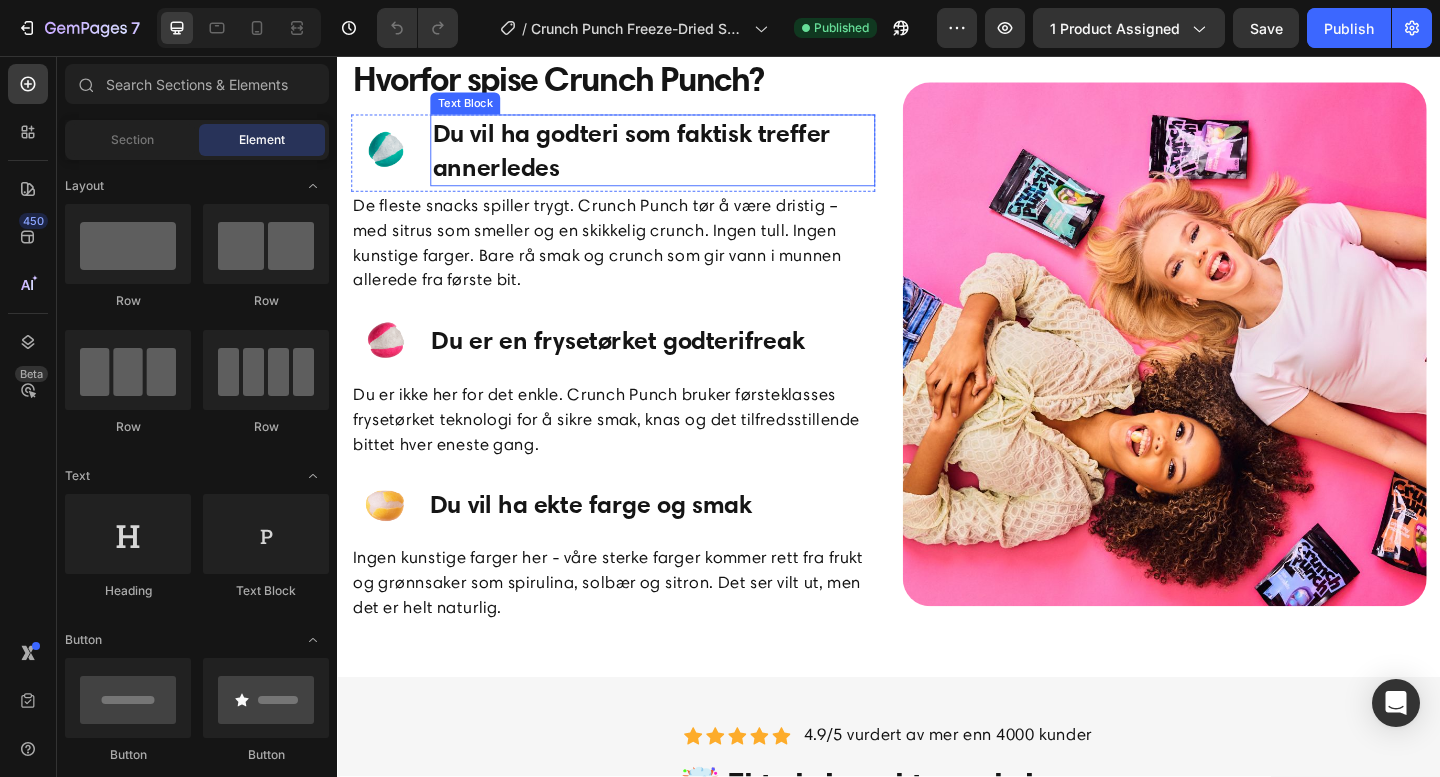 click on "Du vil ha godteri som faktisk treffer annerledes" at bounding box center [680, 159] 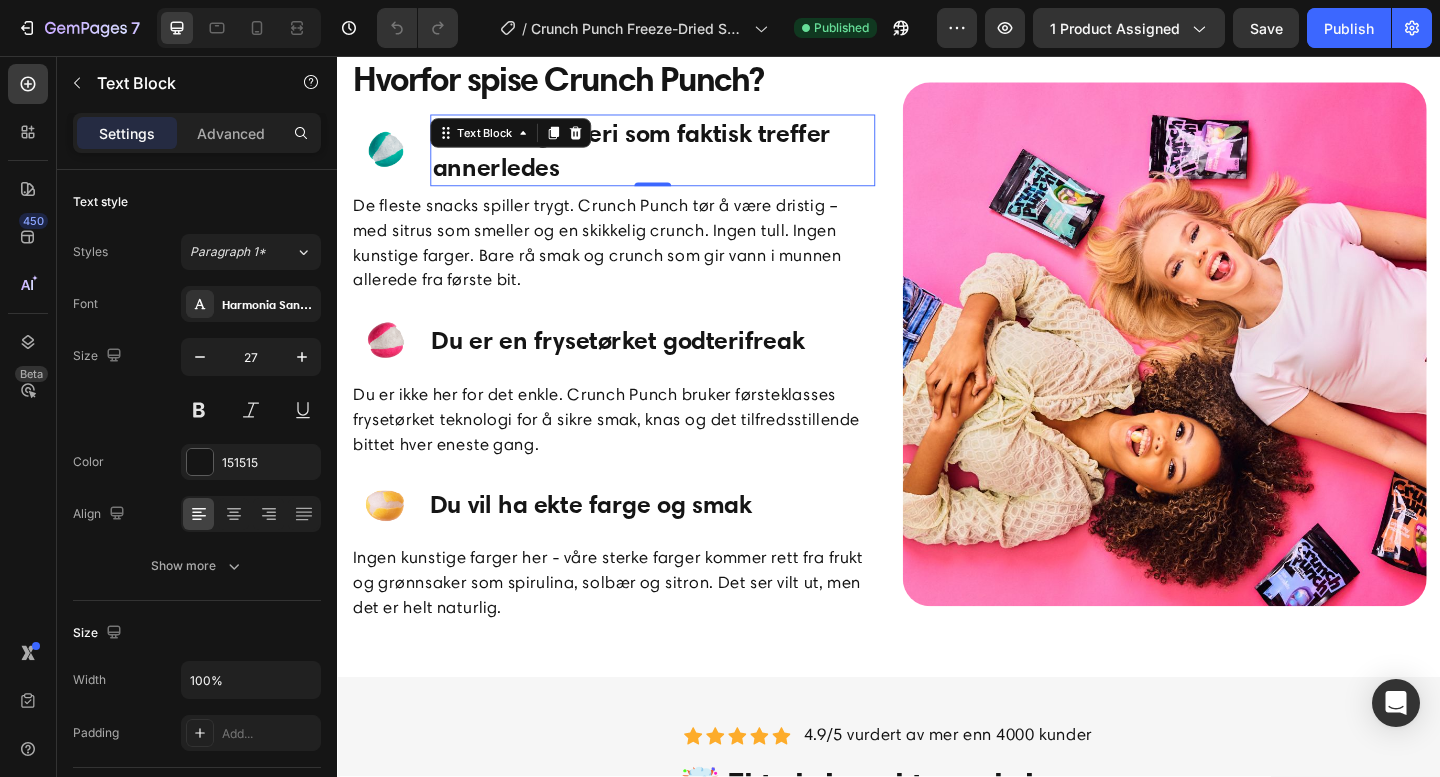 click at bounding box center [596, 140] 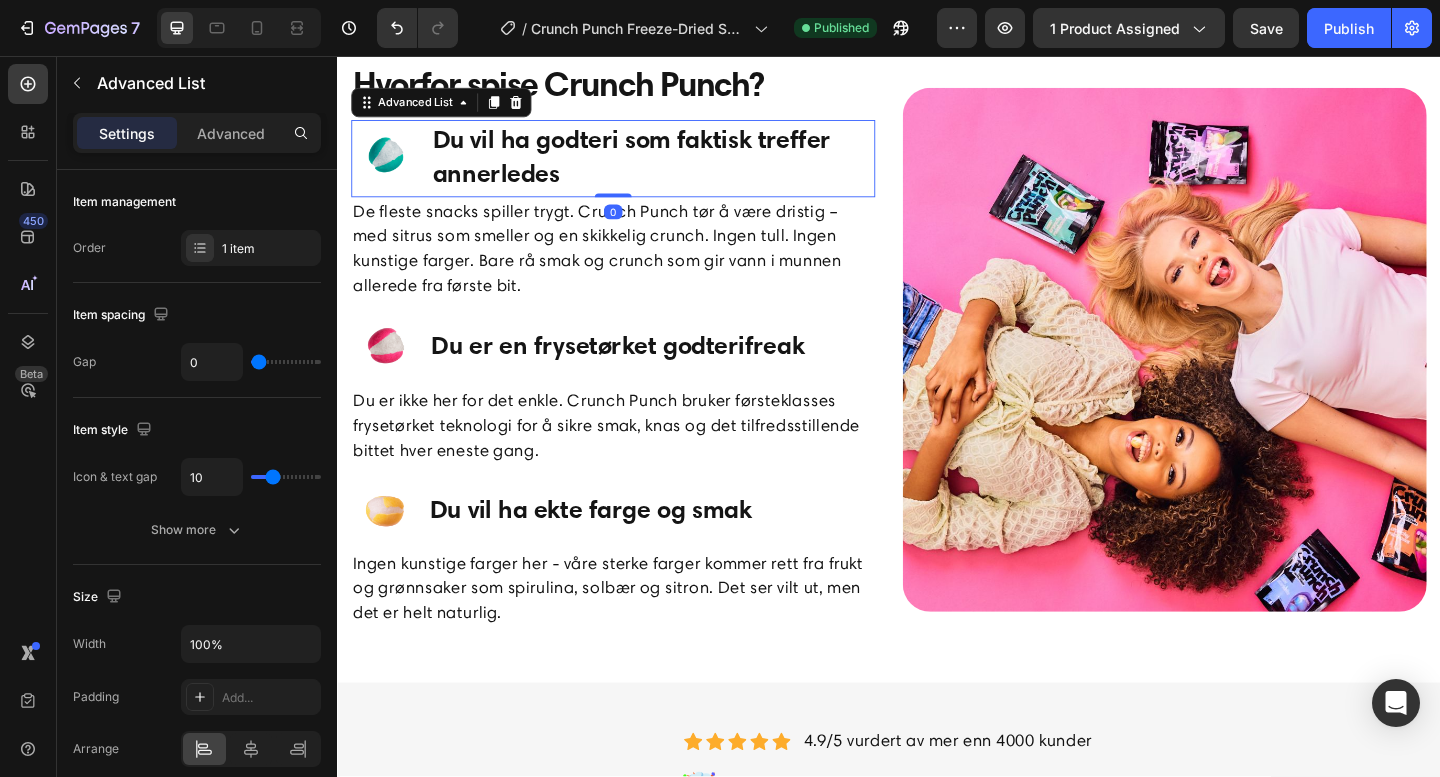 scroll, scrollTop: 2020, scrollLeft: 0, axis: vertical 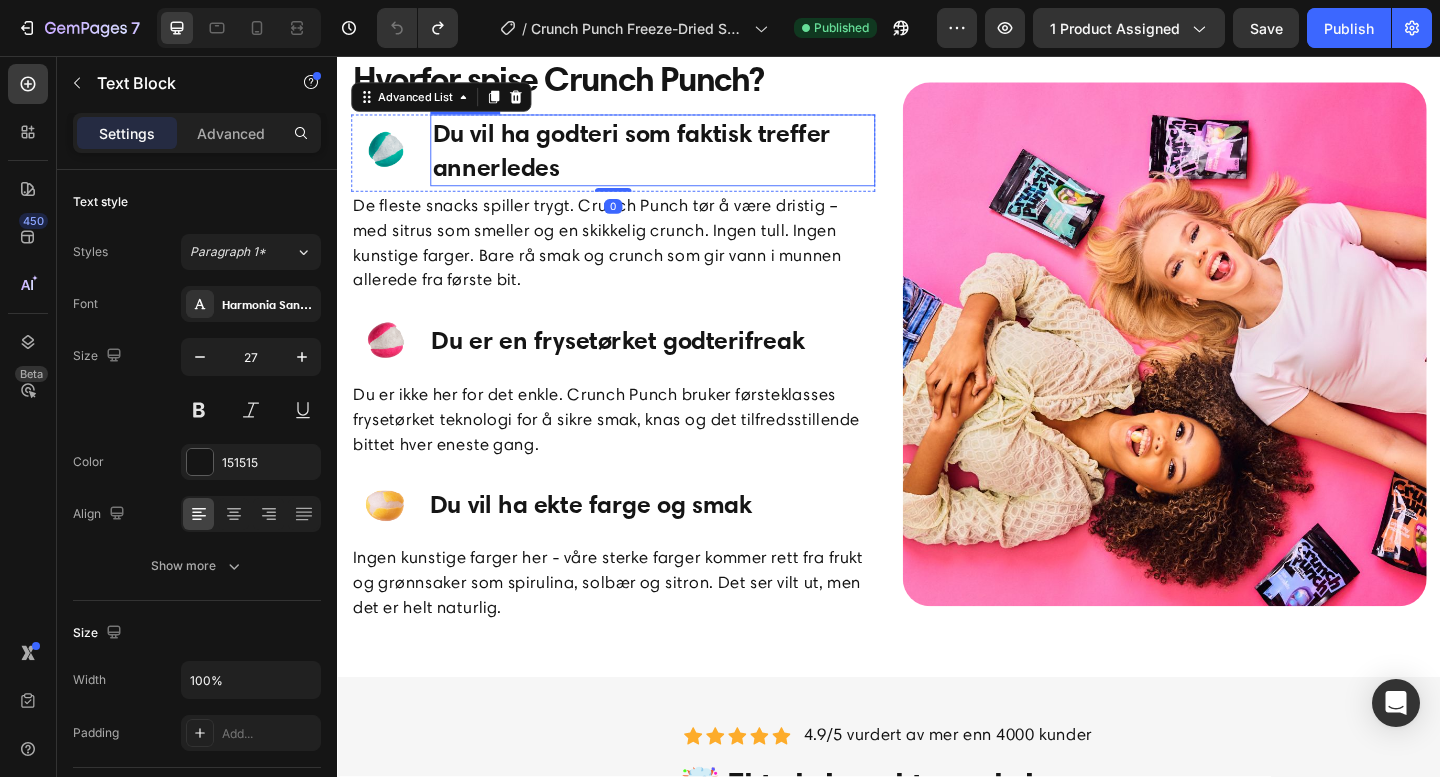 click on "Du vil ha godteri som faktisk treffer annerledes Text Block" at bounding box center [680, 159] 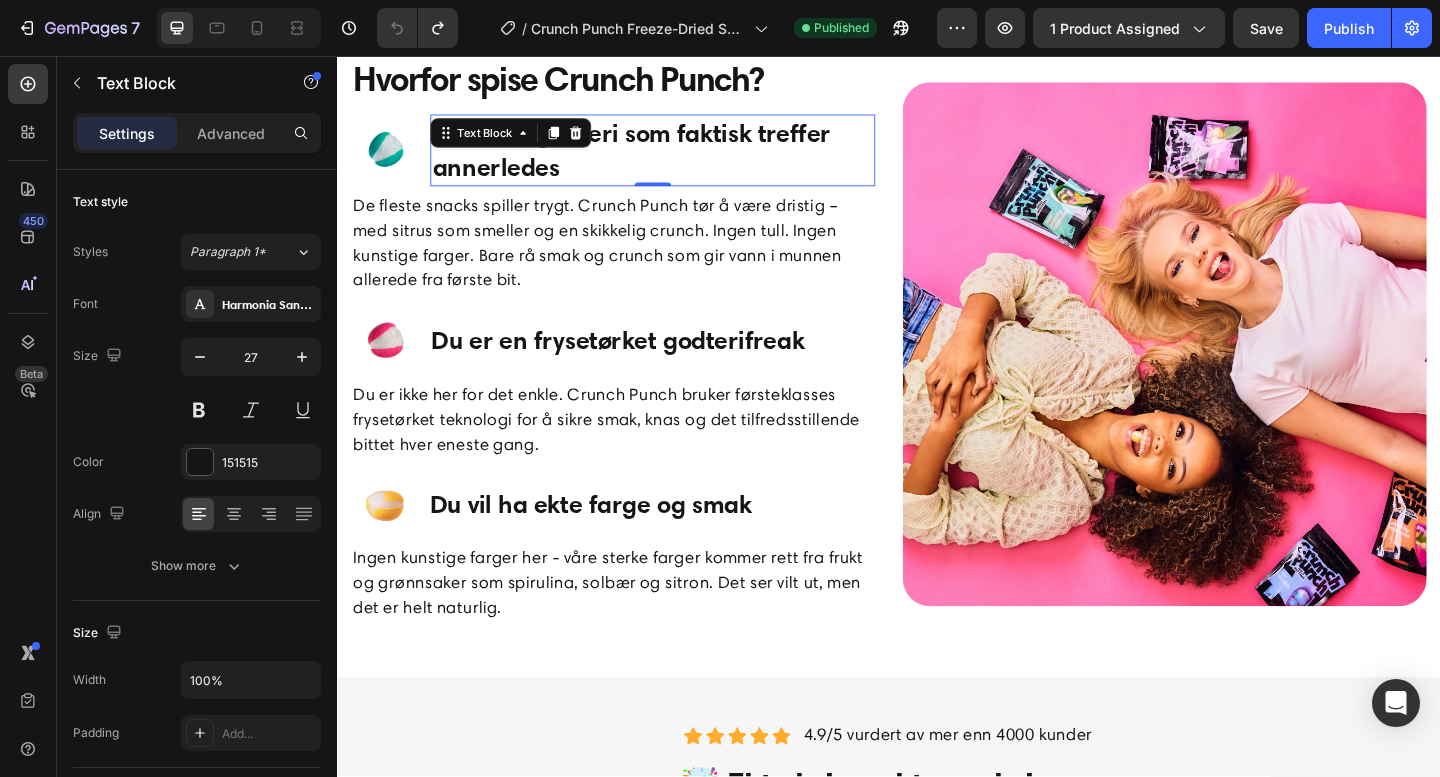 click on "Text Block" at bounding box center [525, 140] 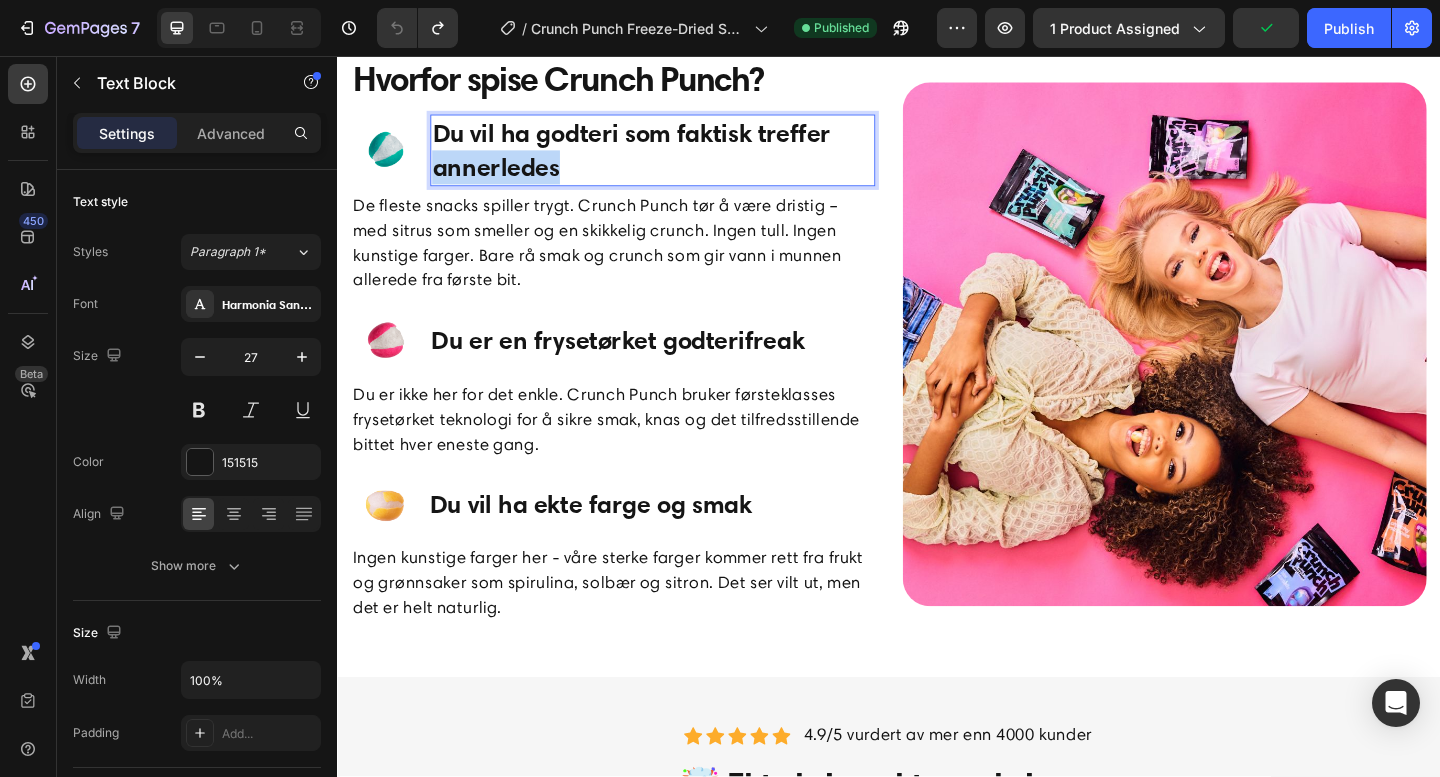 click on "Du vil ha godteri som faktisk treffer annerledes" at bounding box center (680, 159) 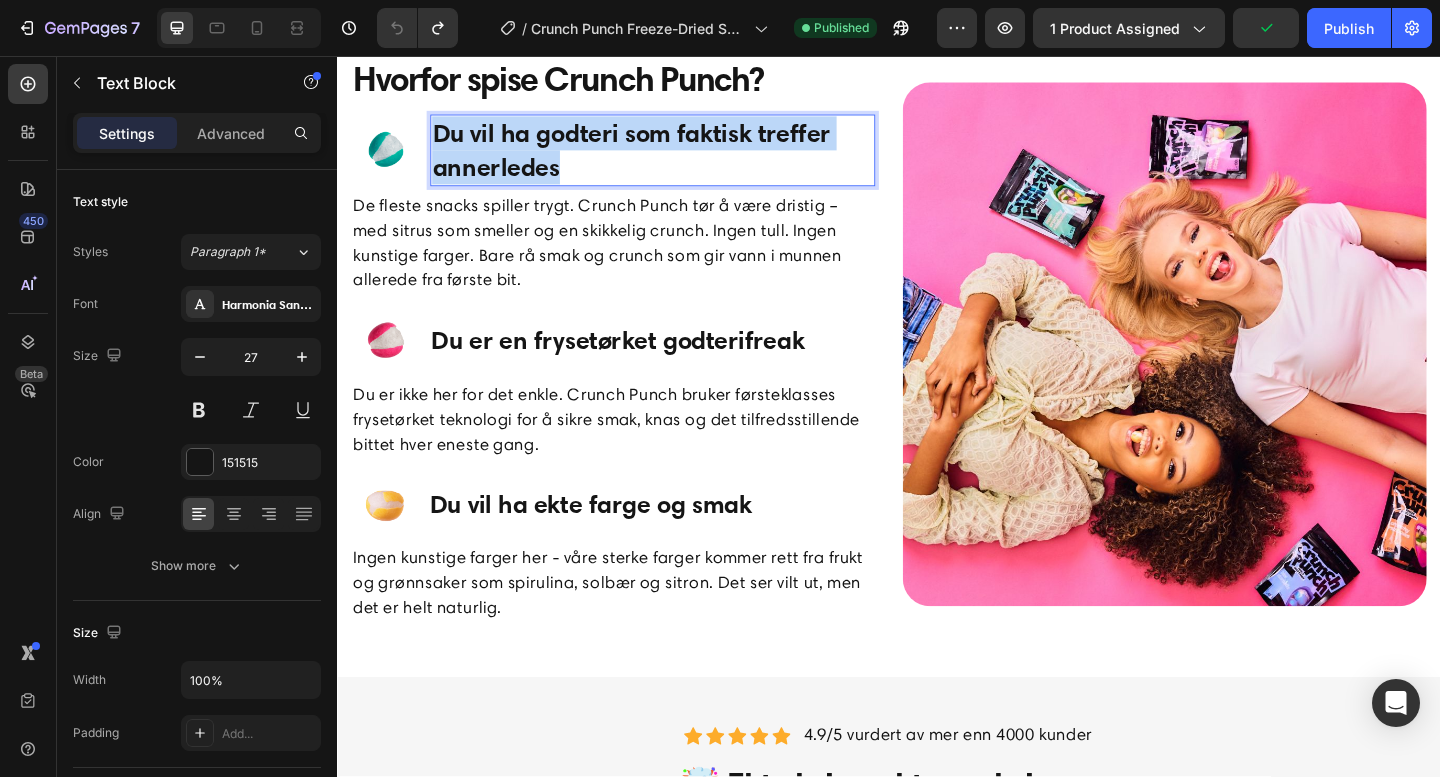 click on "Du vil ha godteri som faktisk treffer annerledes" at bounding box center (680, 159) 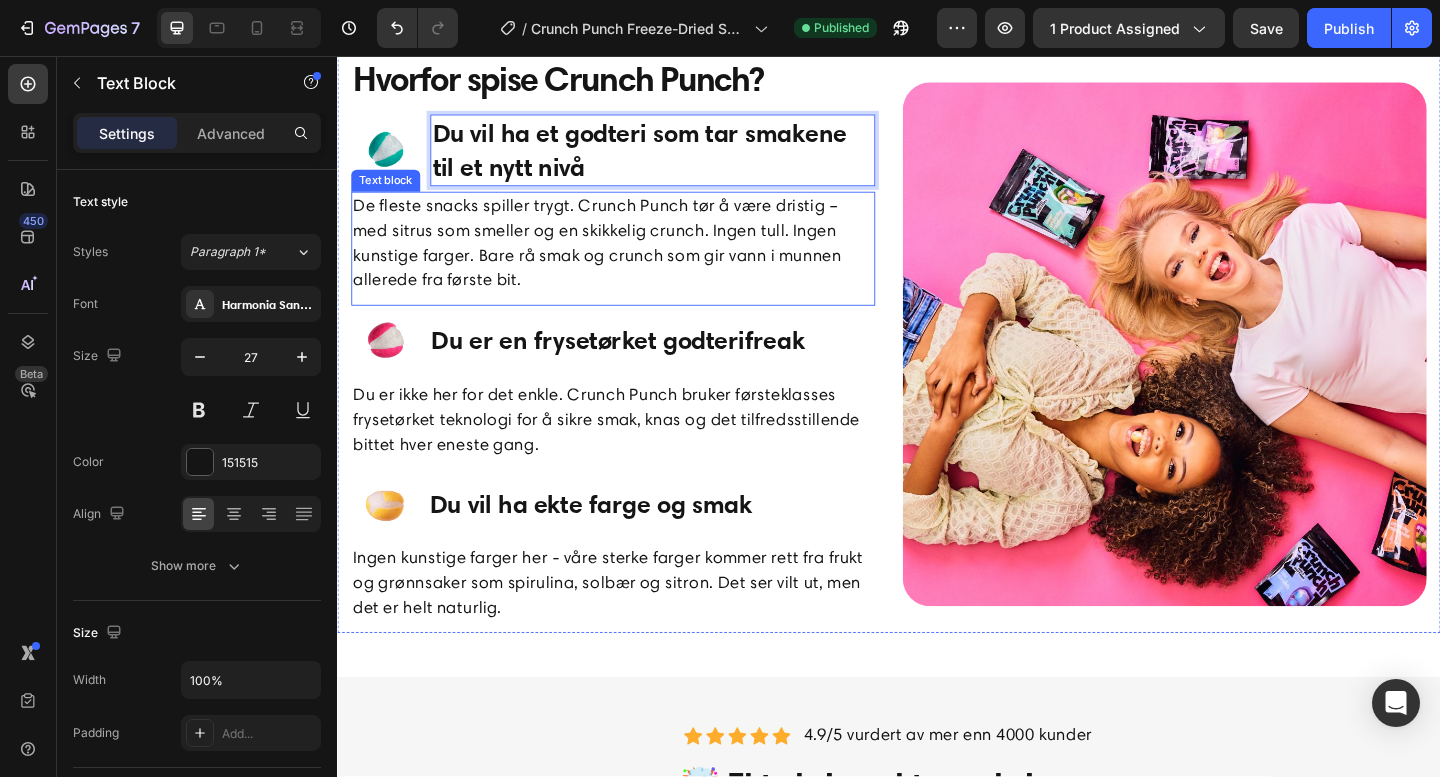 click on "De fleste snacks spiller trygt. Crunch Punch tør å være dristig – med sitrus som smeller og en skikkelig crunch. Ingen tull. Ingen kunstige farger. Bare rå smak og crunch som gir vann i munnen allerede fra første bit." at bounding box center (637, 260) 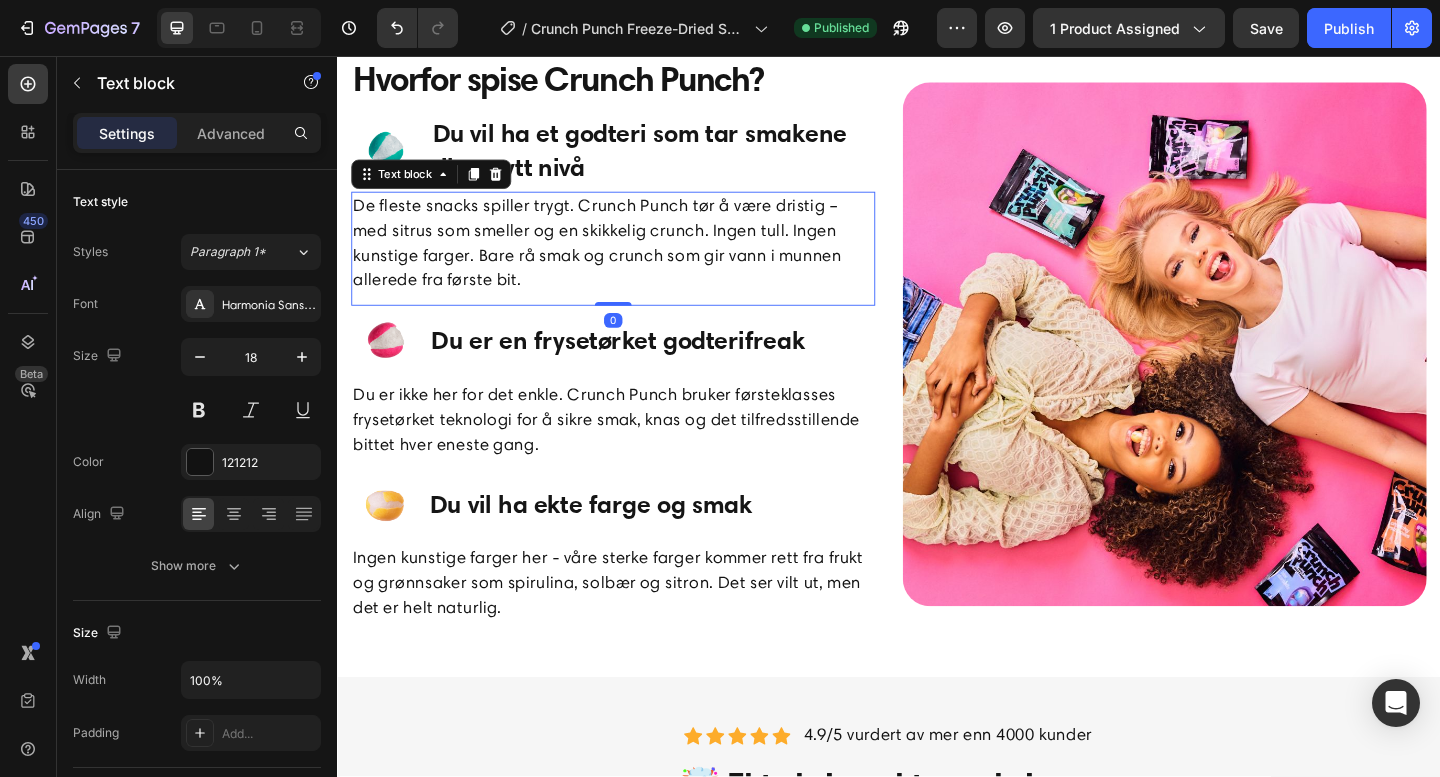 click on "De fleste snacks spiller trygt. Crunch Punch tør å være dristig – med sitrus som smeller og en skikkelig crunch. Ingen tull. Ingen kunstige farger. Bare rå smak og crunch som gir vann i munnen allerede fra første bit." at bounding box center [637, 260] 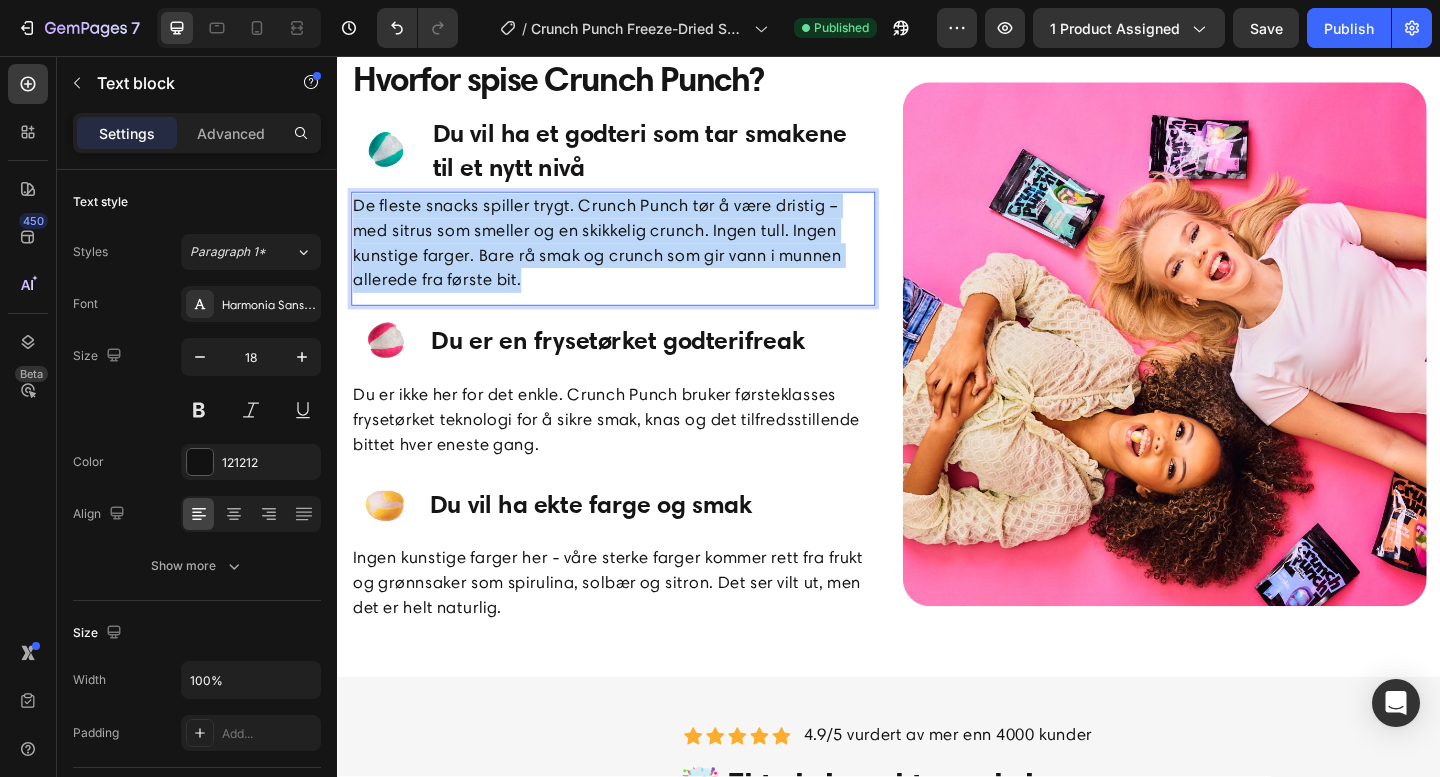 click on "De fleste snacks spiller trygt. Crunch Punch tør å være dristig – med sitrus som smeller og en skikkelig crunch. Ingen tull. Ingen kunstige farger. Bare rå smak og crunch som gir vann i munnen allerede fra første bit." at bounding box center (637, 260) 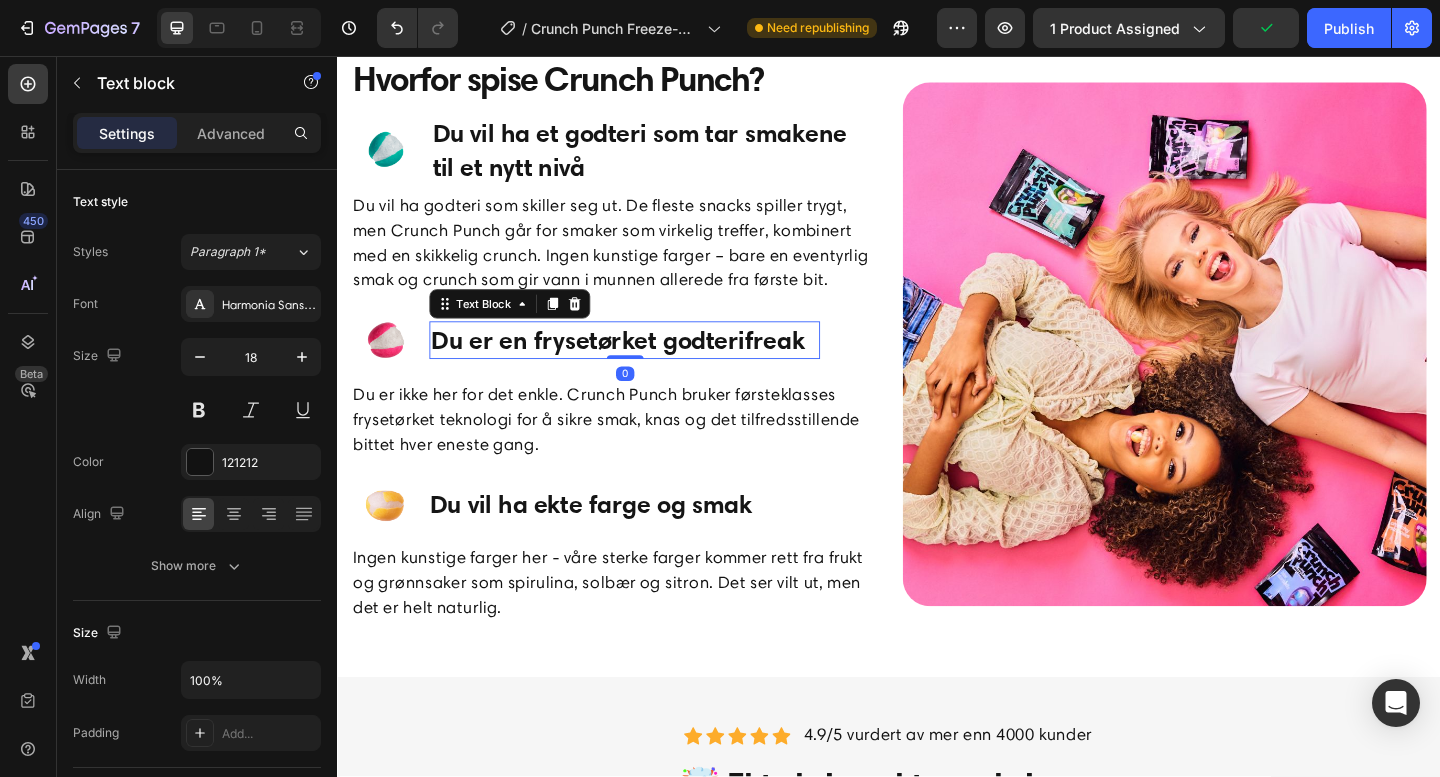 click on "Du er en frysetørket godterifreak" at bounding box center (649, 365) 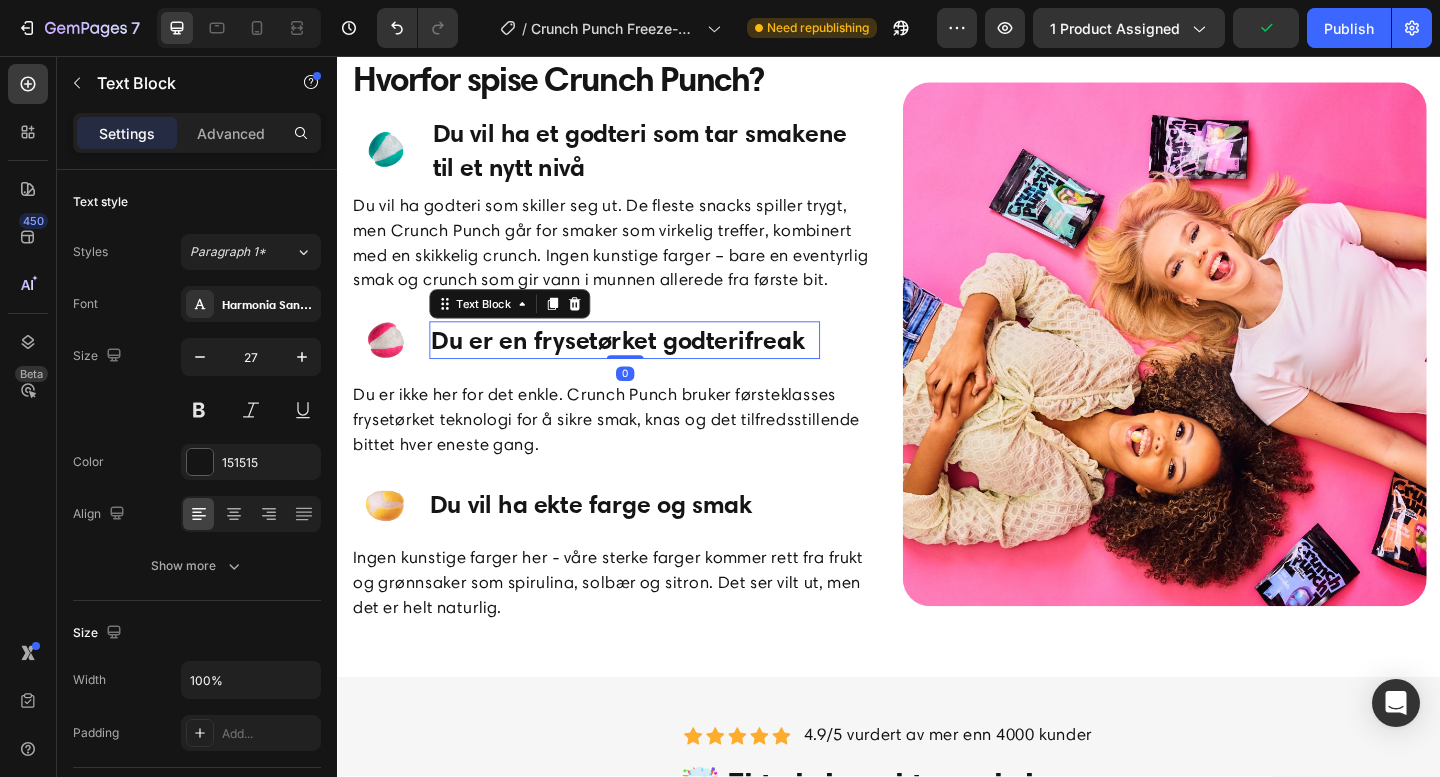 click on "Du er en frysetørket godterifreak" at bounding box center [649, 365] 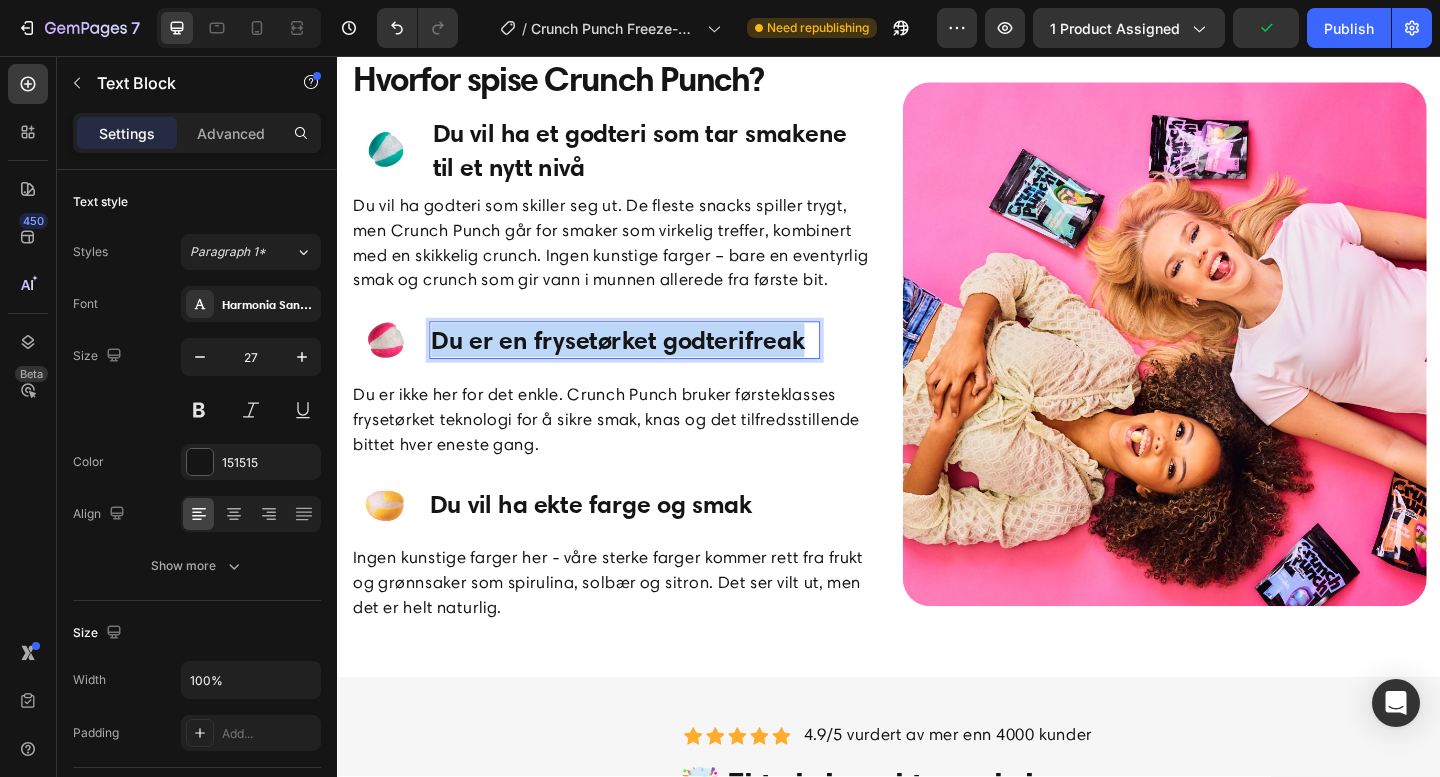click on "Du er en frysetørket godterifreak" at bounding box center (649, 365) 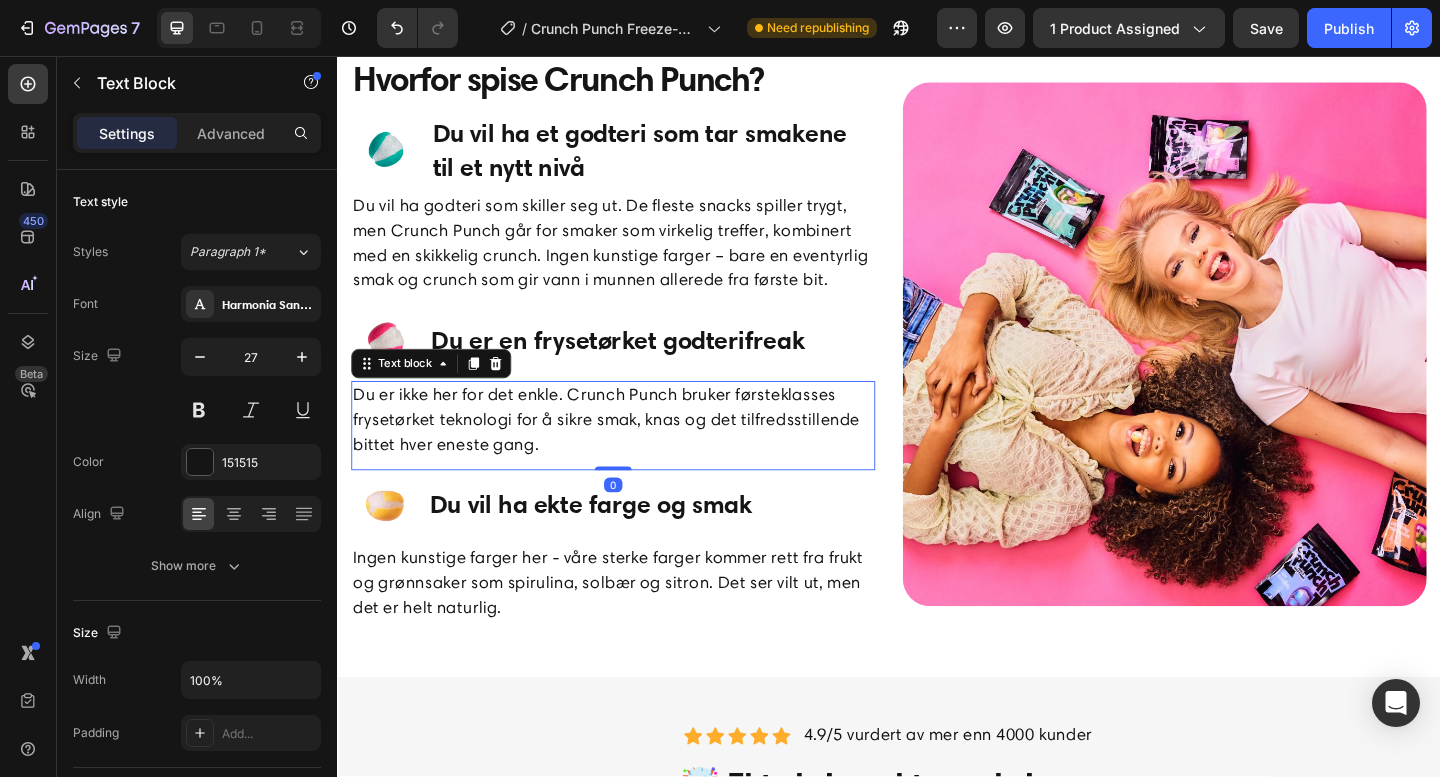 click on "Du er ikke her for det enkle. Crunch Punch bruker førsteklasses frysetørket teknologi for å sikre smak, knas og det tilfredsstillende bittet hver eneste gang." at bounding box center (637, 452) 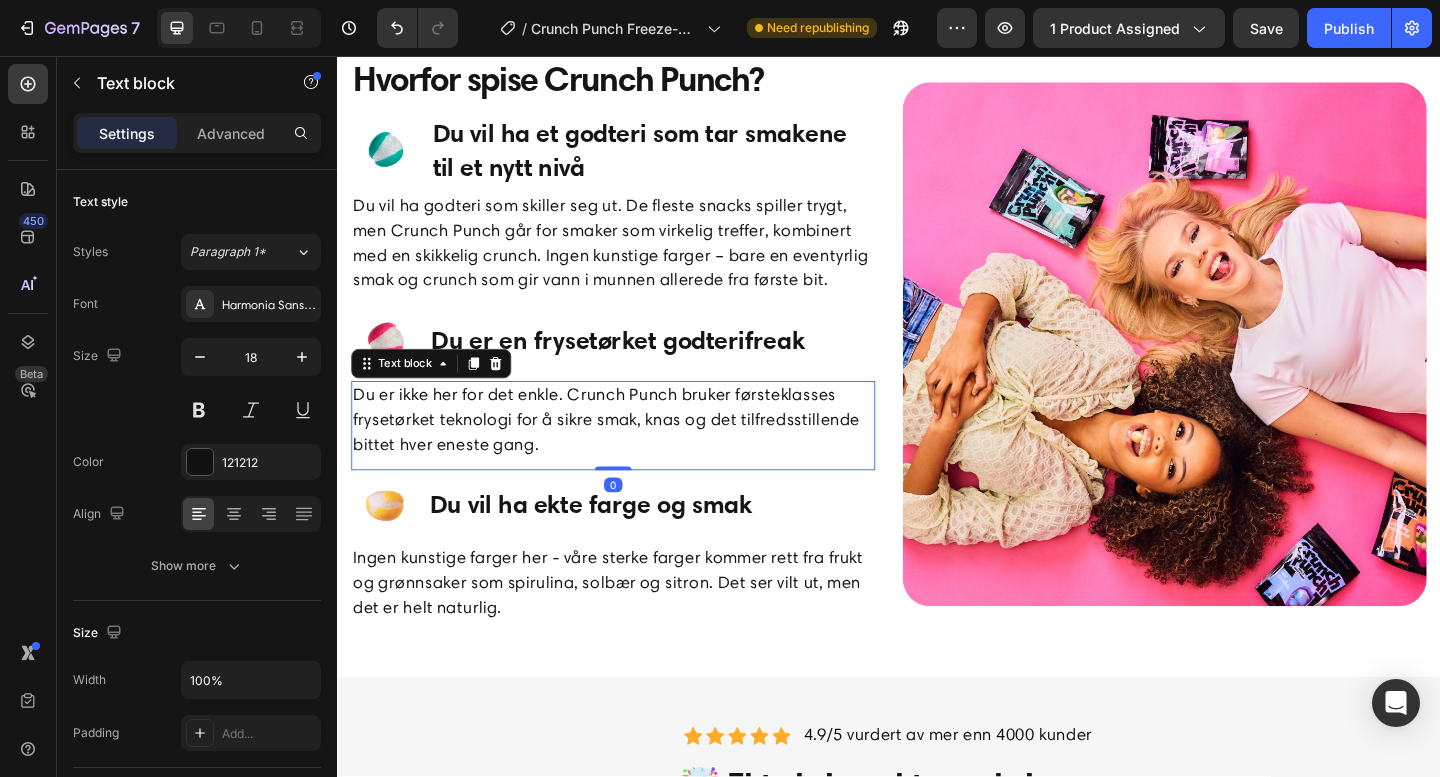click on "Du er ikke her for det enkle. Crunch Punch bruker førsteklasses frysetørket teknologi for å sikre smak, knas og det tilfredsstillende bittet hver eneste gang." at bounding box center [637, 452] 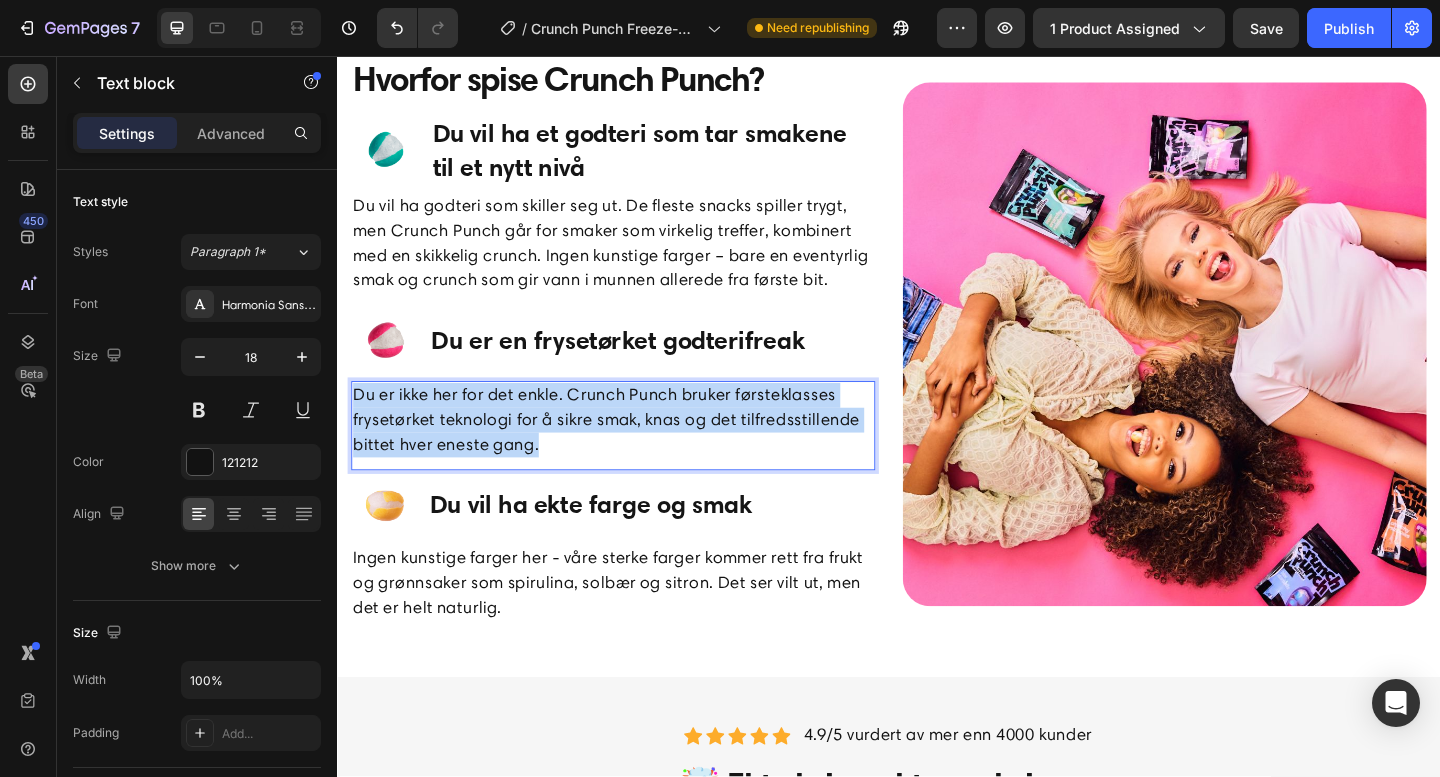 click on "Du er ikke her for det enkle. Crunch Punch bruker førsteklasses frysetørket teknologi for å sikre smak, knas og det tilfredsstillende bittet hver eneste gang." at bounding box center (637, 452) 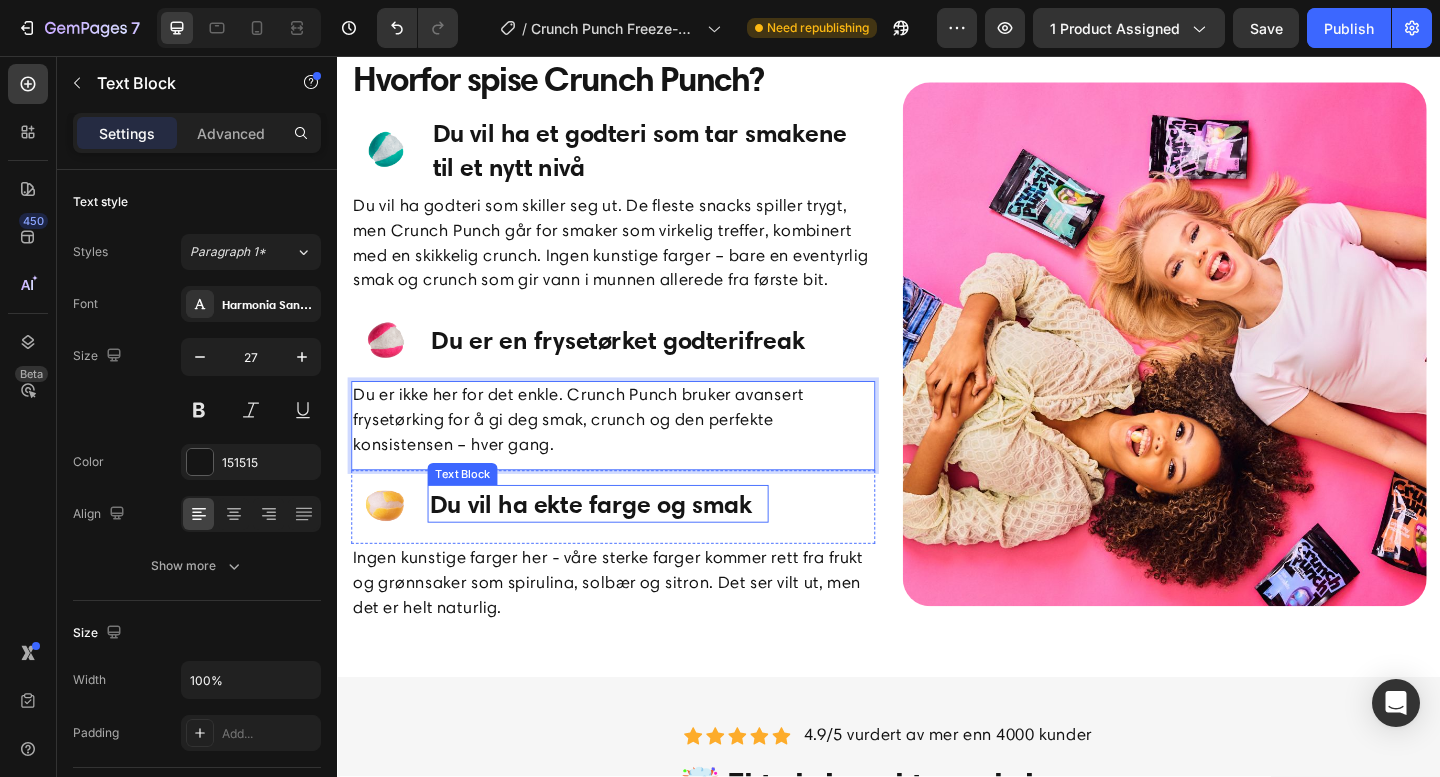 click on "Du vil ha ekte farge og smak" at bounding box center (620, 543) 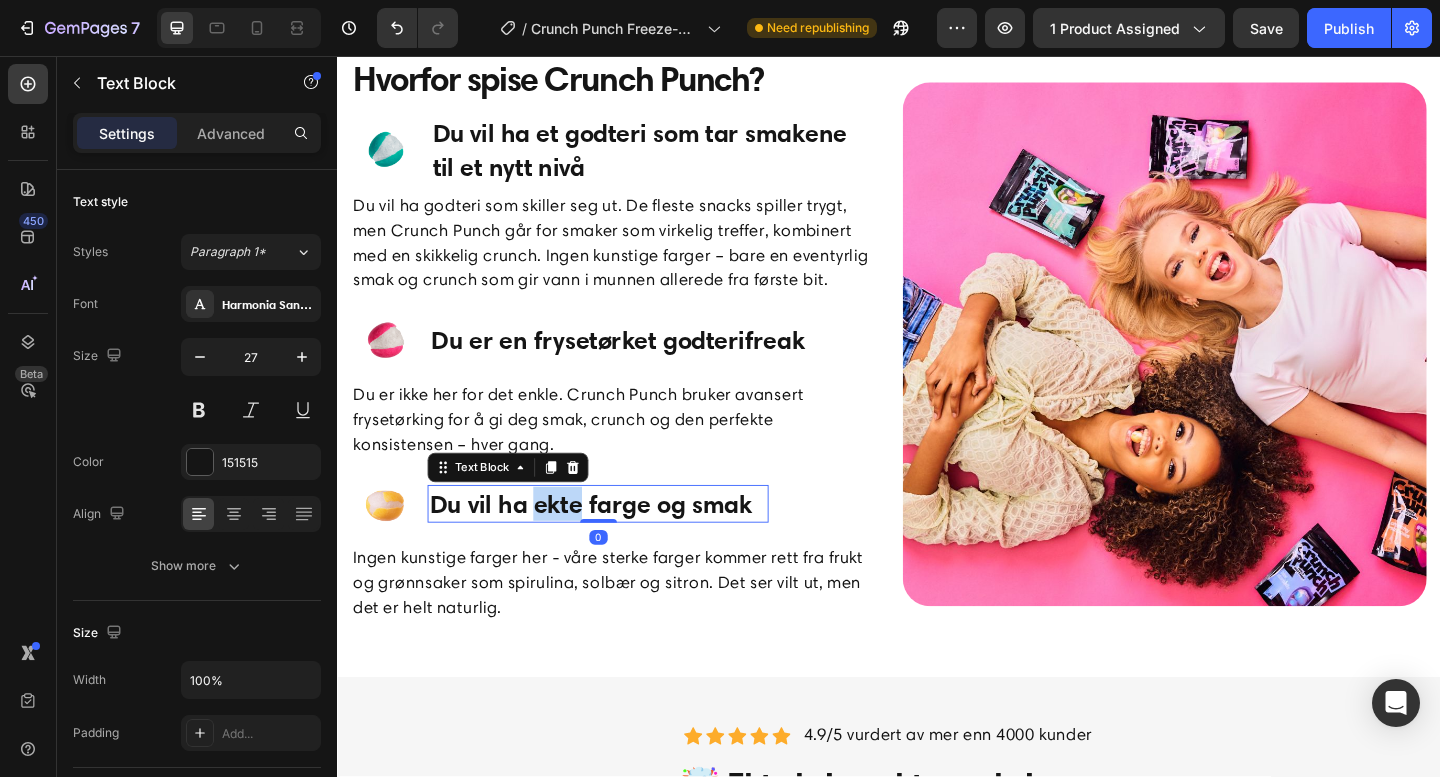 click on "Du vil ha ekte farge og smak" at bounding box center (620, 543) 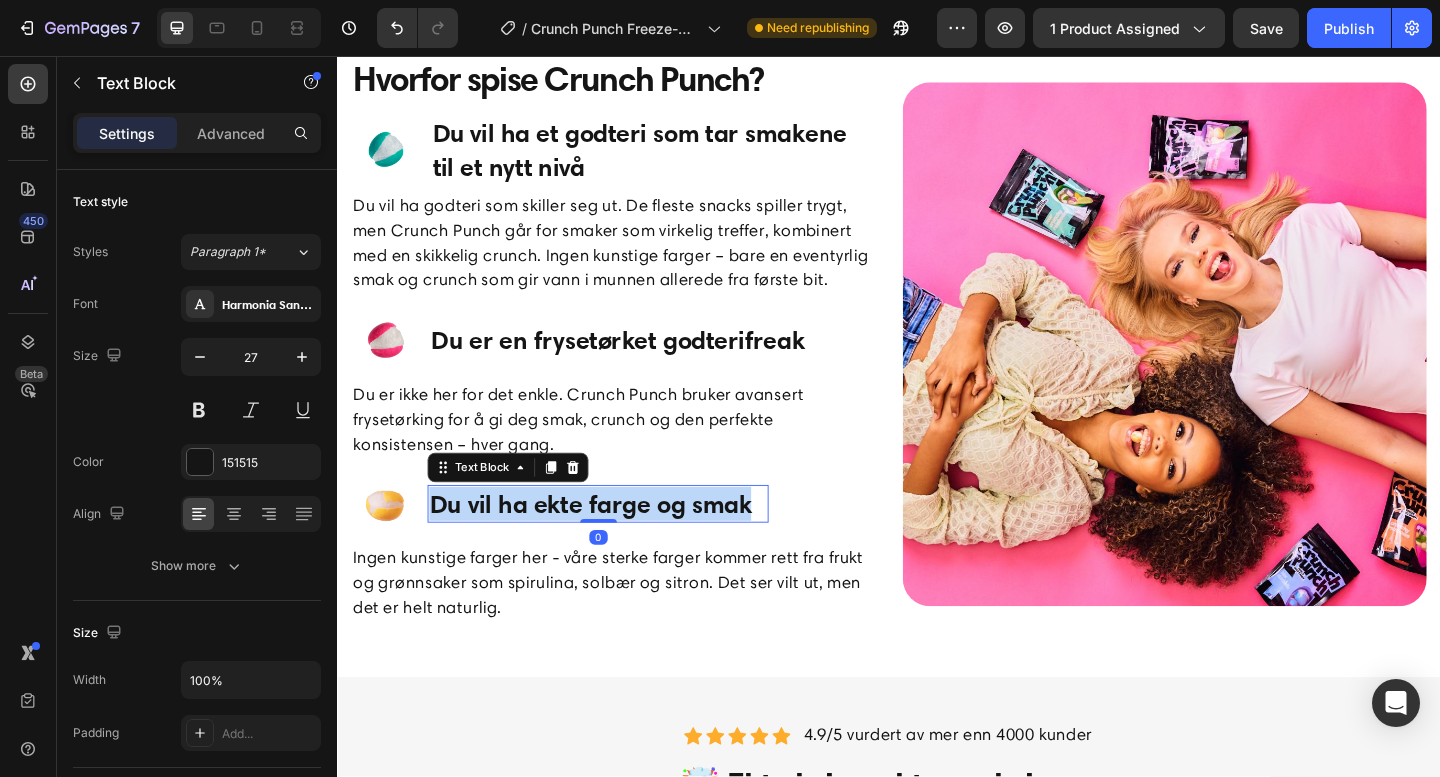 click on "Du vil ha ekte farge og smak" at bounding box center (620, 543) 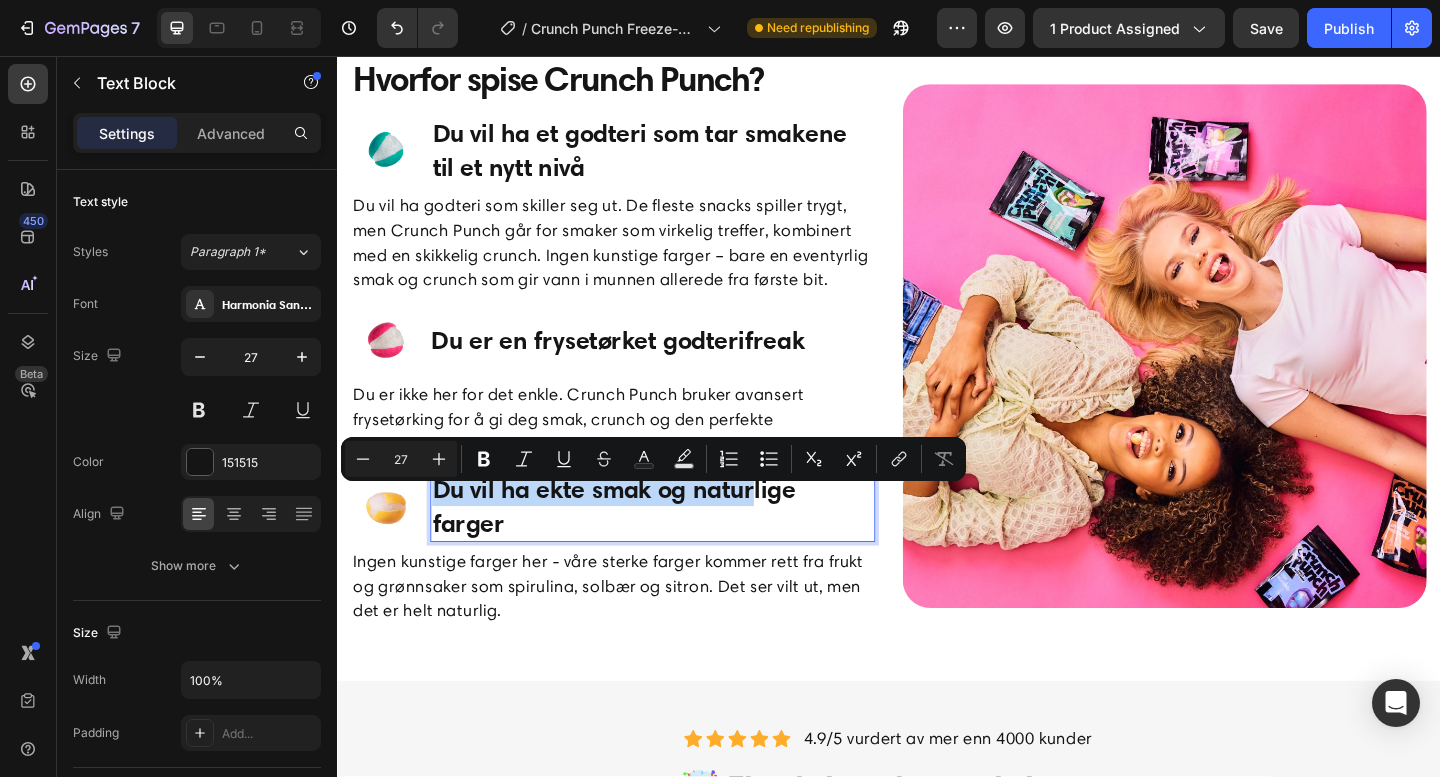 scroll, scrollTop: 2004, scrollLeft: 0, axis: vertical 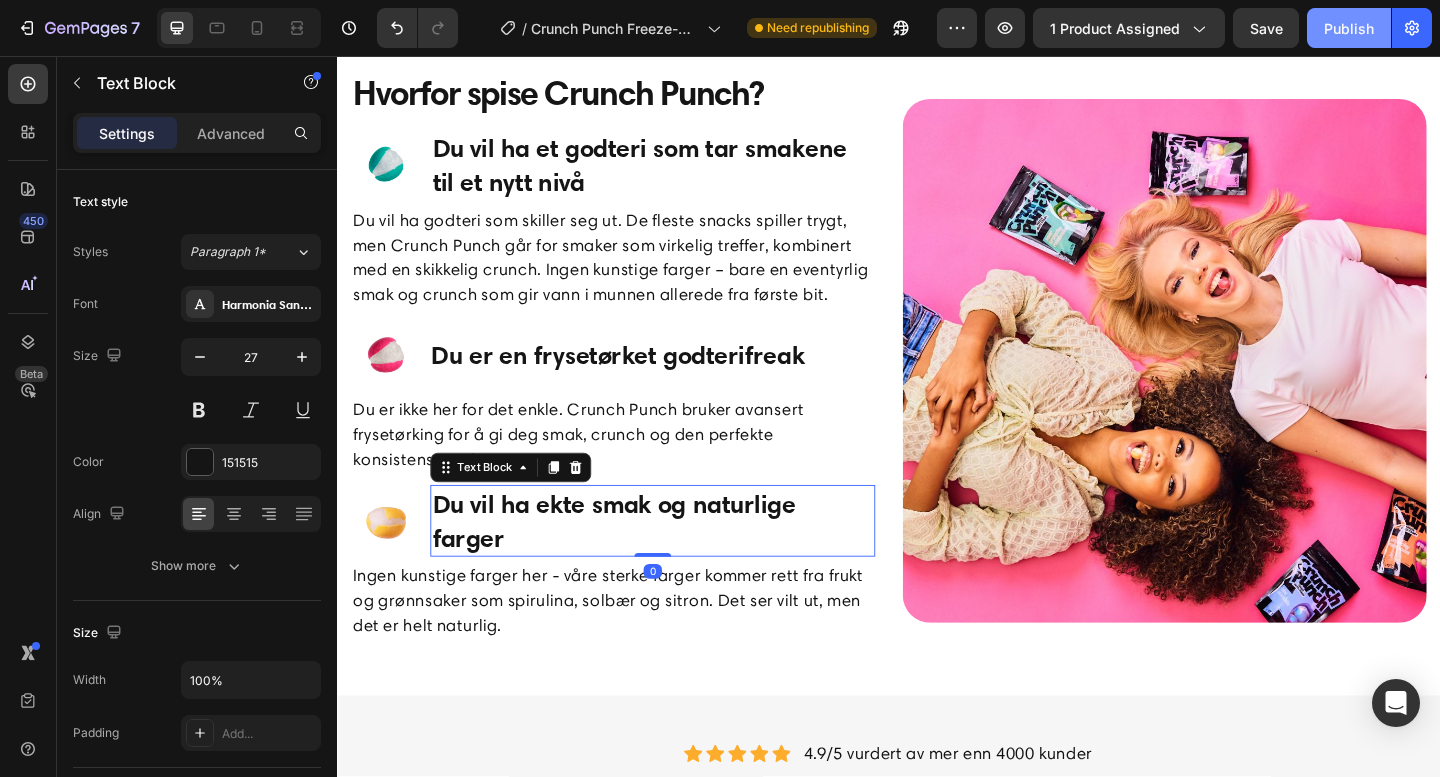 click on "Publish" at bounding box center [1349, 28] 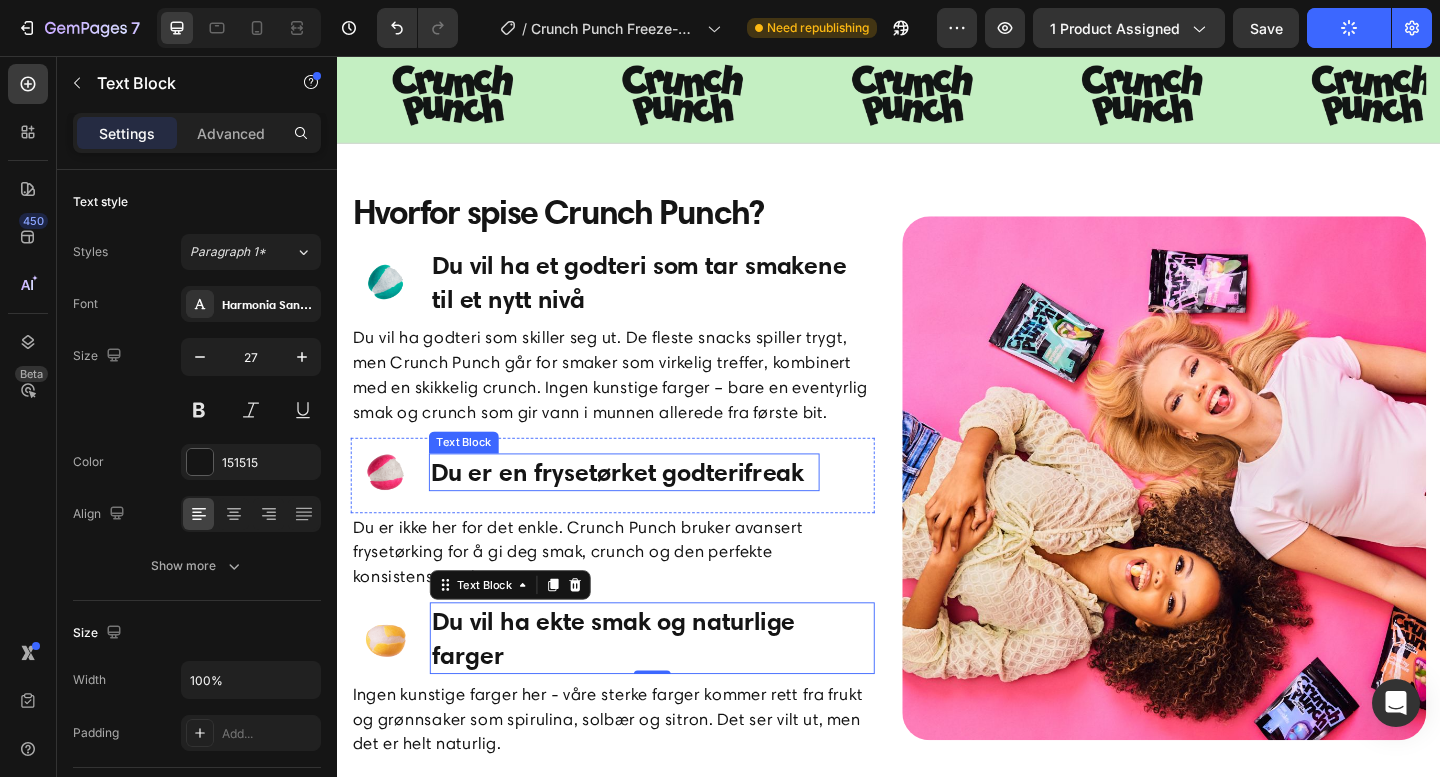 scroll, scrollTop: 1812, scrollLeft: 0, axis: vertical 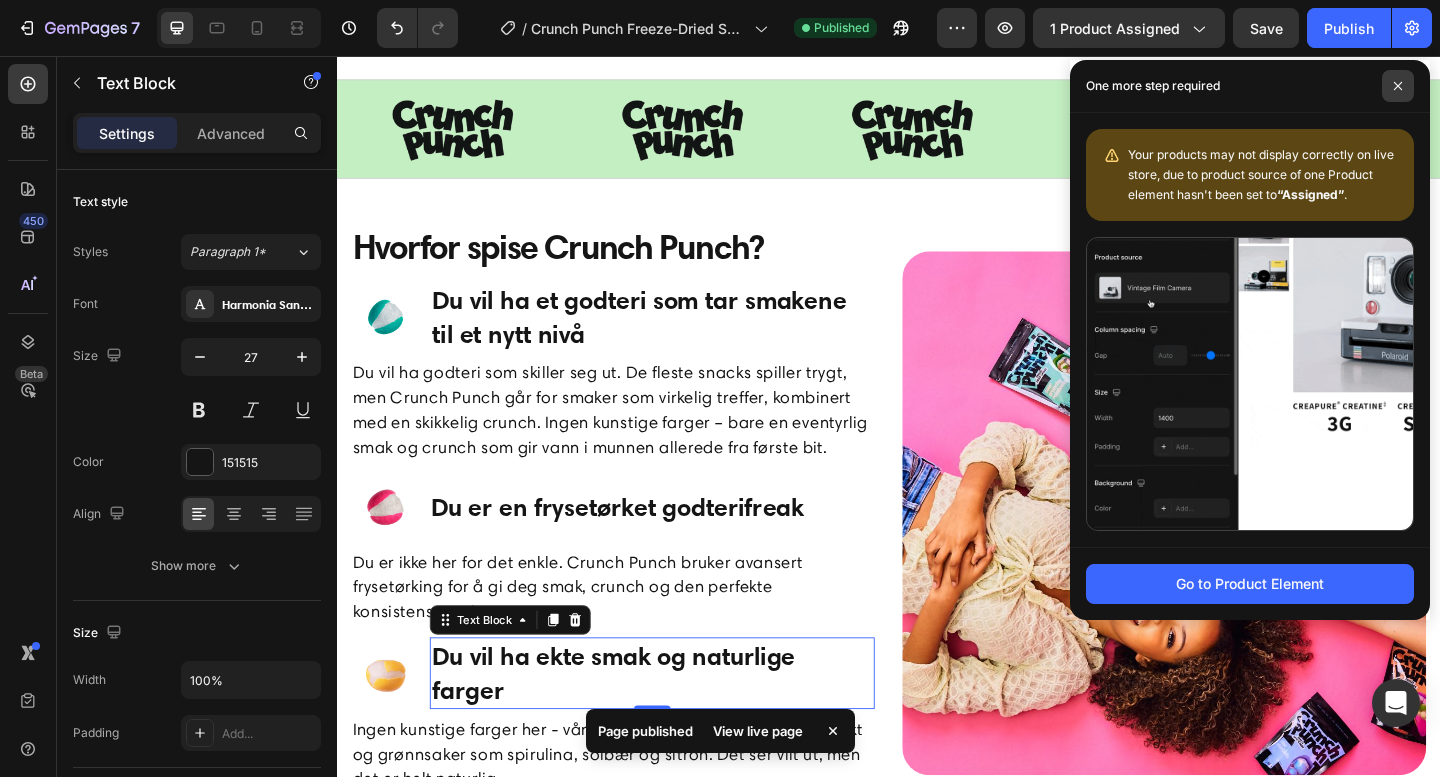 click at bounding box center [1398, 86] 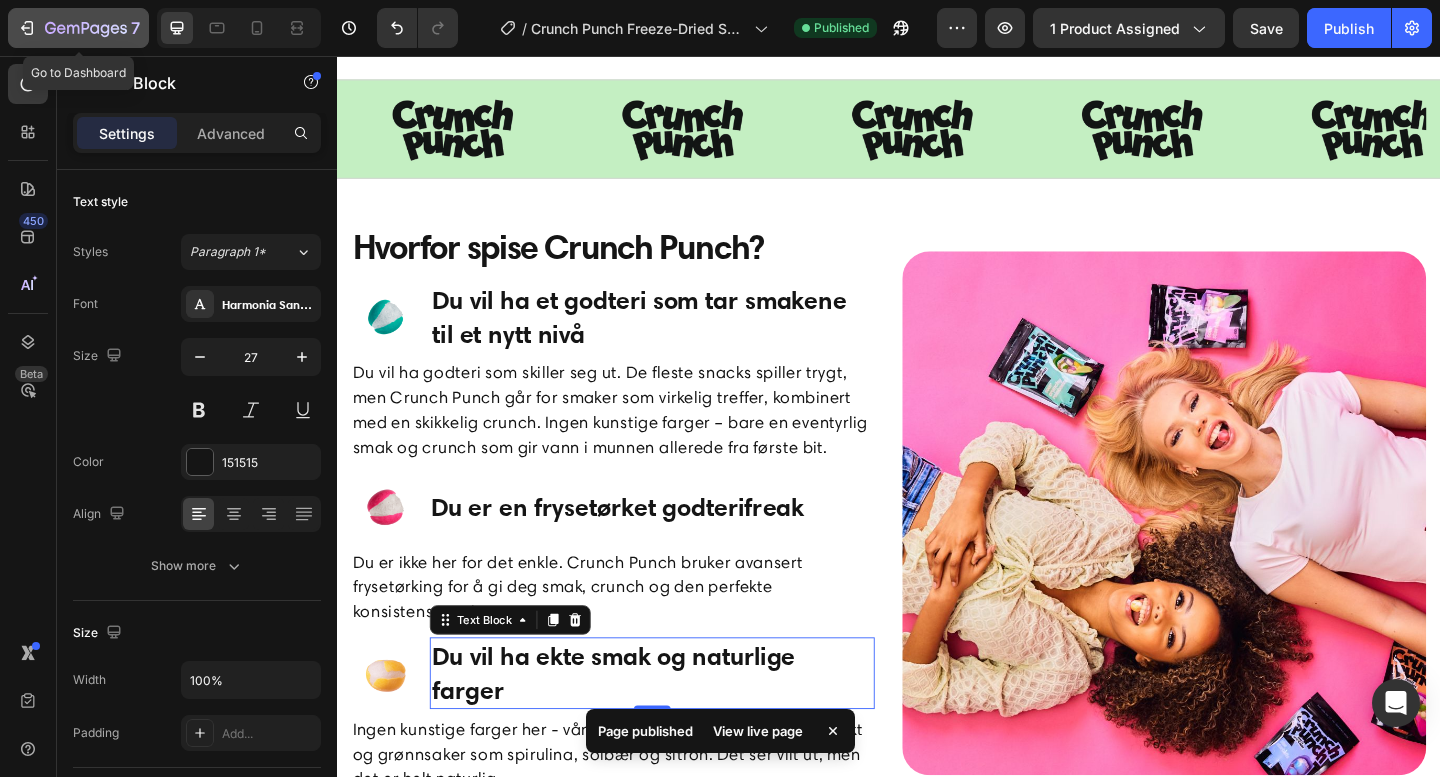 click on "7" 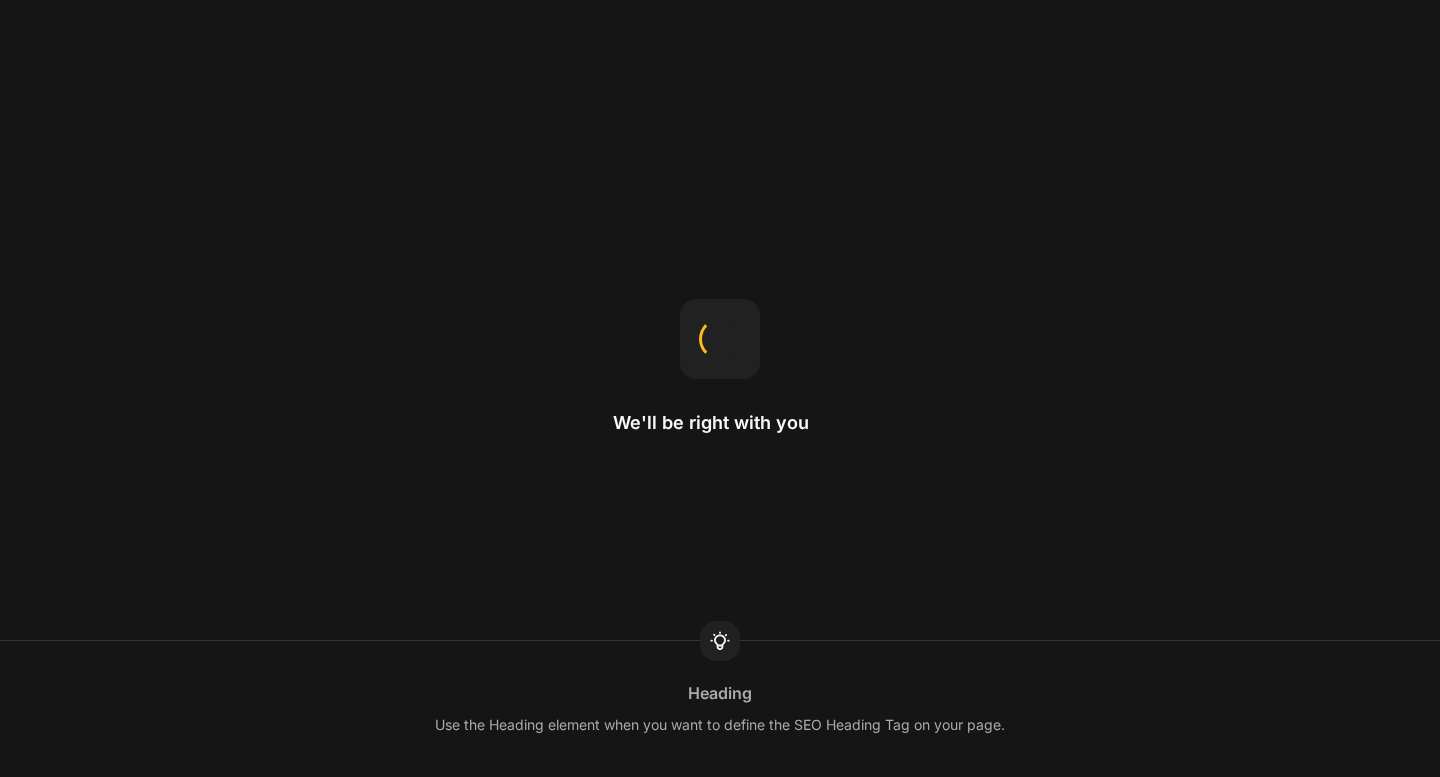 scroll, scrollTop: 0, scrollLeft: 0, axis: both 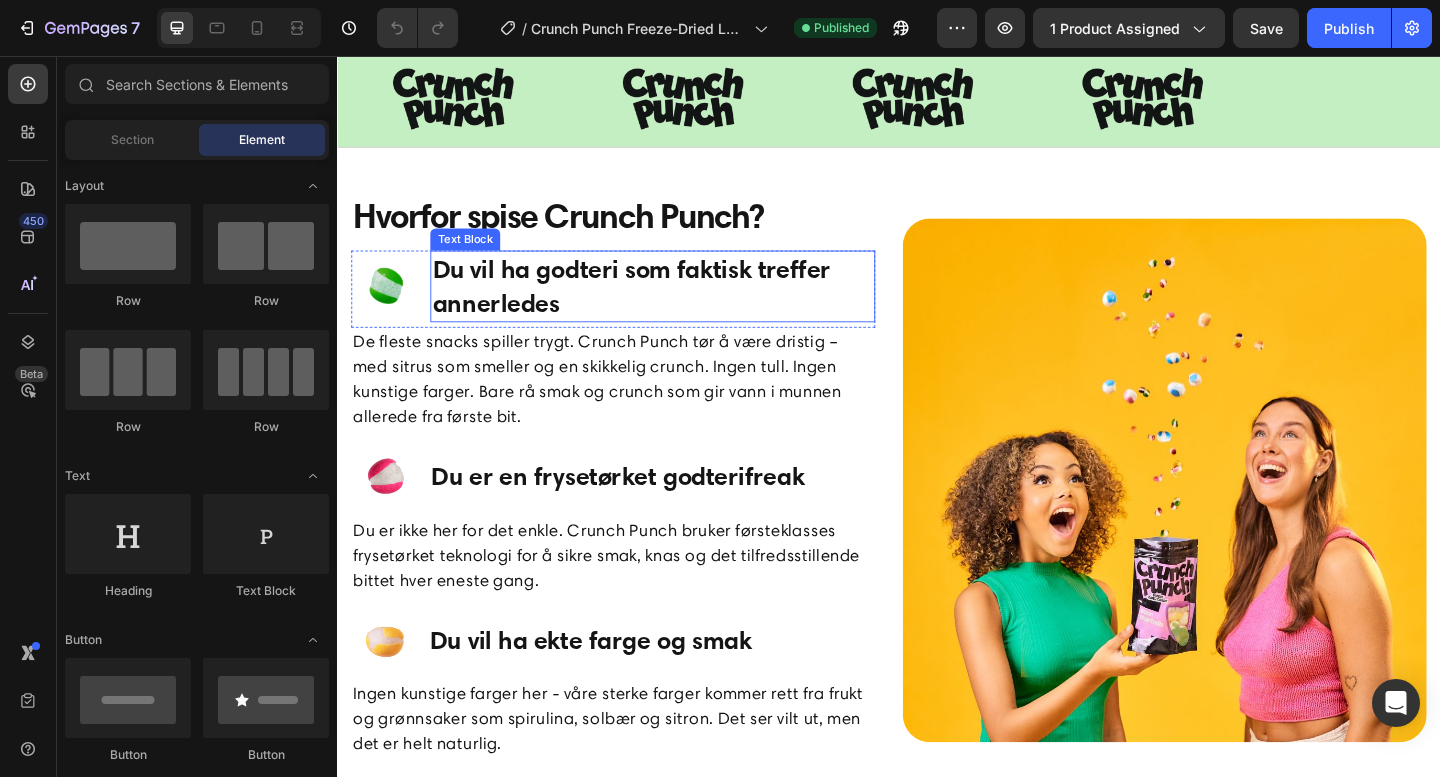 click on "Du vil ha godteri som faktisk treffer annerledes" at bounding box center [680, 307] 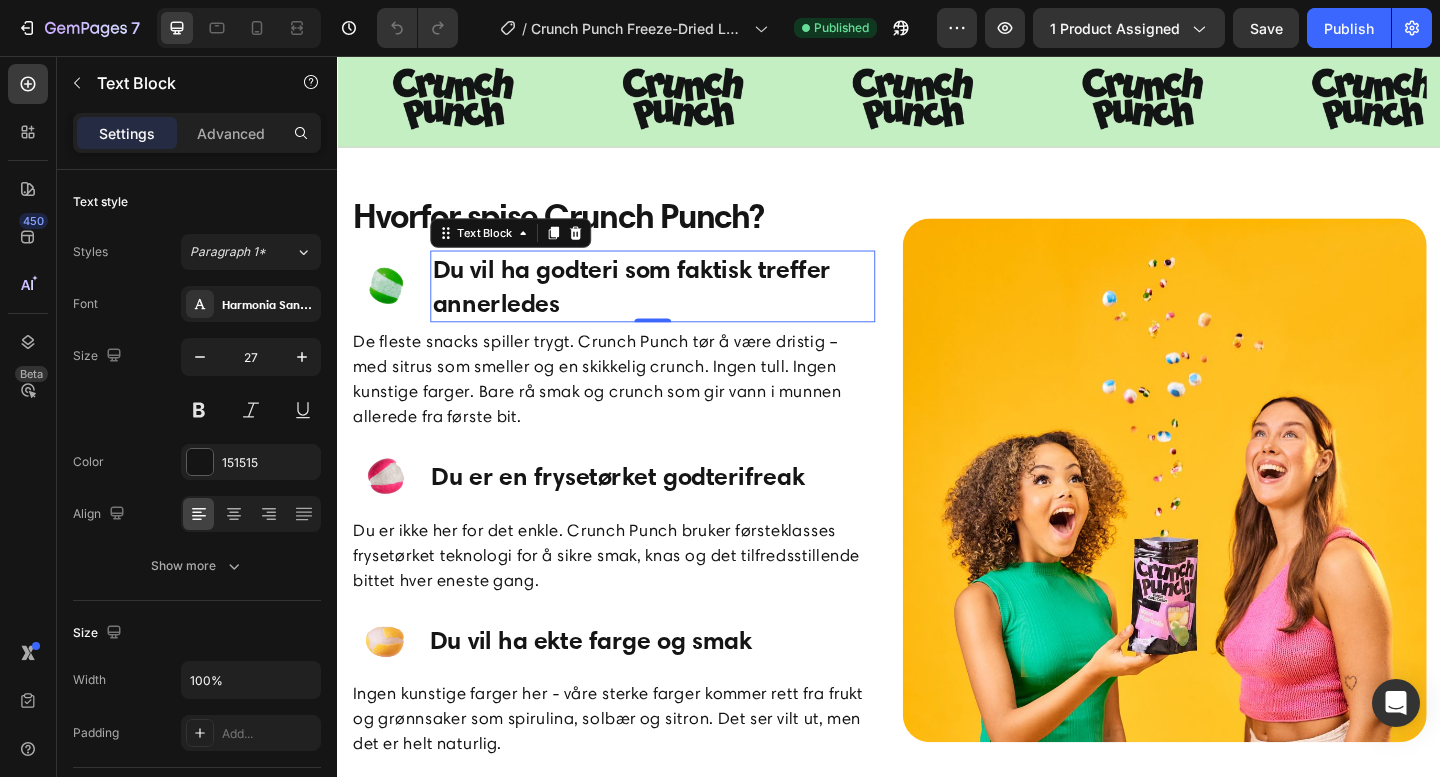 click on "Du vil ha godteri som faktisk treffer annerledes" at bounding box center [680, 307] 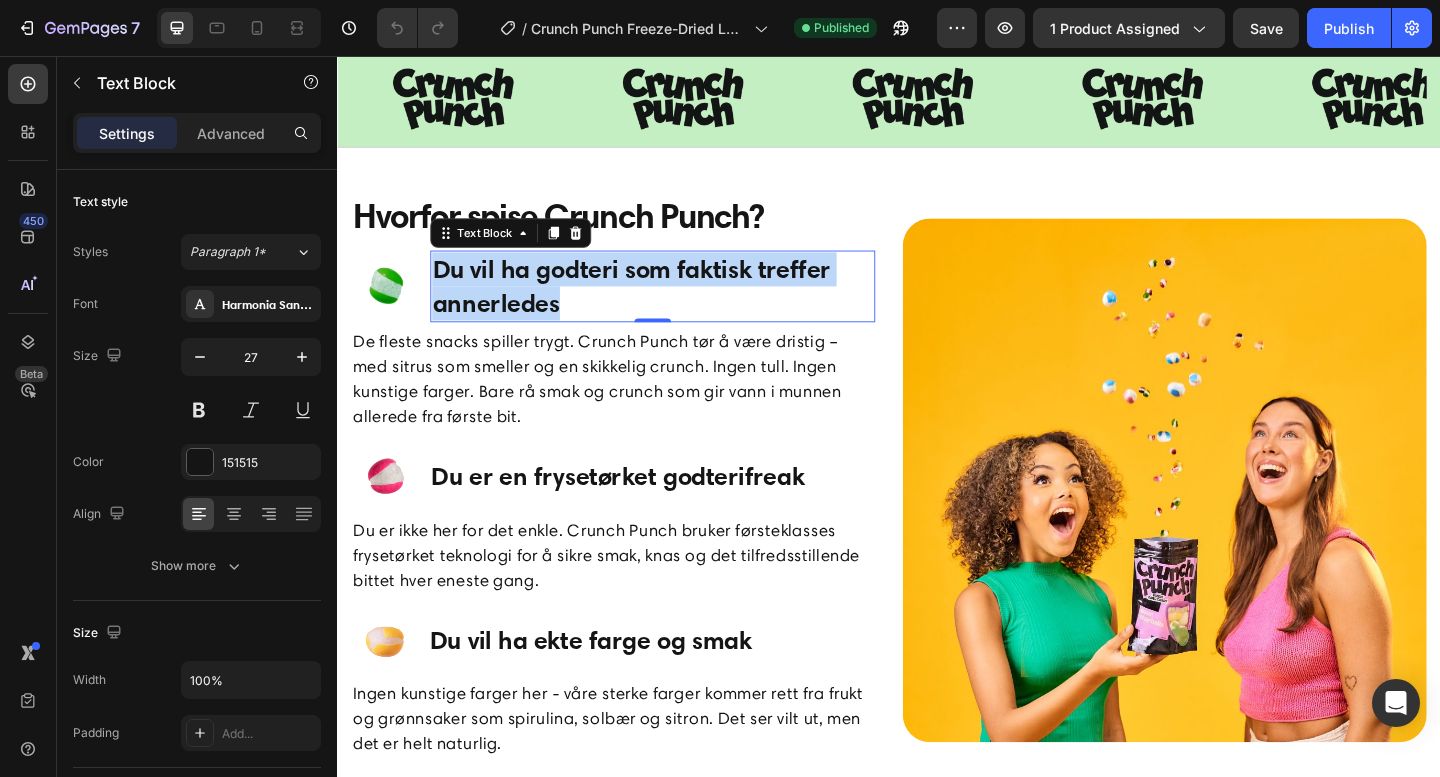 click on "Du vil ha godteri som faktisk treffer annerledes" at bounding box center (680, 307) 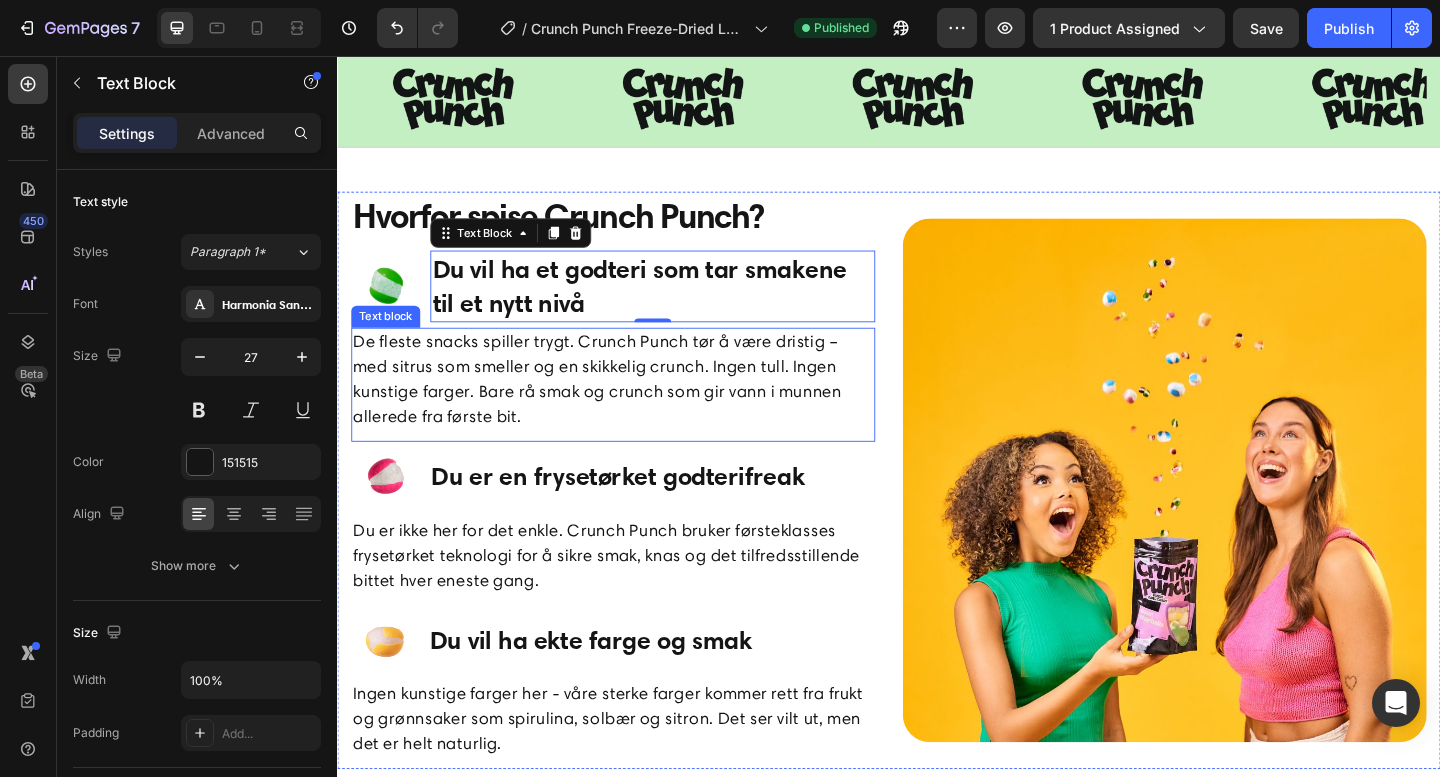 click on "De fleste snacks spiller trygt. Crunch Punch tør å være dristig – med sitrus som smeller og en skikkelig crunch. Ingen tull. Ingen kunstige farger. Bare rå smak og crunch som gir vann i munnen allerede fra første bit." at bounding box center [637, 408] 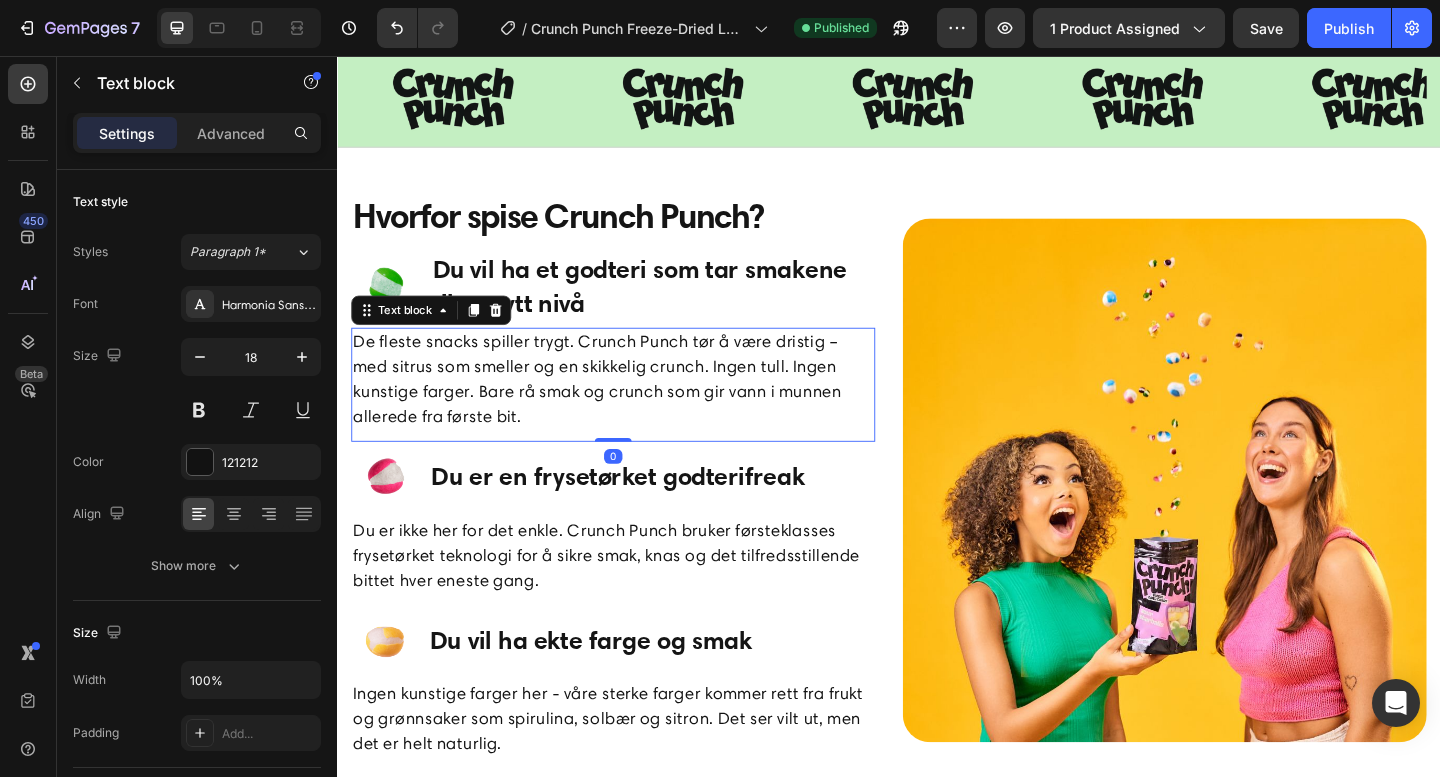 click on "De fleste snacks spiller trygt. Crunch Punch tør å være dristig – med sitrus som smeller og en skikkelig crunch. Ingen tull. Ingen kunstige farger. Bare rå smak og crunch som gir vann i munnen allerede fra første bit." at bounding box center (637, 408) 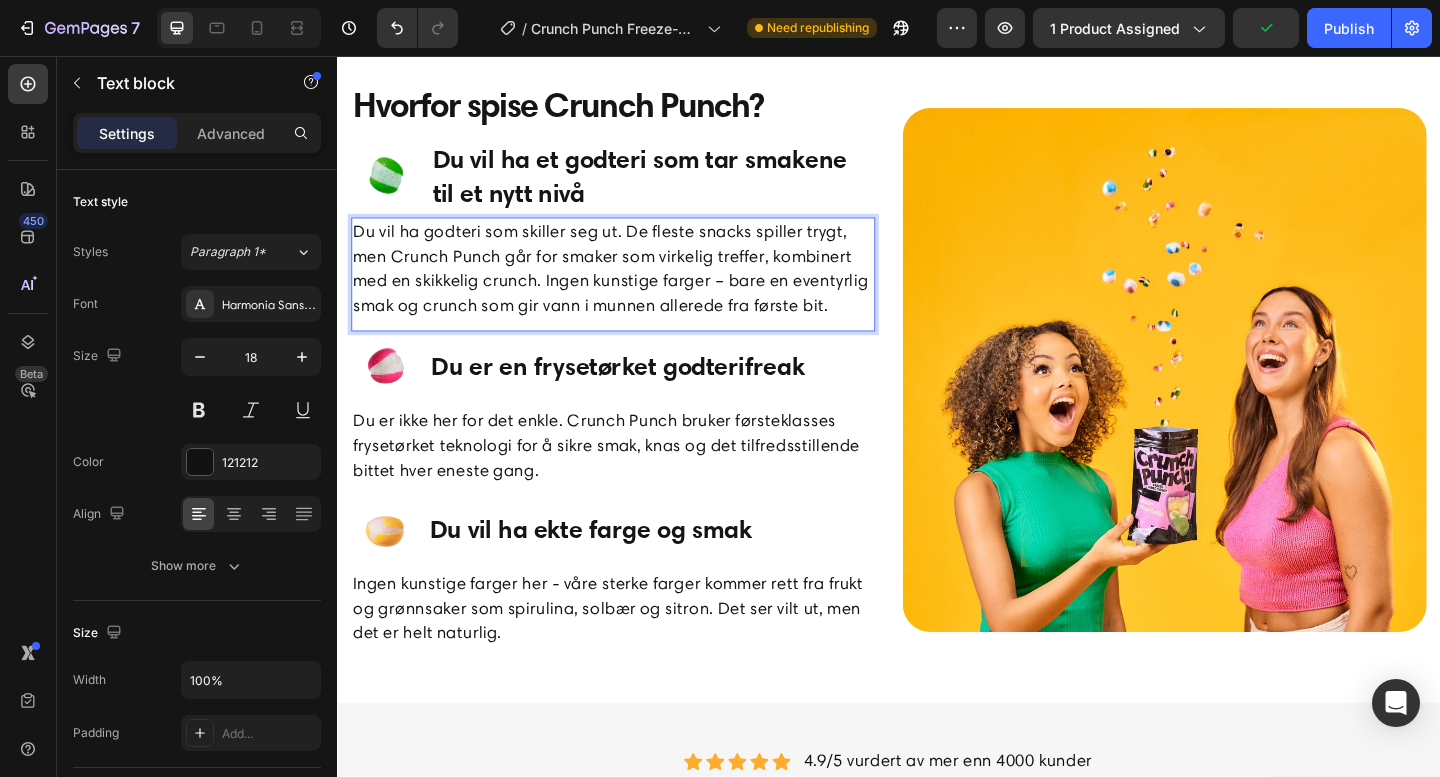 scroll, scrollTop: 1932, scrollLeft: 0, axis: vertical 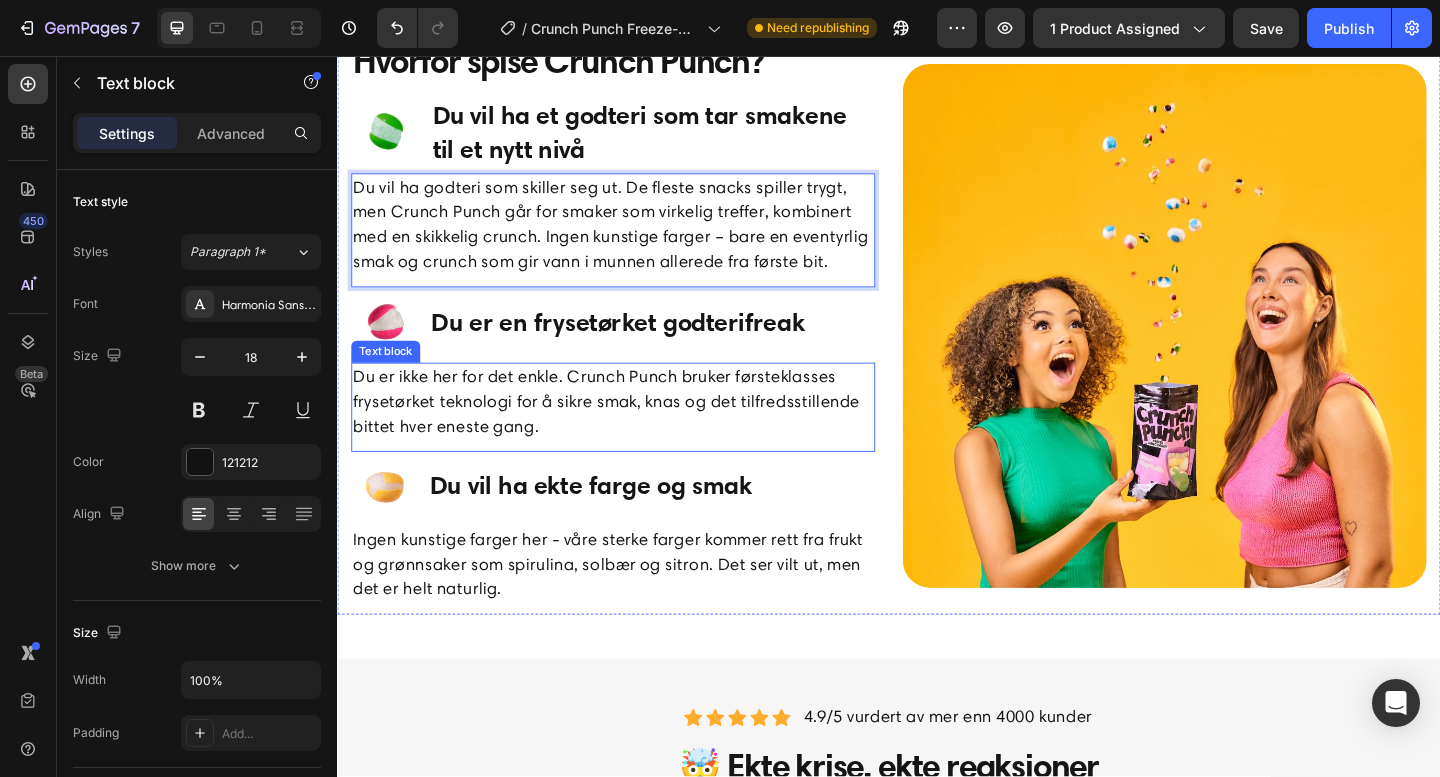 click on "Du er ikke her for det enkle. Crunch Punch bruker førsteklasses frysetørket teknologi for å sikre smak, knas og det tilfredsstillende bittet hver eneste gang." at bounding box center [637, 432] 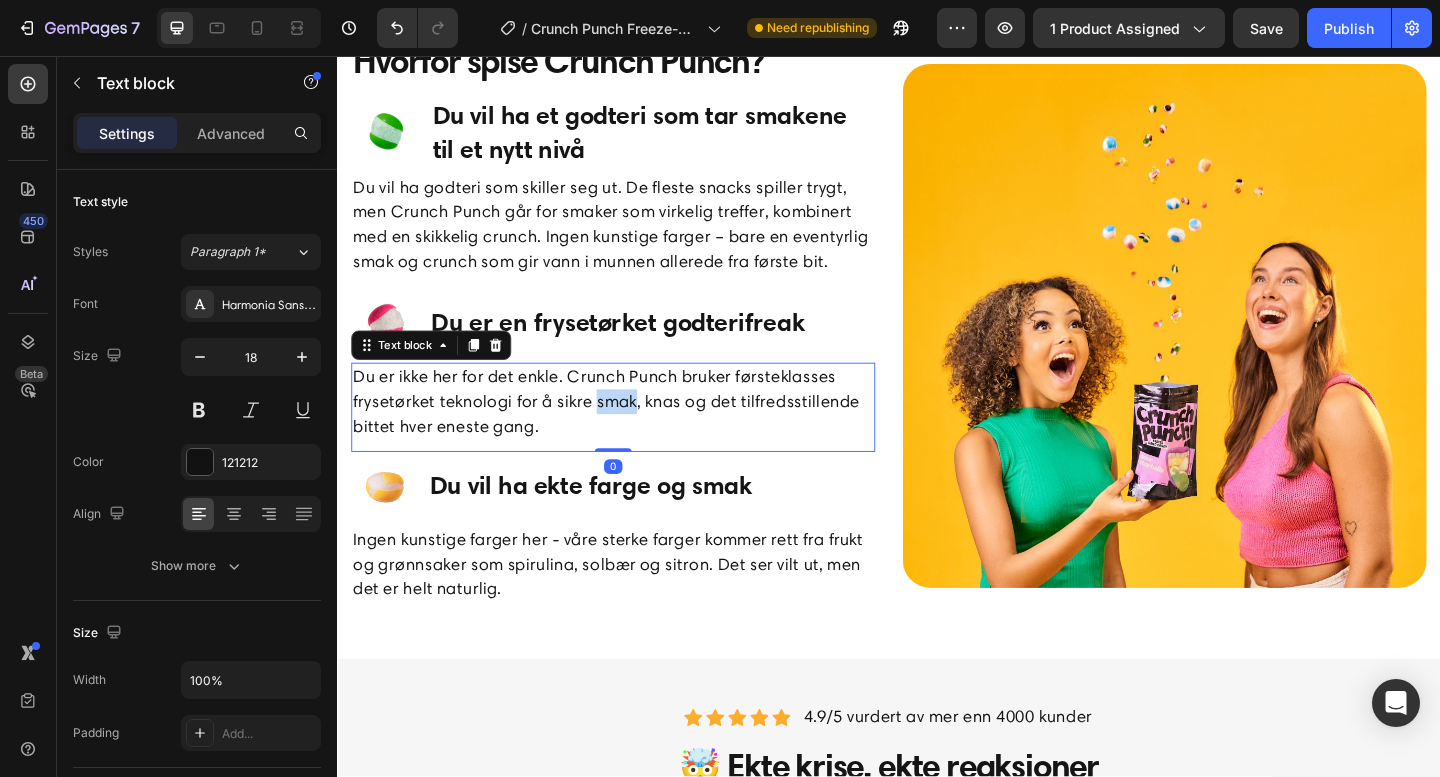 click on "Du er ikke her for det enkle. Crunch Punch bruker førsteklasses frysetørket teknologi for å sikre smak, knas og det tilfredsstillende bittet hver eneste gang." at bounding box center [637, 432] 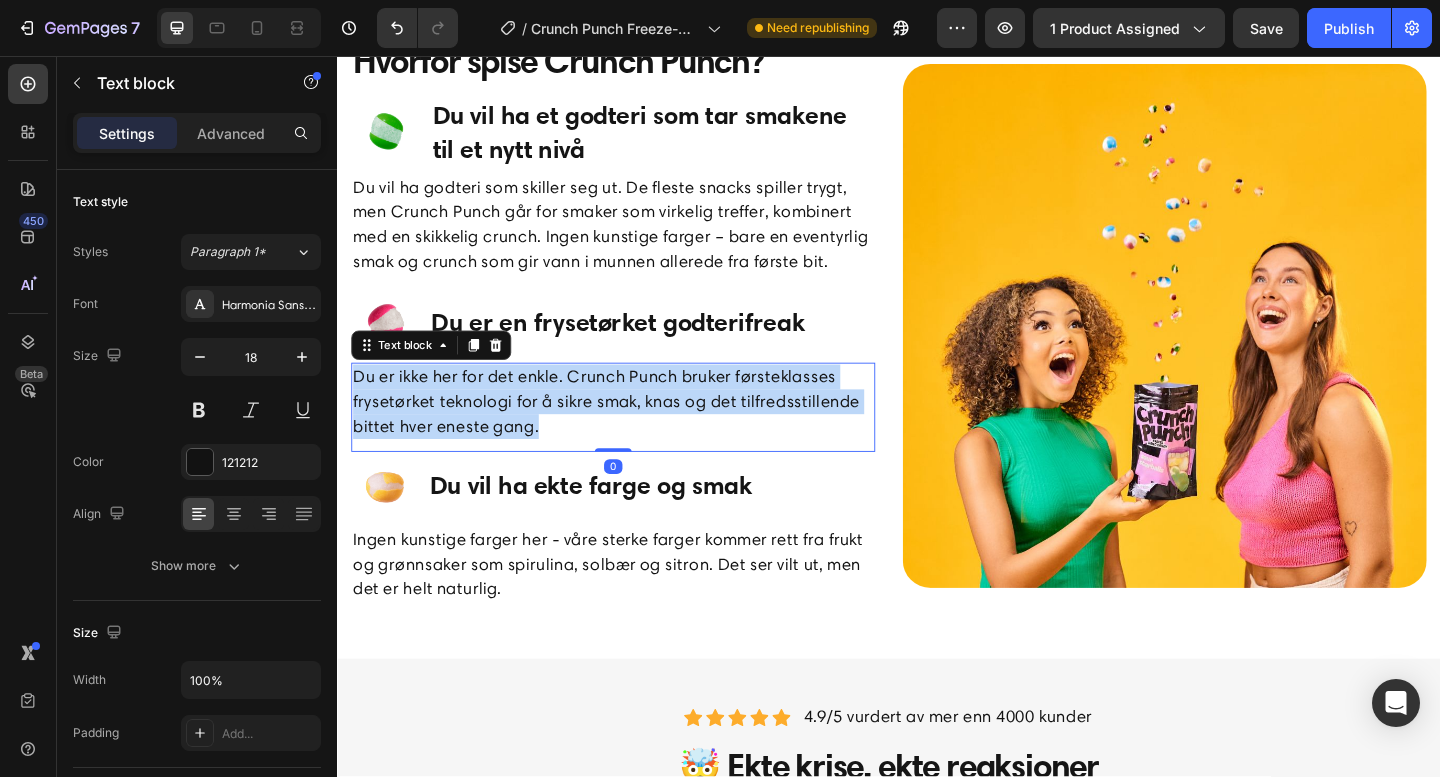 click on "Du er ikke her for det enkle. Crunch Punch bruker førsteklasses frysetørket teknologi for å sikre smak, knas og det tilfredsstillende bittet hver eneste gang." at bounding box center (637, 432) 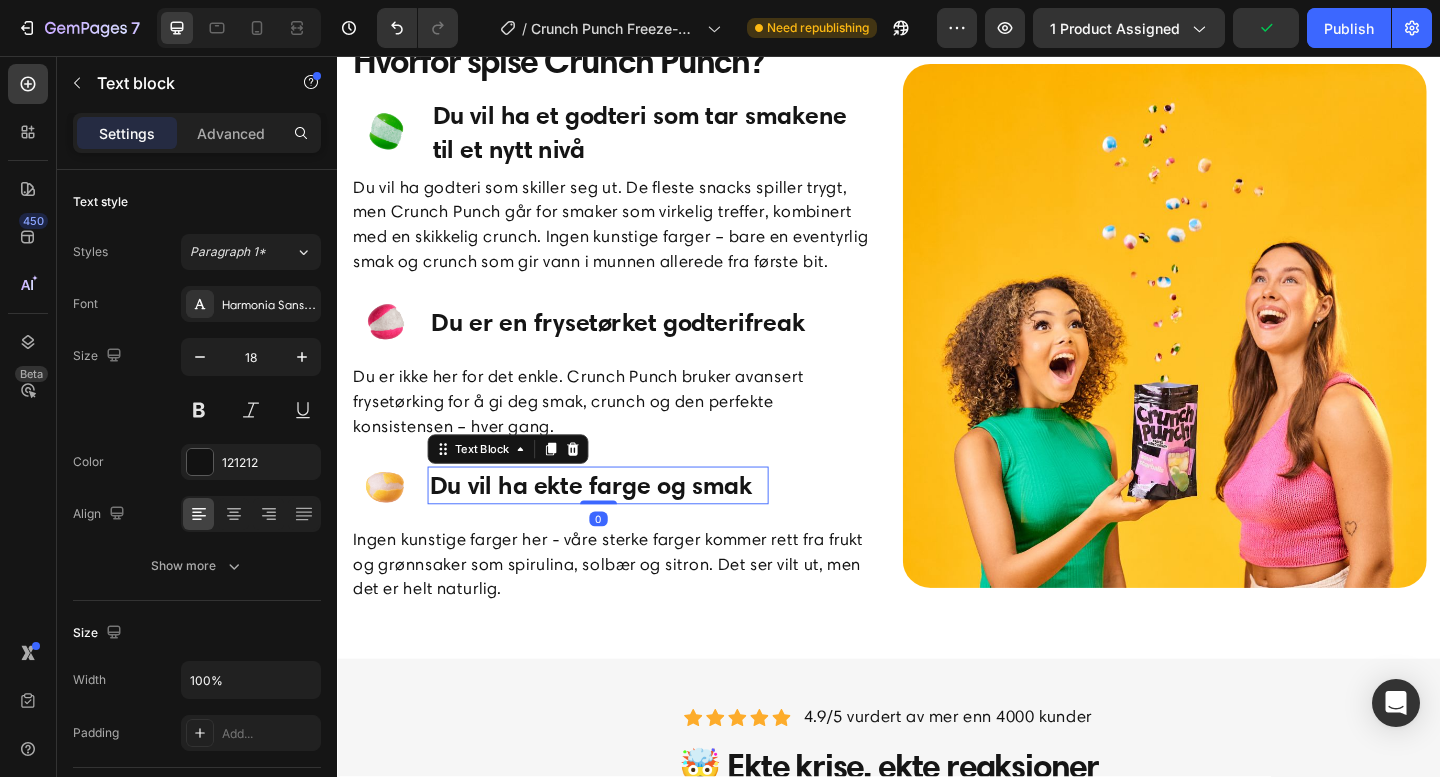 click on "Du vil ha ekte farge og smak" at bounding box center [620, 523] 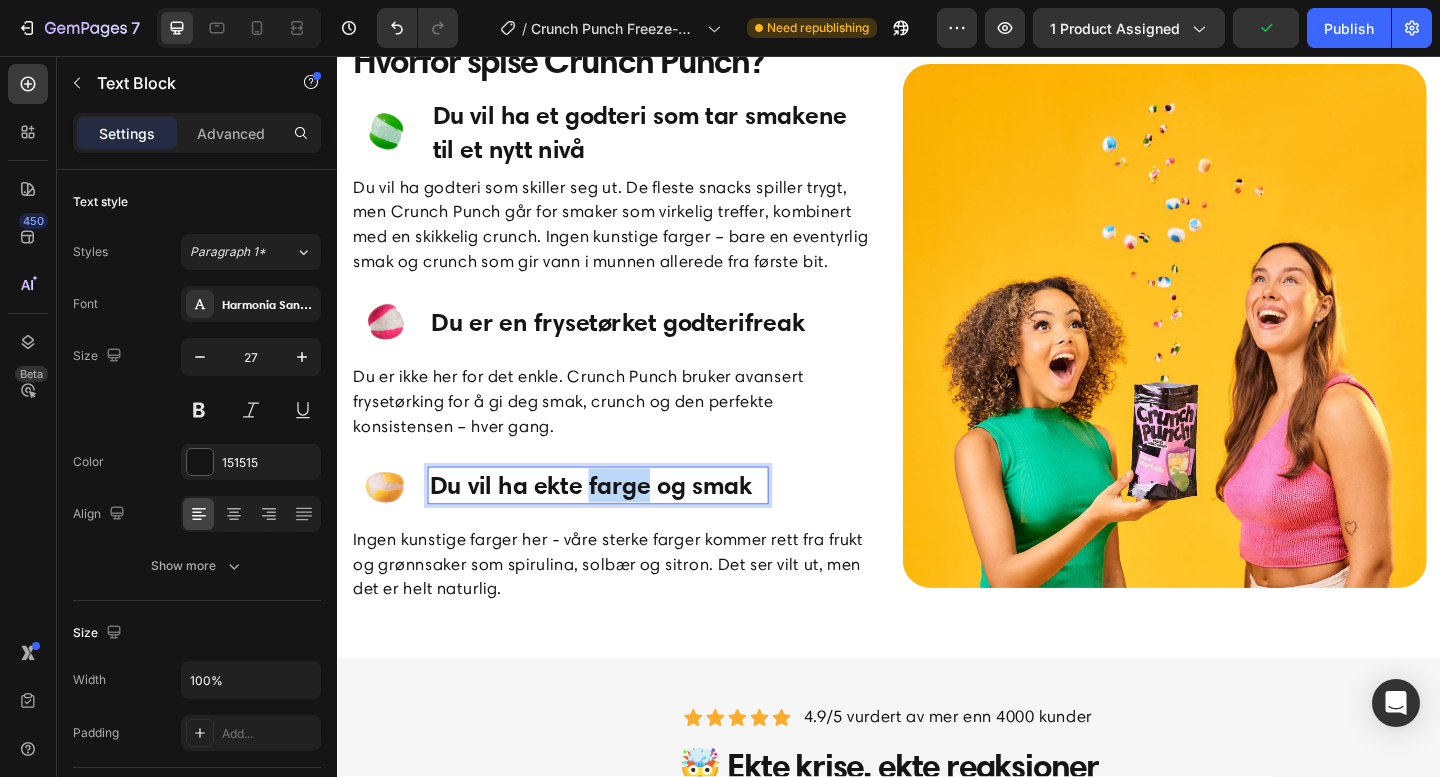 click on "Du vil ha ekte farge og smak" at bounding box center (620, 523) 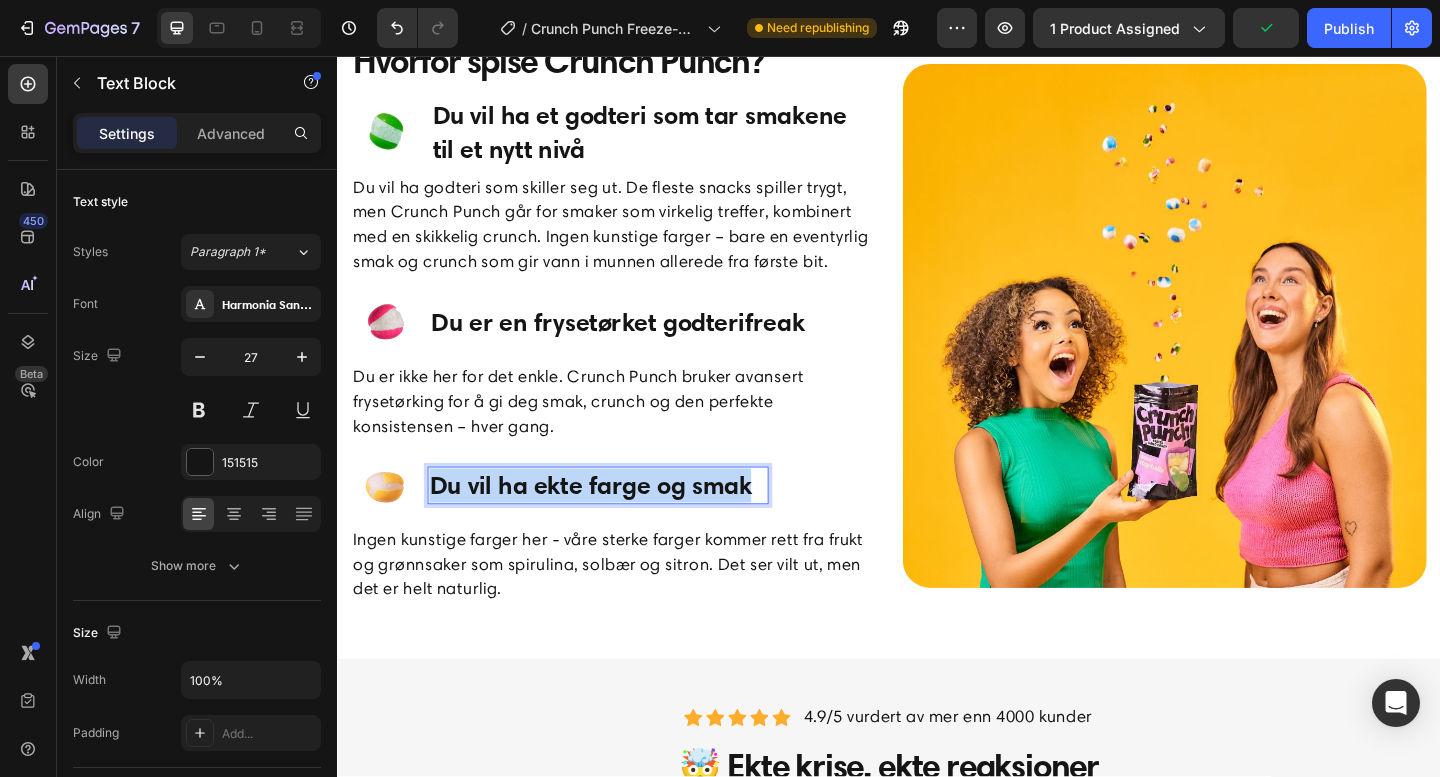 click on "Du vil ha ekte farge og smak" at bounding box center [620, 523] 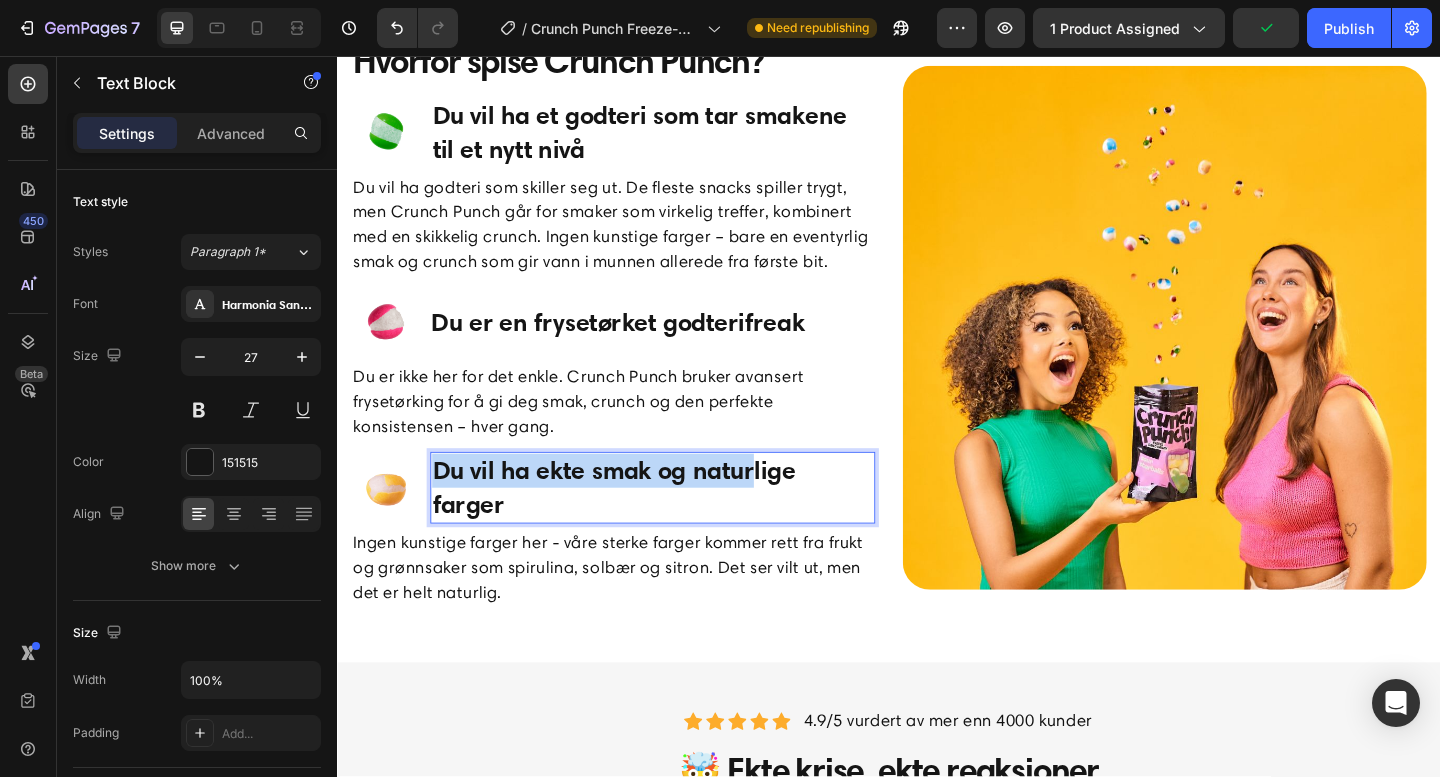 scroll, scrollTop: 1916, scrollLeft: 0, axis: vertical 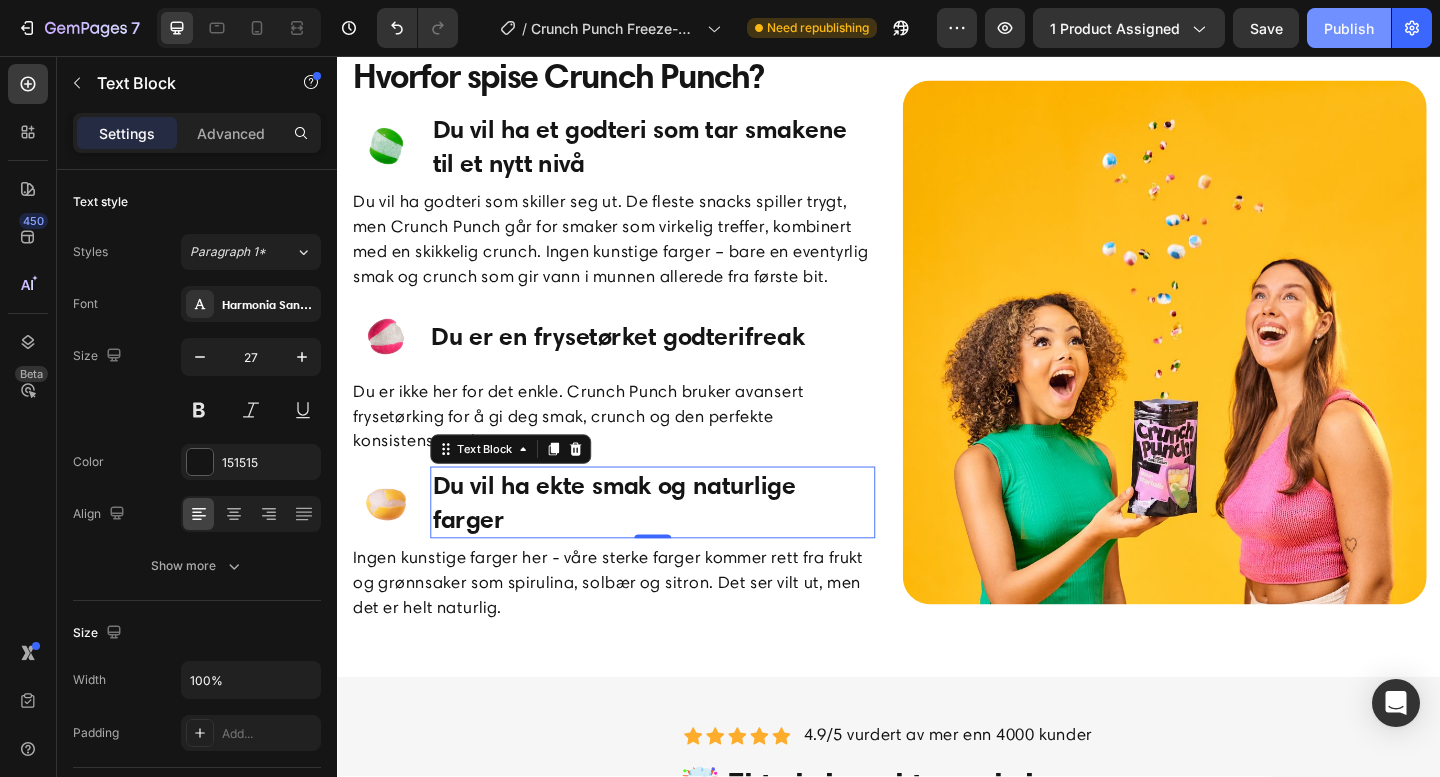 click on "Publish" 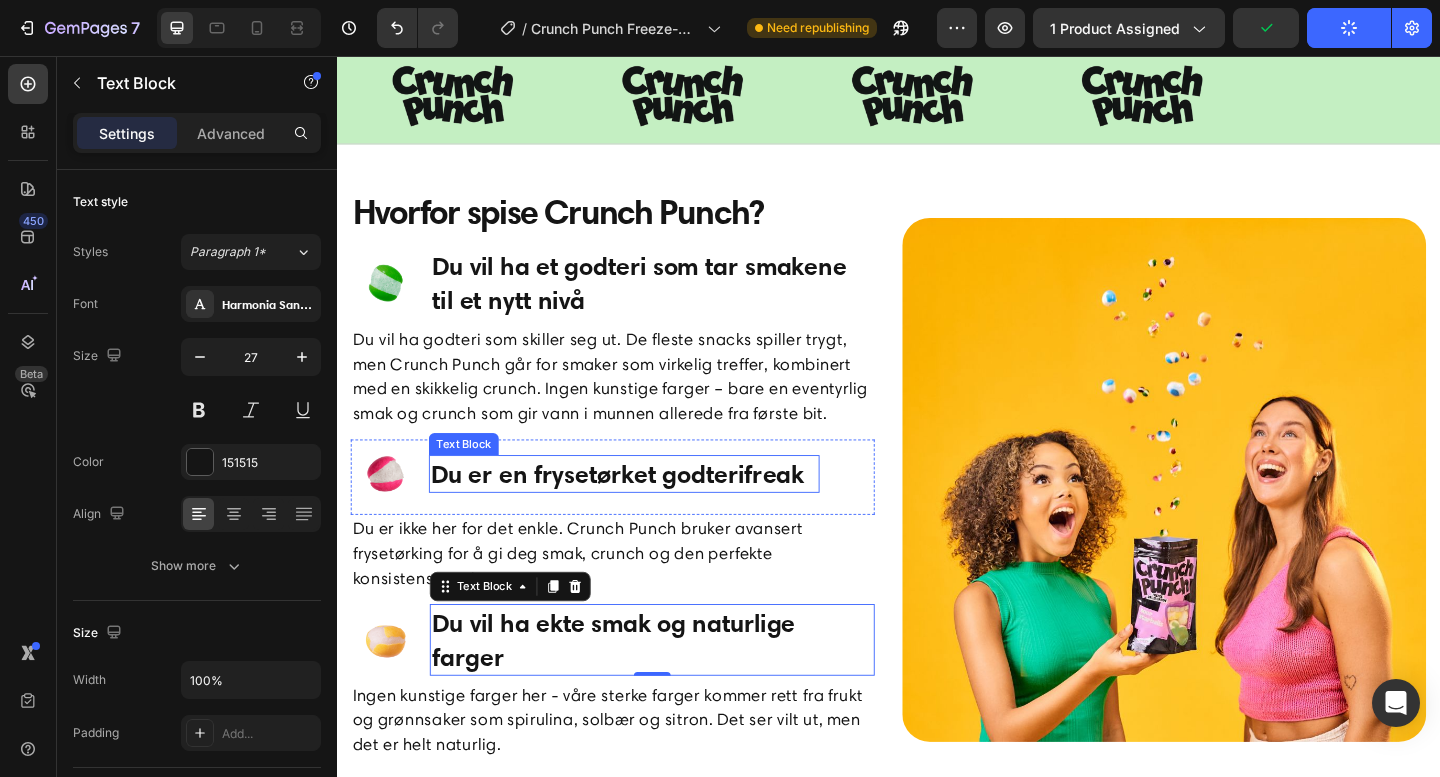 scroll, scrollTop: 1746, scrollLeft: 0, axis: vertical 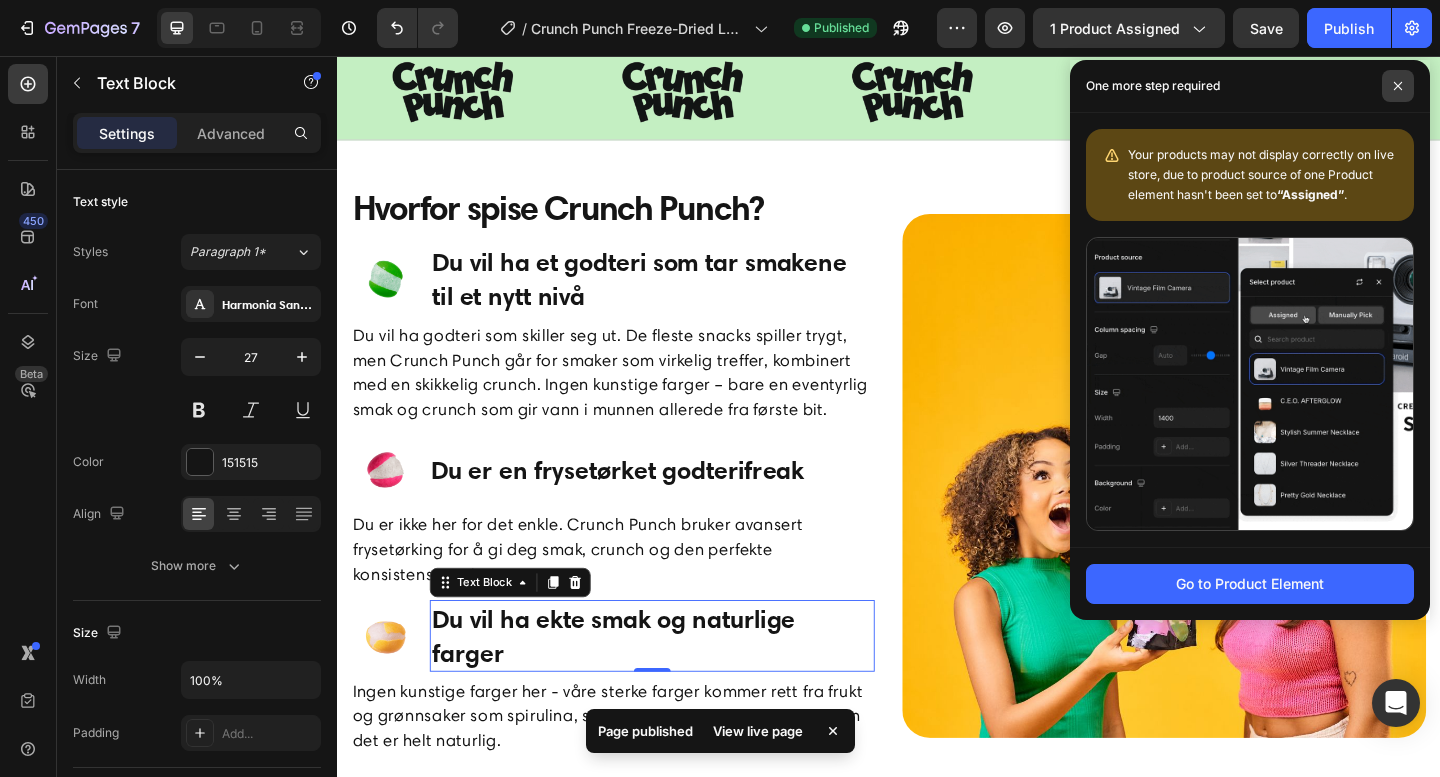 click at bounding box center (1398, 86) 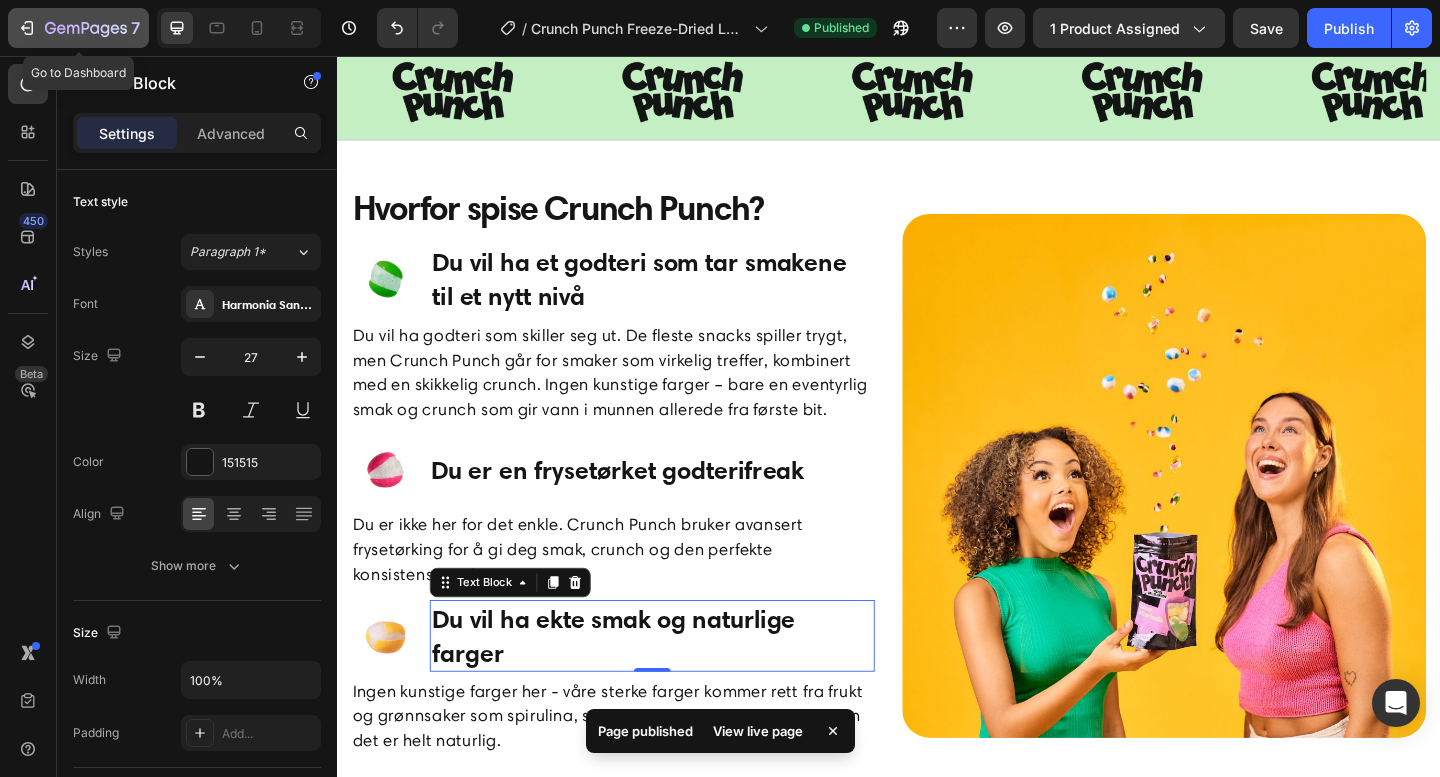 click 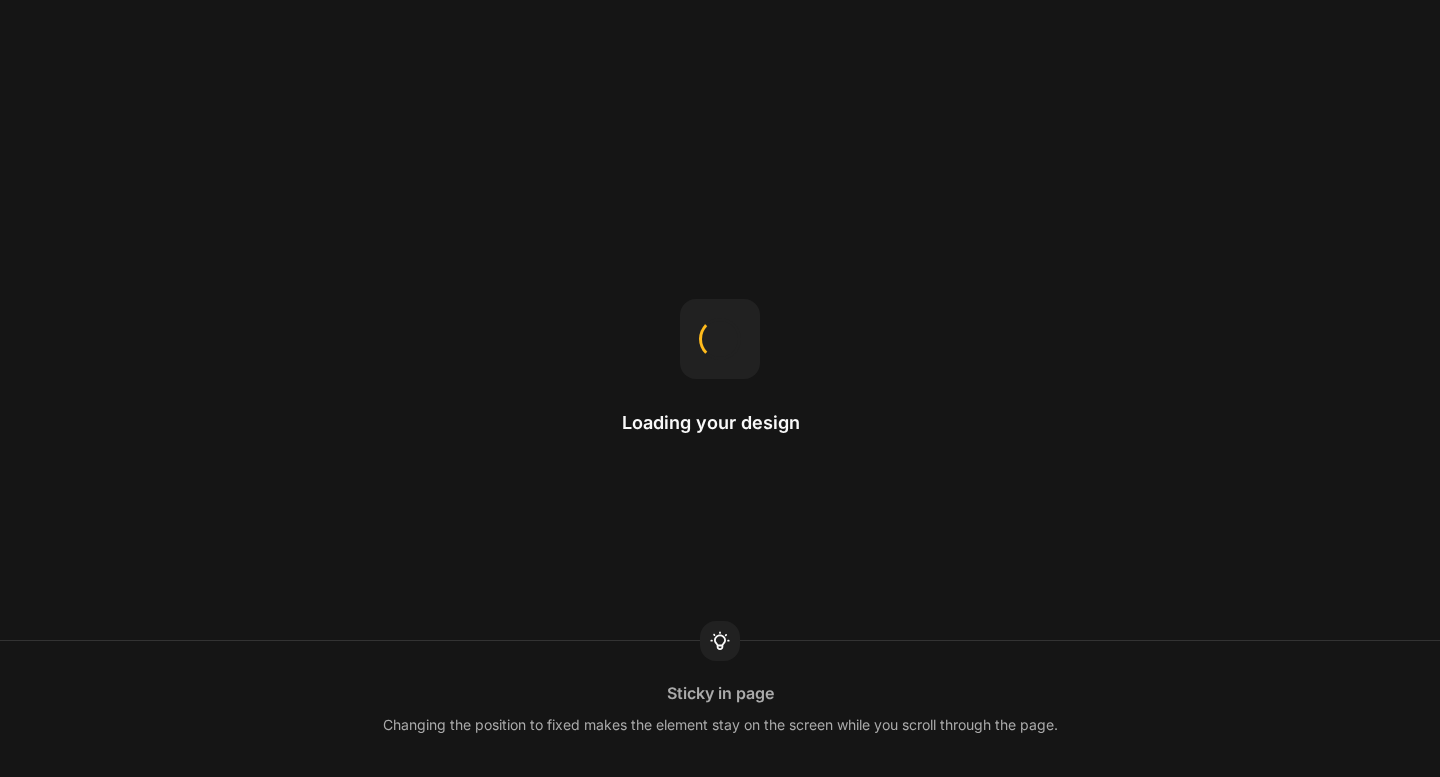 scroll, scrollTop: 0, scrollLeft: 0, axis: both 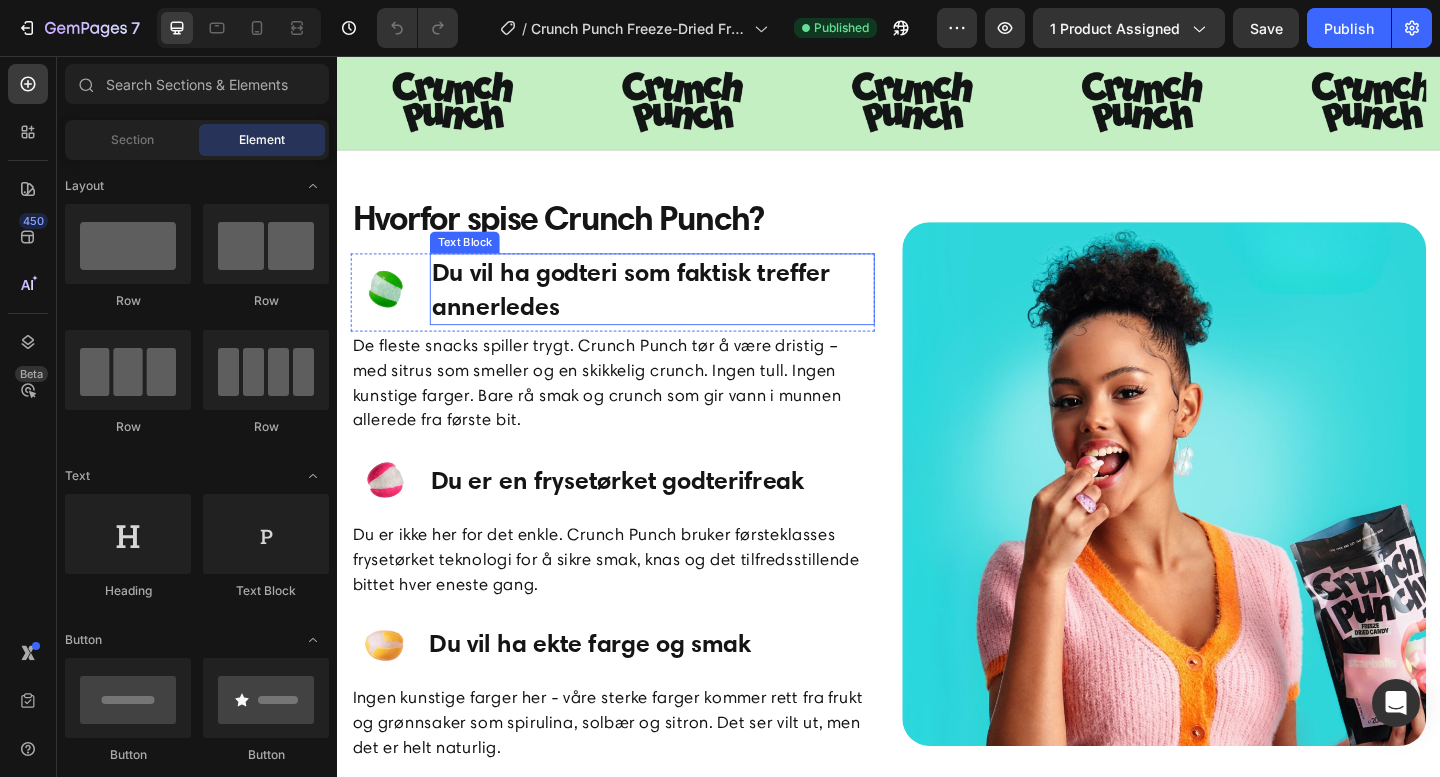 click on "Du vil ha godteri som faktisk treffer annerledes" at bounding box center [680, 310] 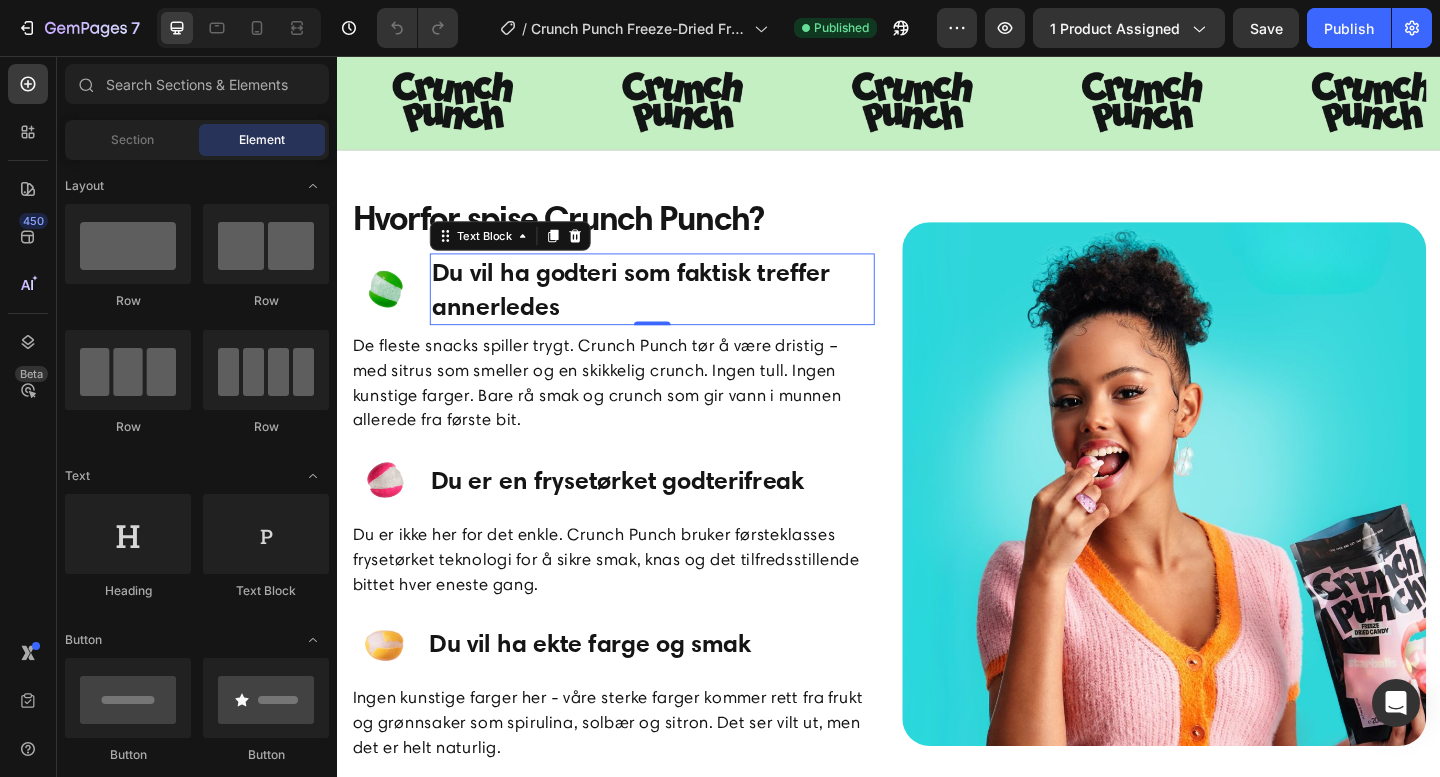 click on "Du vil ha godteri som faktisk treffer annerledes" at bounding box center (680, 310) 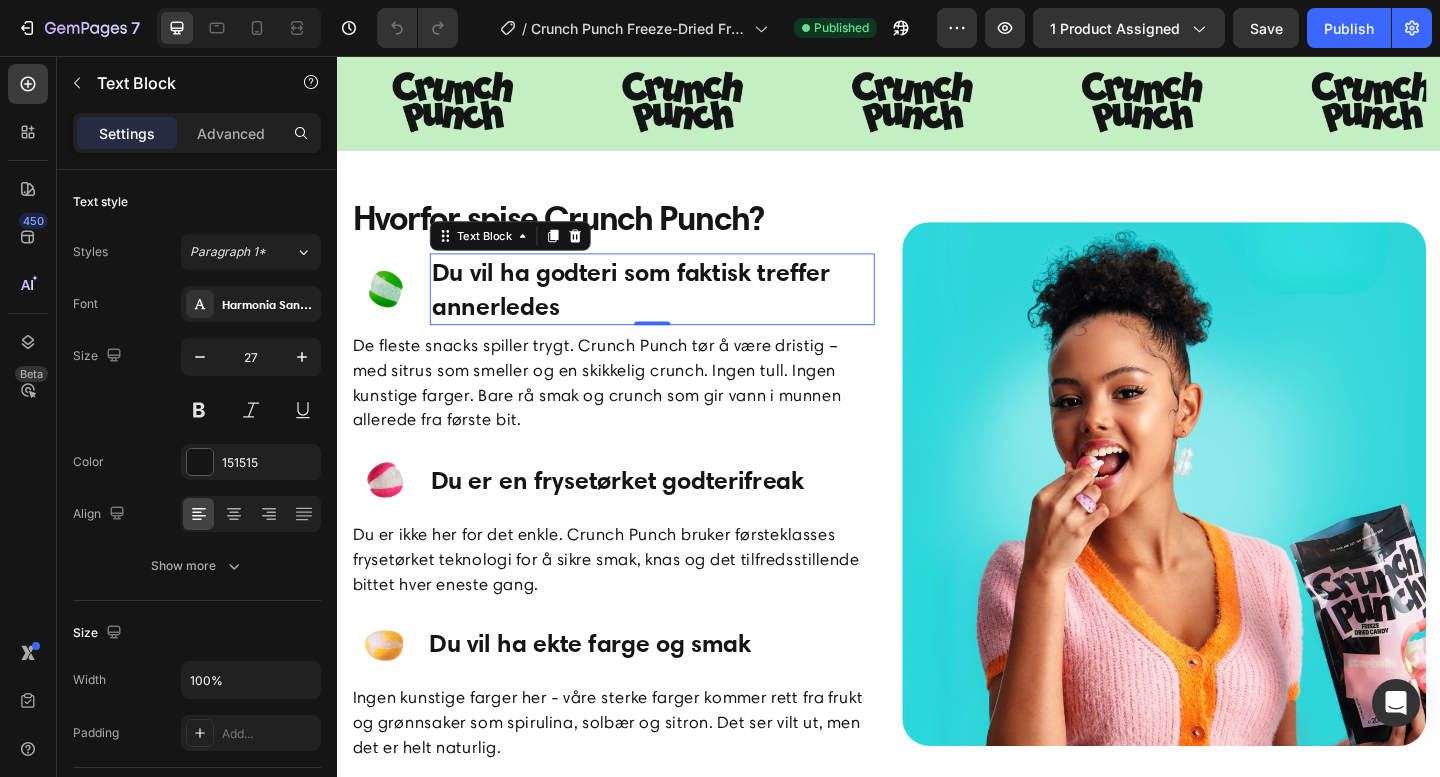 click on "Du vil ha godteri som faktisk treffer annerledes" at bounding box center [680, 310] 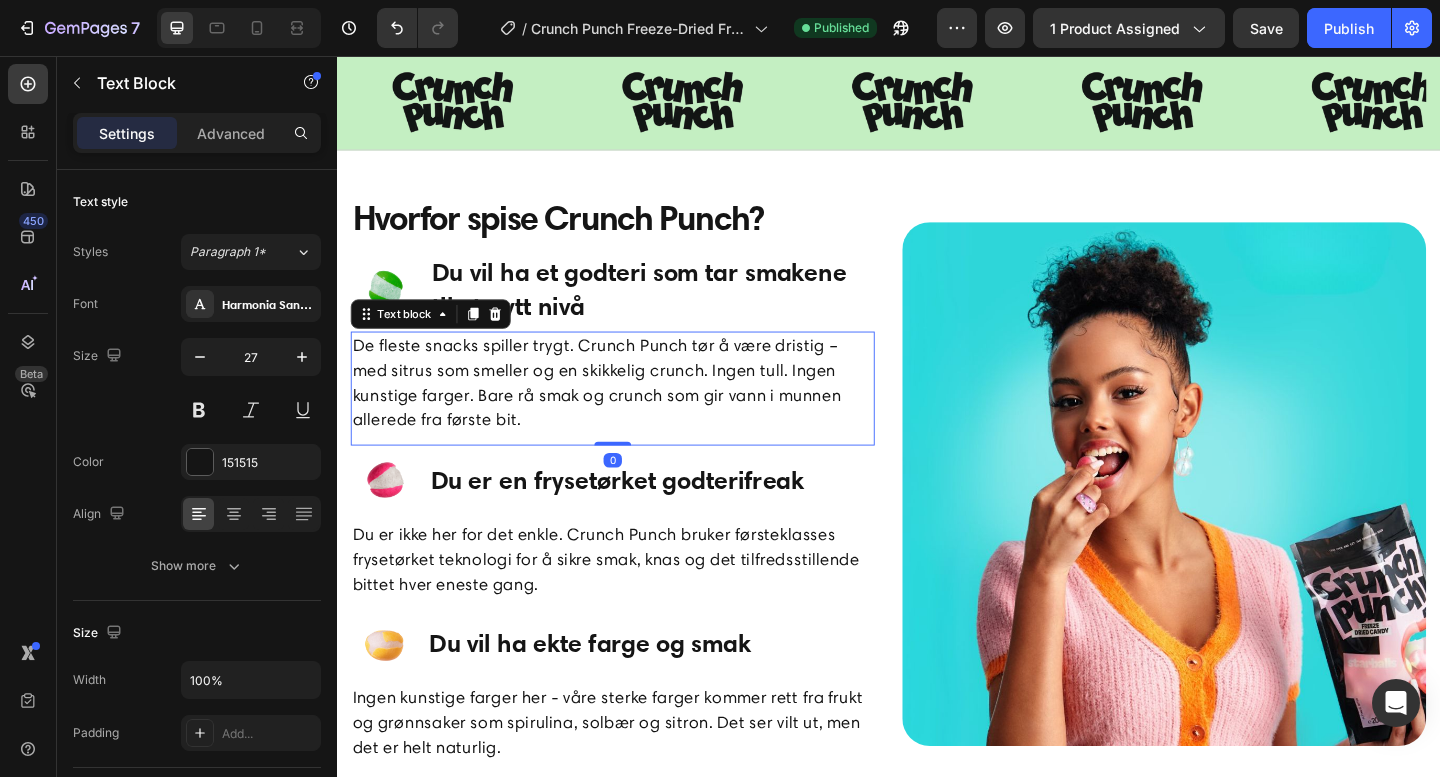 click on "De fleste snacks spiller trygt. Crunch Punch tør å være dristig – med sitrus som smeller og en skikkelig crunch. Ingen tull. Ingen kunstige farger. Bare rå smak og crunch som gir vann i munnen allerede fra første bit." at bounding box center (637, 412) 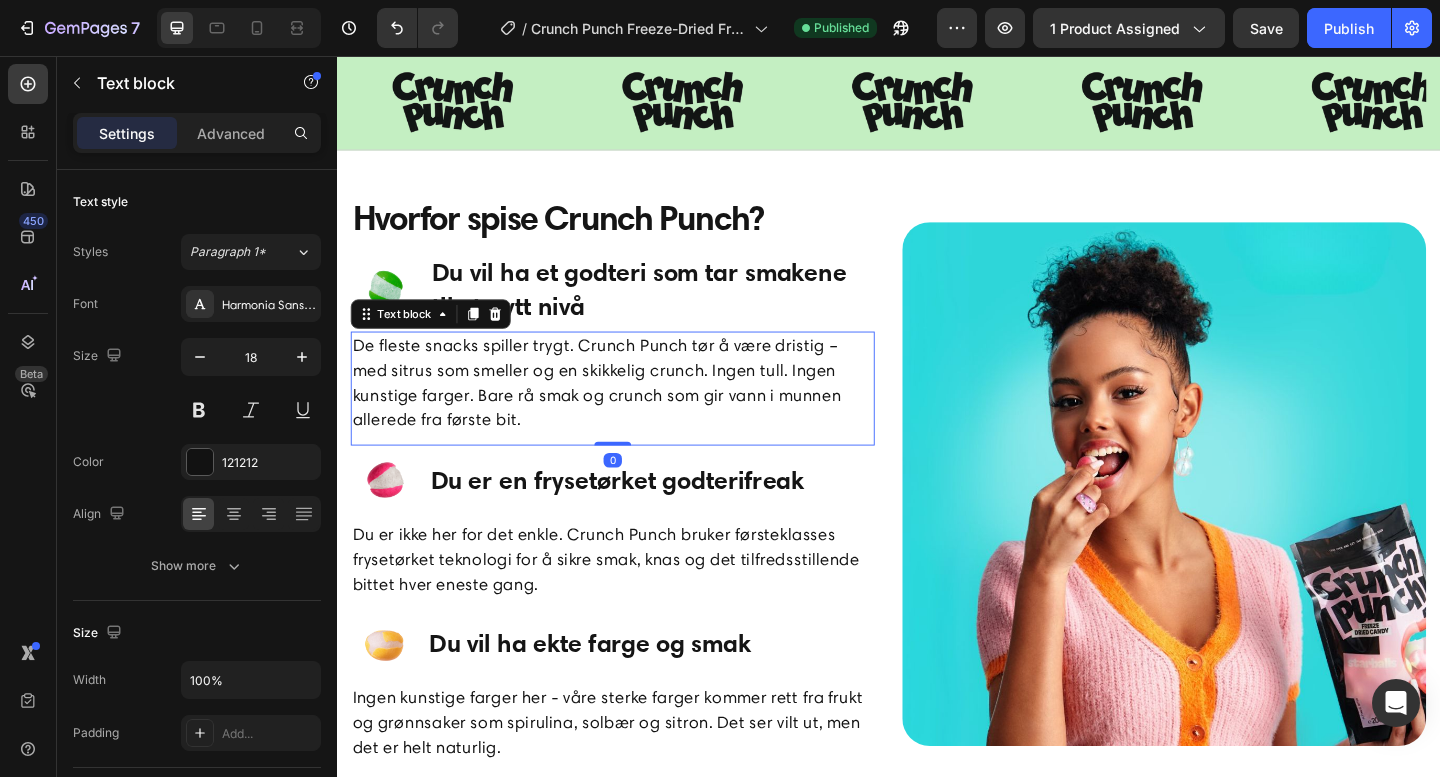 click on "De fleste snacks spiller trygt. Crunch Punch tør å være dristig – med sitrus som smeller og en skikkelig crunch. Ingen tull. Ingen kunstige farger. Bare rå smak og crunch som gir vann i munnen allerede fra første bit." at bounding box center [637, 412] 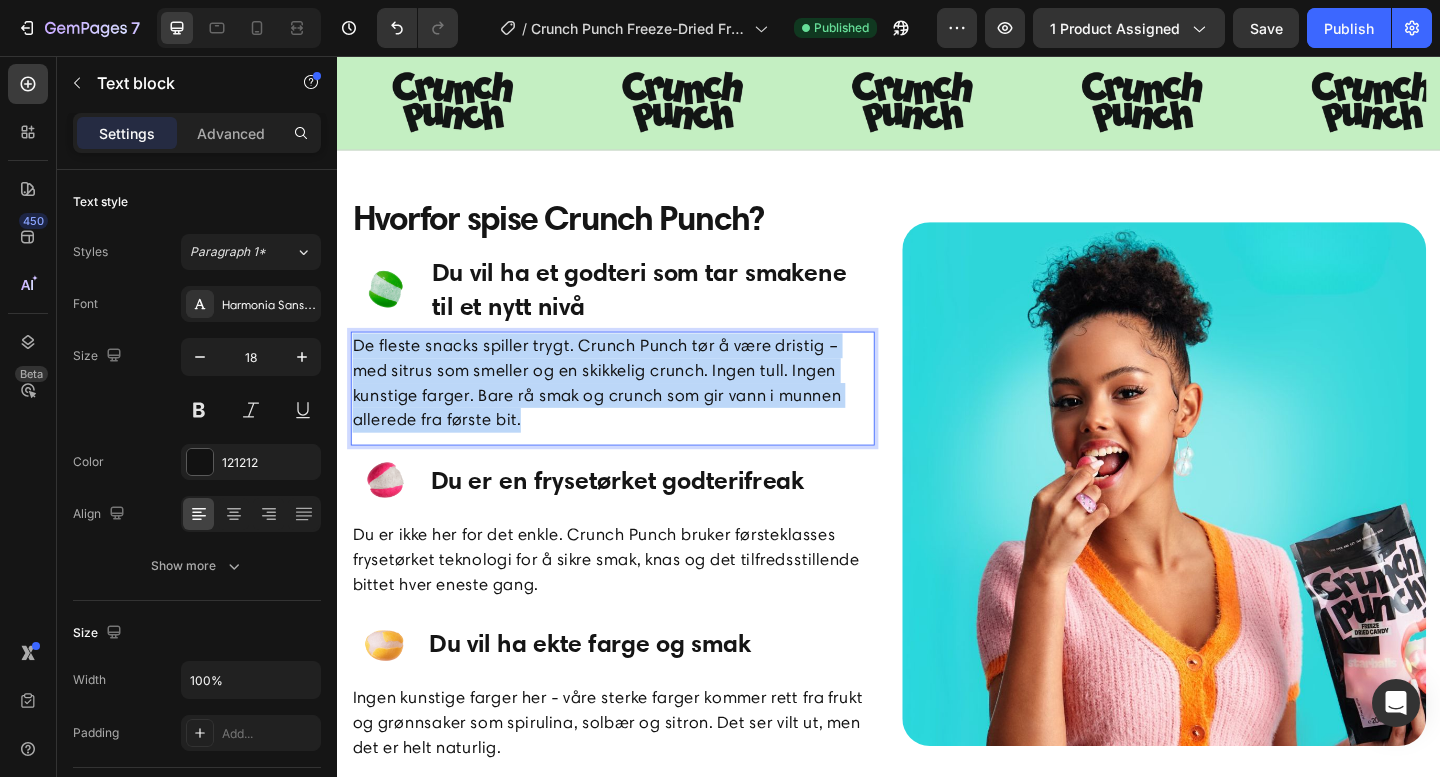 click on "De fleste snacks spiller trygt. Crunch Punch tør å være dristig – med sitrus som smeller og en skikkelig crunch. Ingen tull. Ingen kunstige farger. Bare rå smak og crunch som gir vann i munnen allerede fra første bit." at bounding box center (637, 412) 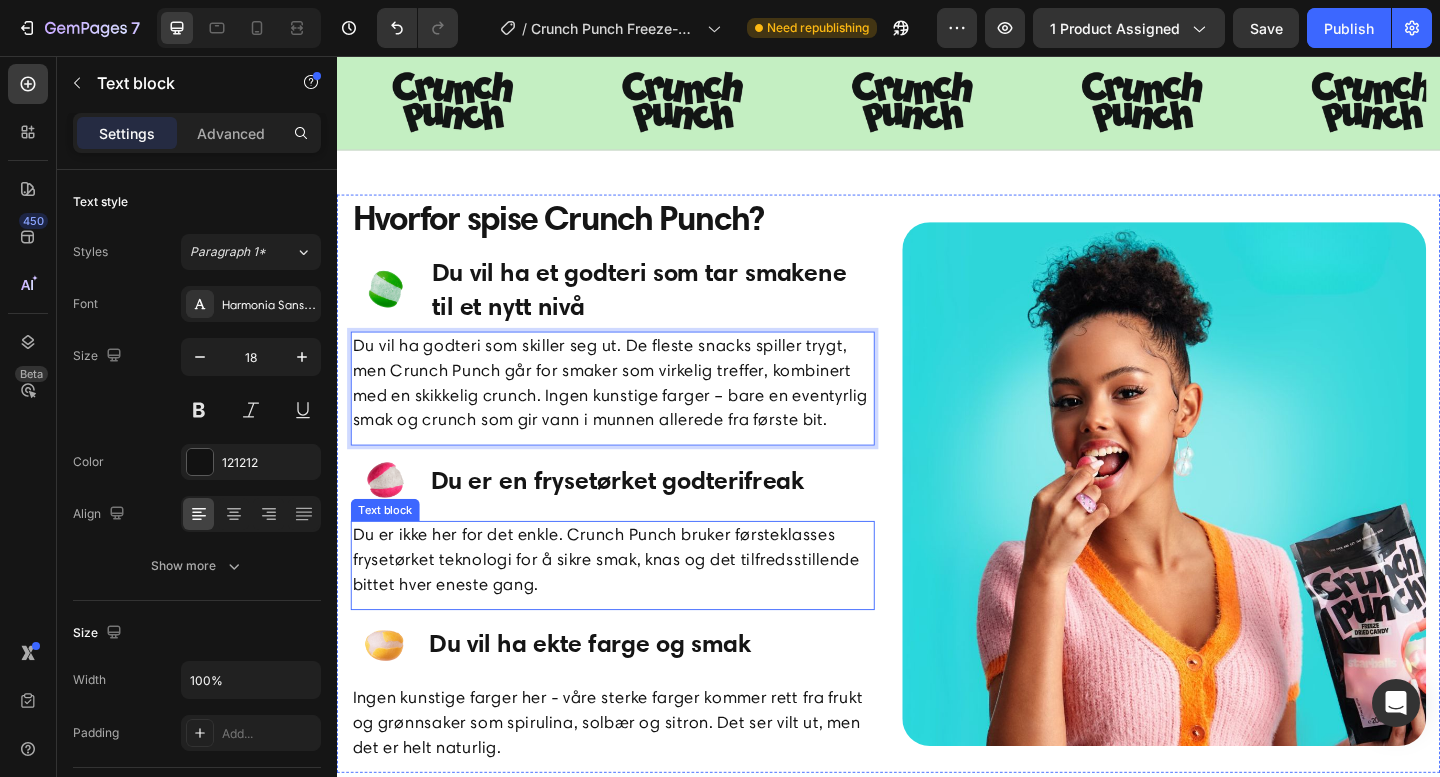 click on "Du er ikke her for det enkle. Crunch Punch bruker førsteklasses frysetørket teknologi for å sikre smak, knas og det tilfredsstillende bittet hver eneste gang." at bounding box center (637, 604) 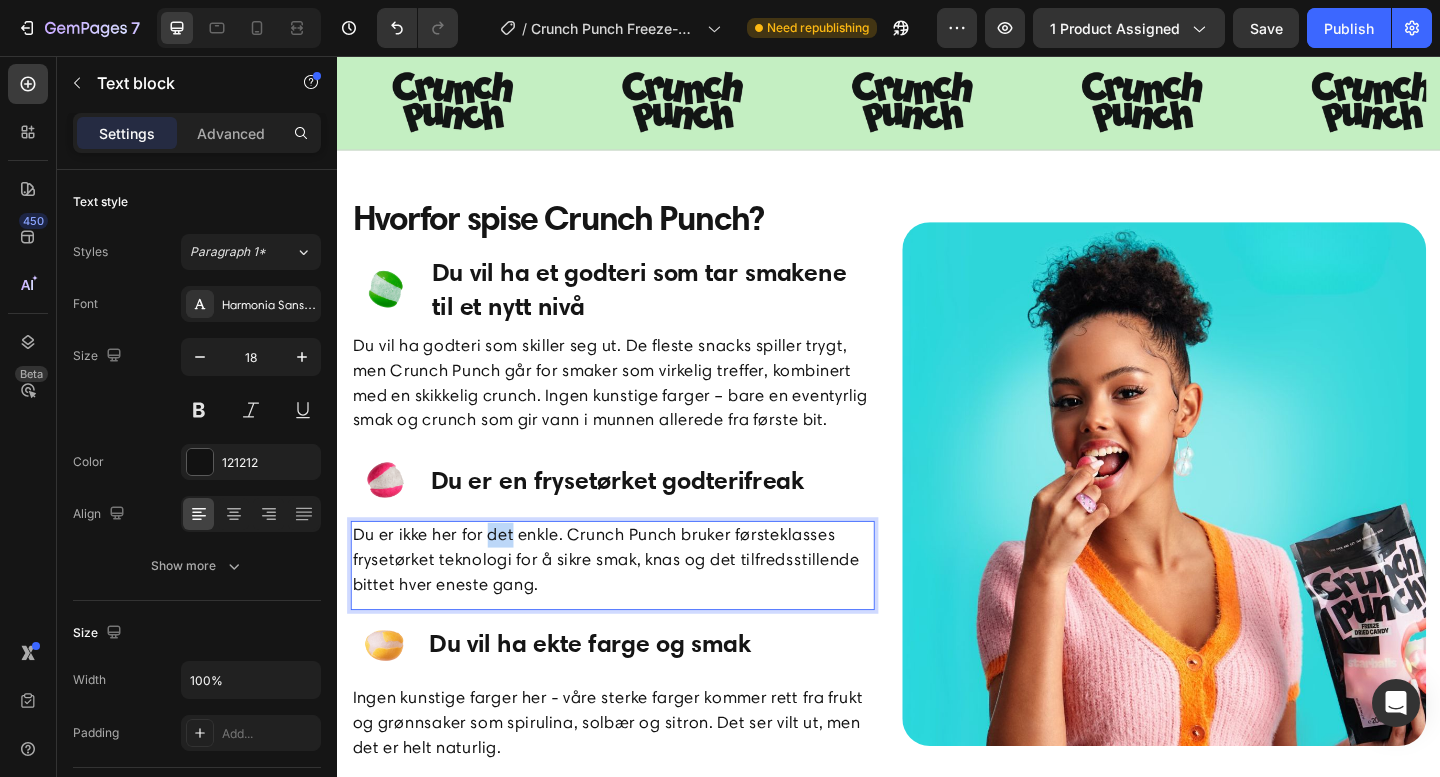 click on "Du er ikke her for det enkle. Crunch Punch bruker førsteklasses frysetørket teknologi for å sikre smak, knas og det tilfredsstillende bittet hver eneste gang." at bounding box center [637, 604] 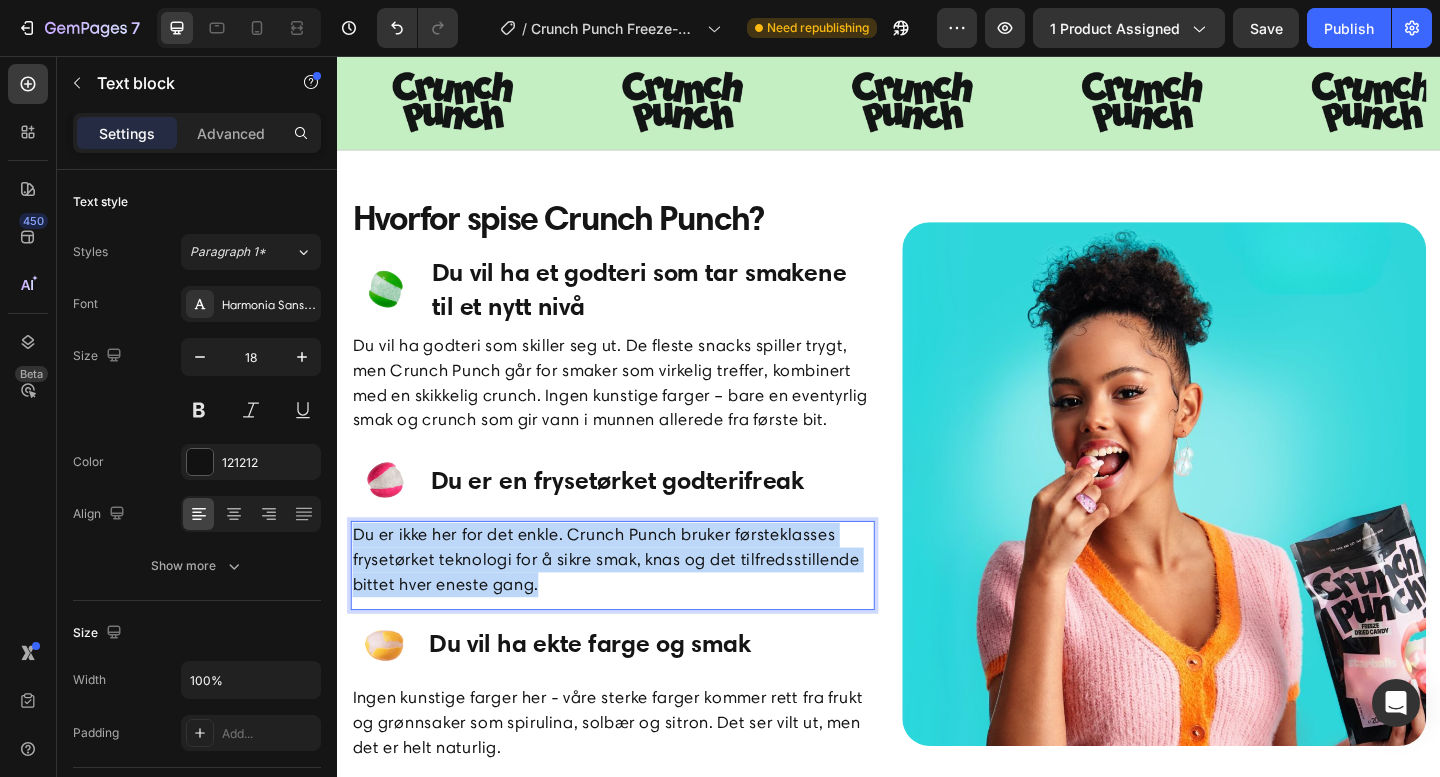 click on "Du er ikke her for det enkle. Crunch Punch bruker førsteklasses frysetørket teknologi for å sikre smak, knas og det tilfredsstillende bittet hver eneste gang." at bounding box center [637, 604] 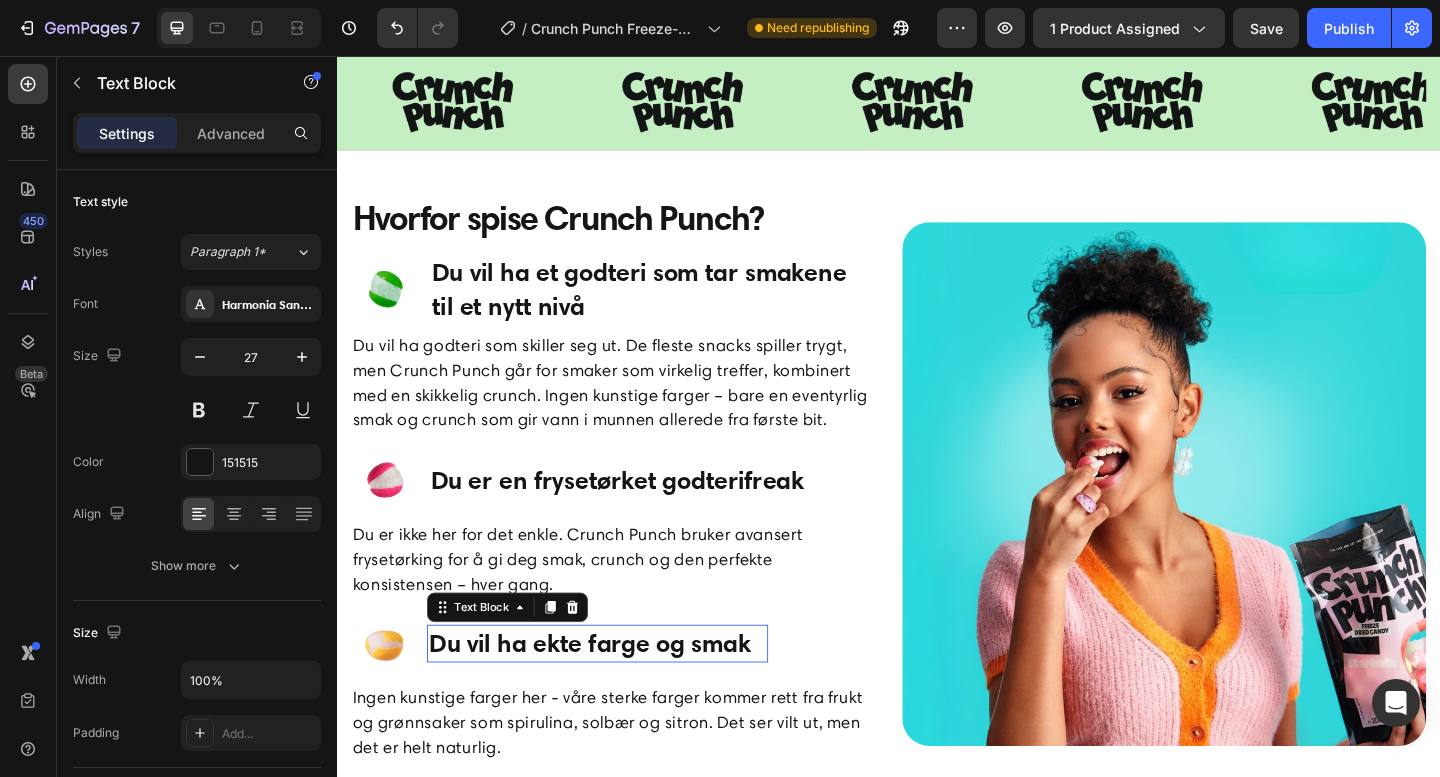 click on "Du vil ha ekte farge og smak" at bounding box center (620, 695) 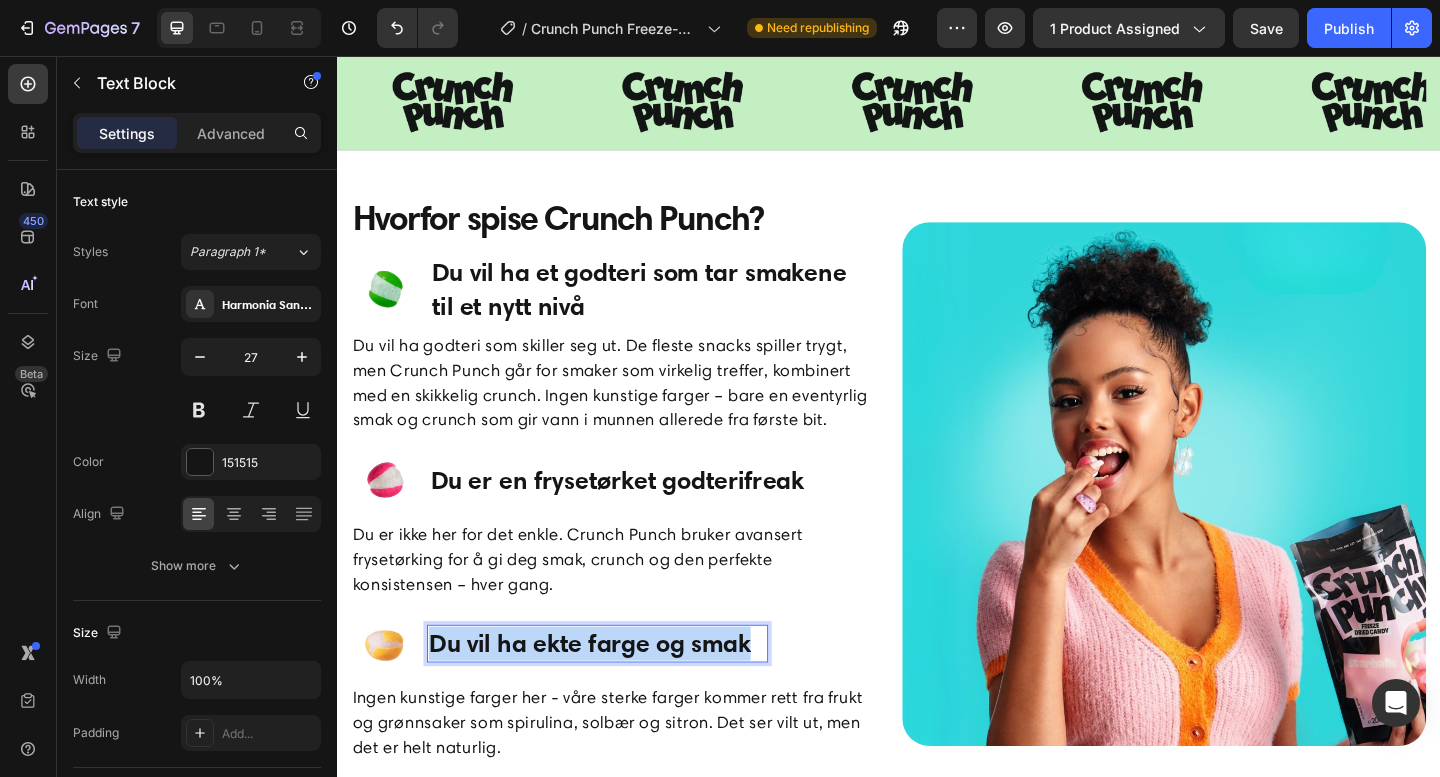 click on "Du vil ha ekte farge og smak" at bounding box center (620, 695) 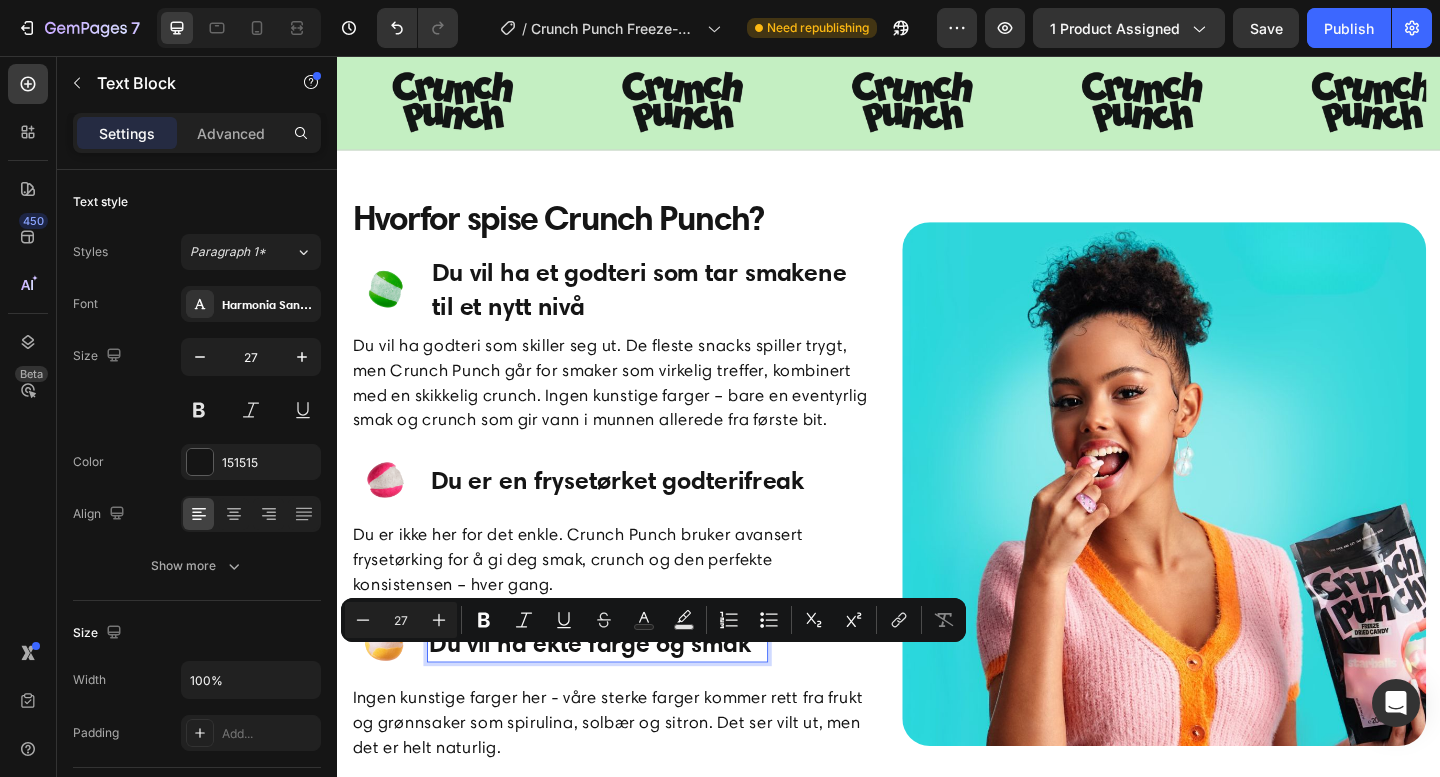 scroll, scrollTop: 1780, scrollLeft: 0, axis: vertical 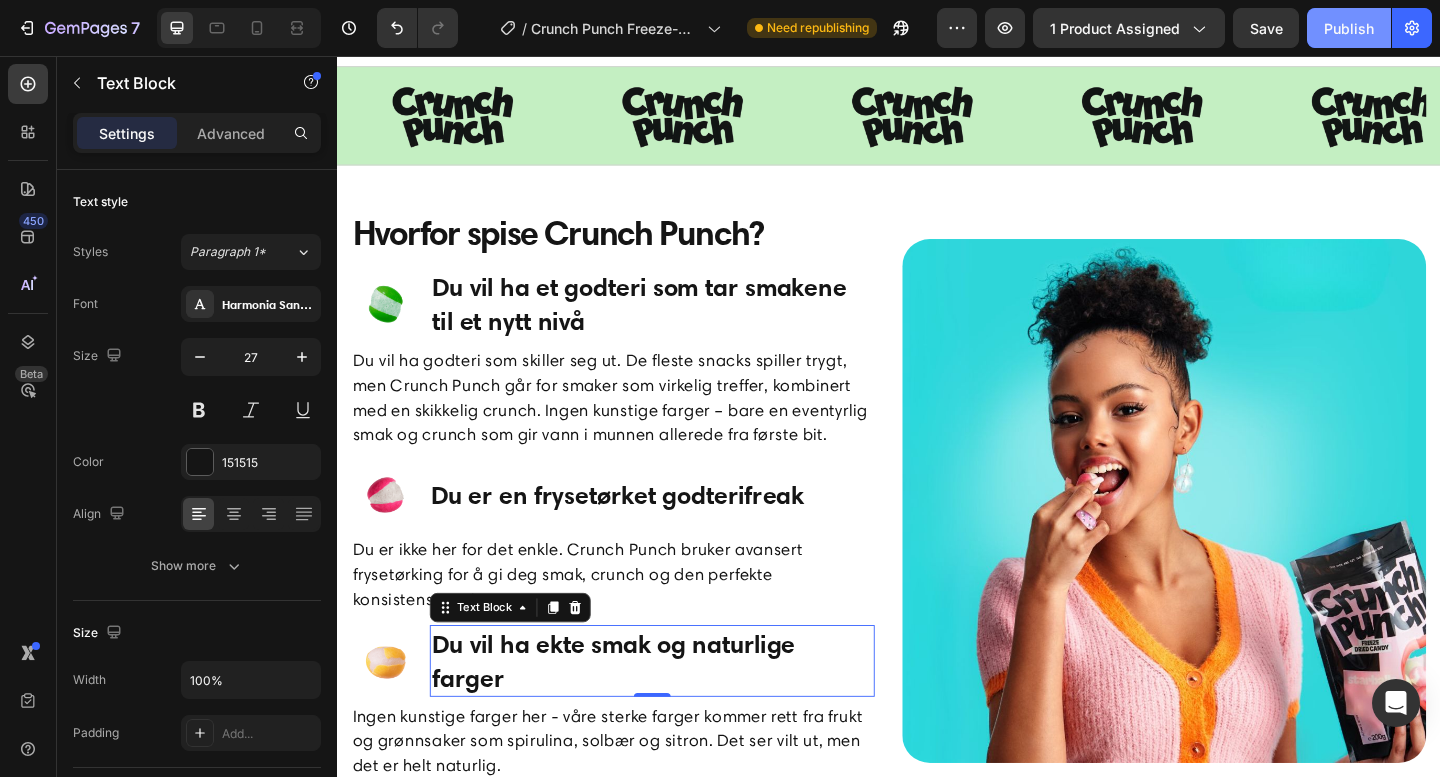 click on "Publish" 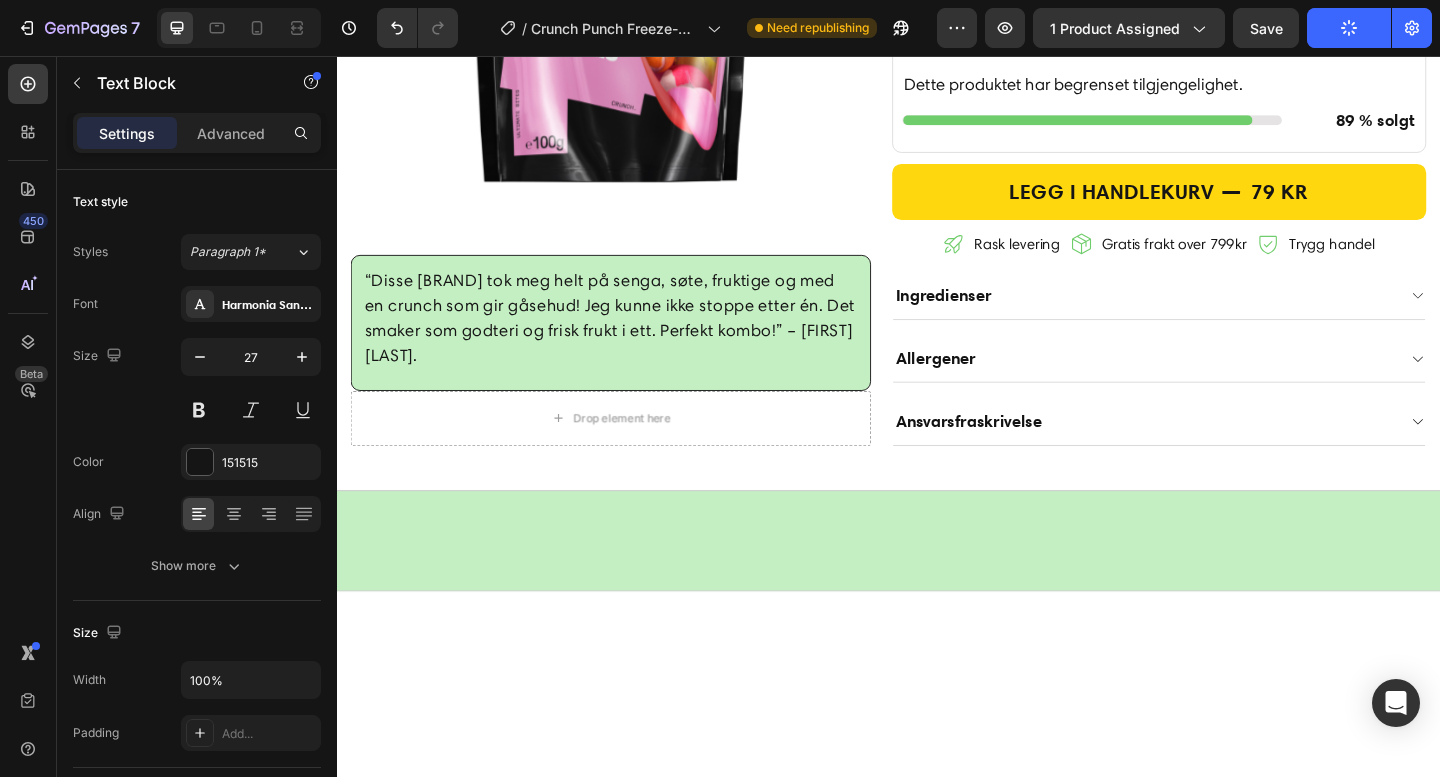 scroll, scrollTop: 0, scrollLeft: 0, axis: both 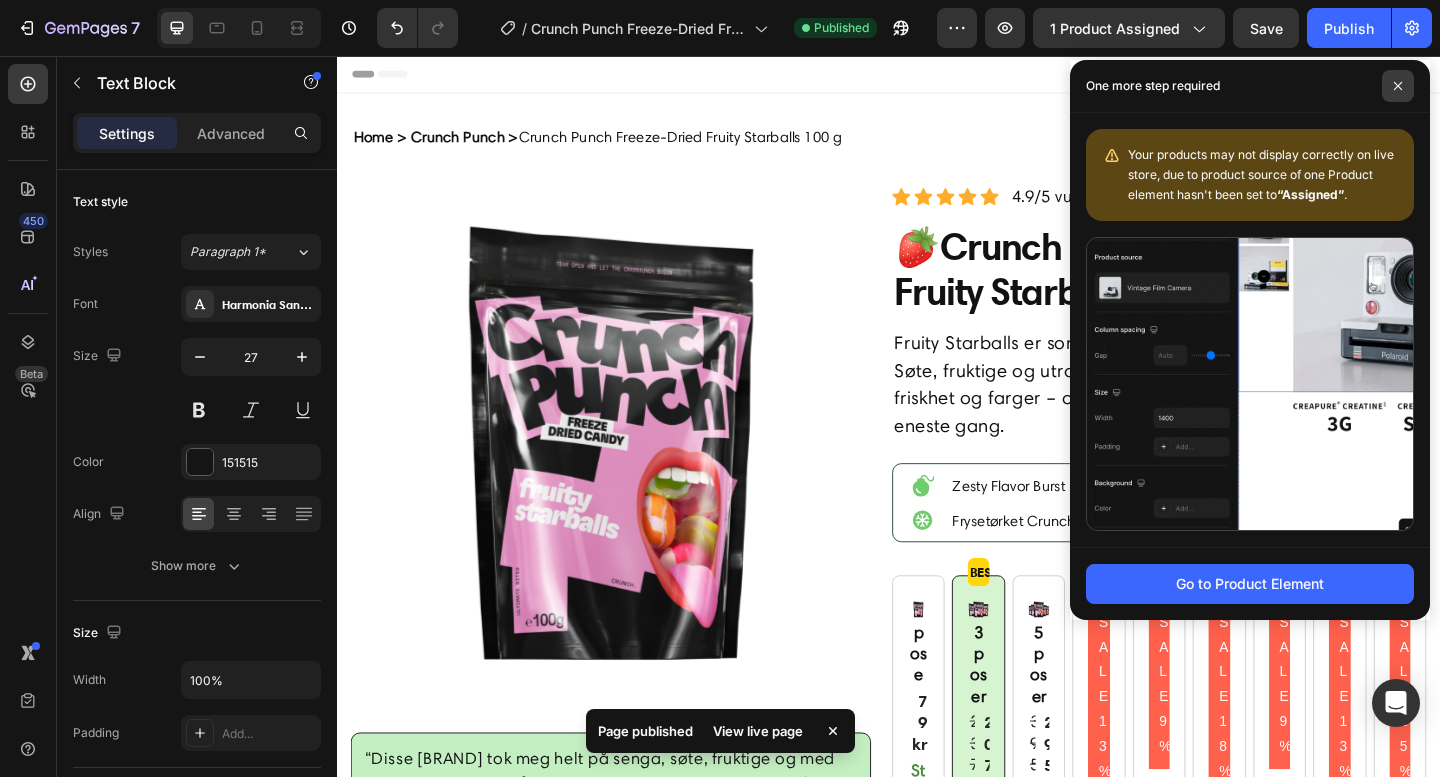 click at bounding box center (1398, 86) 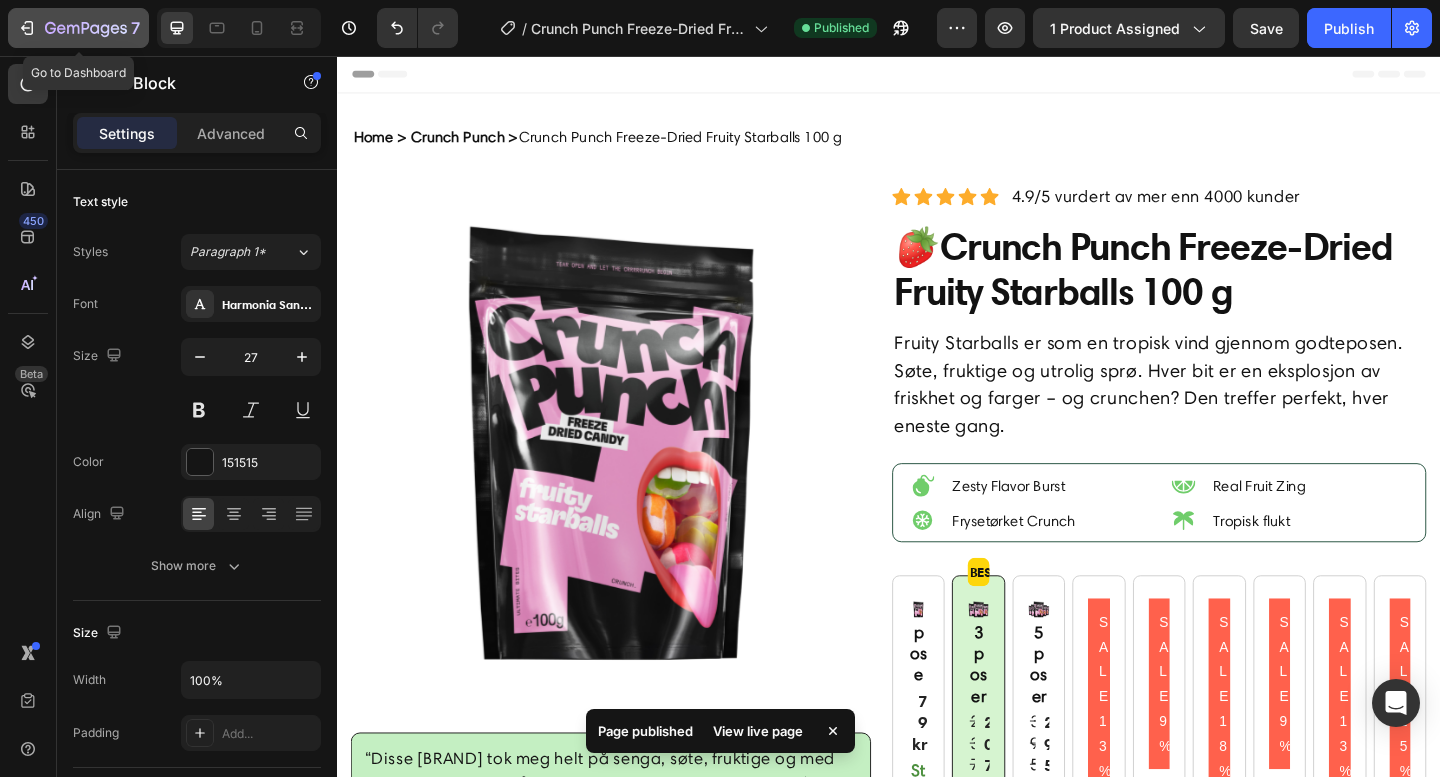 click 